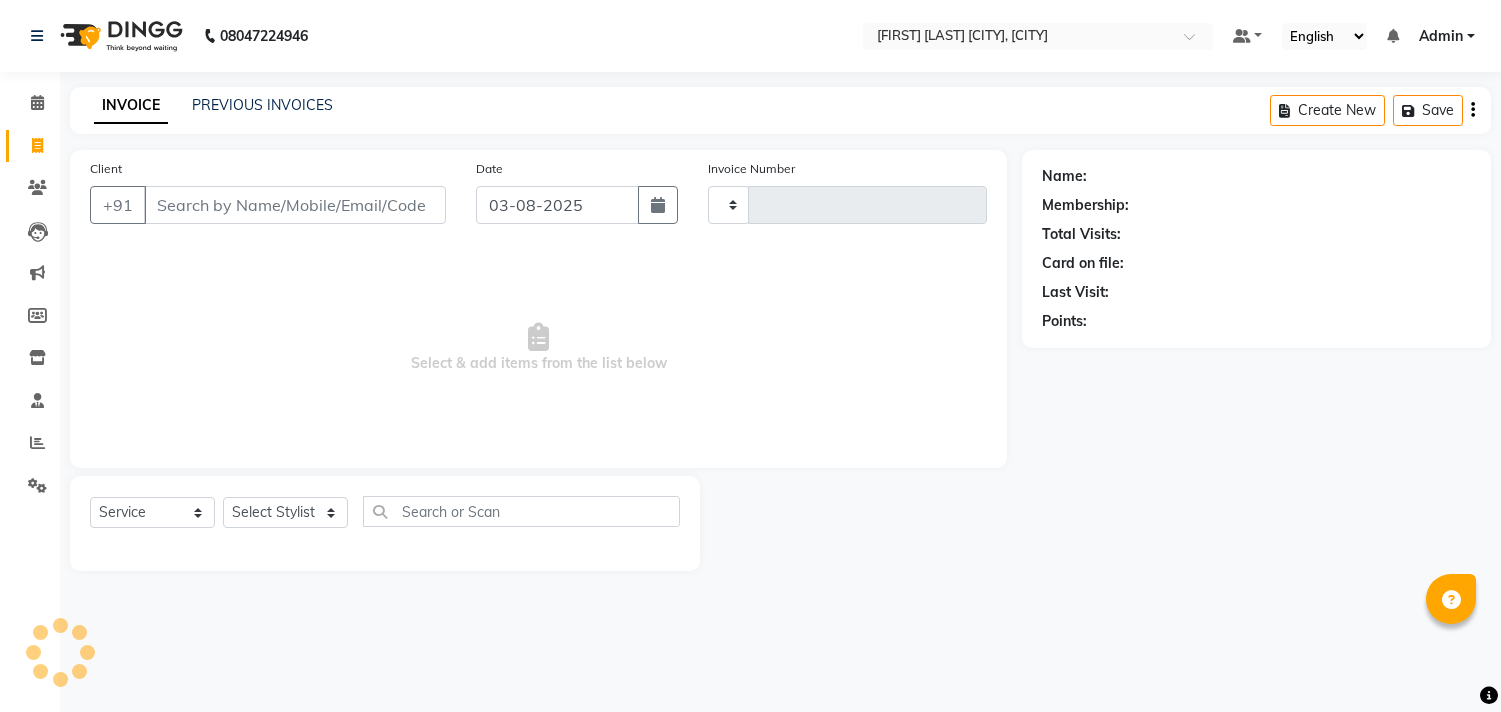 select on "service" 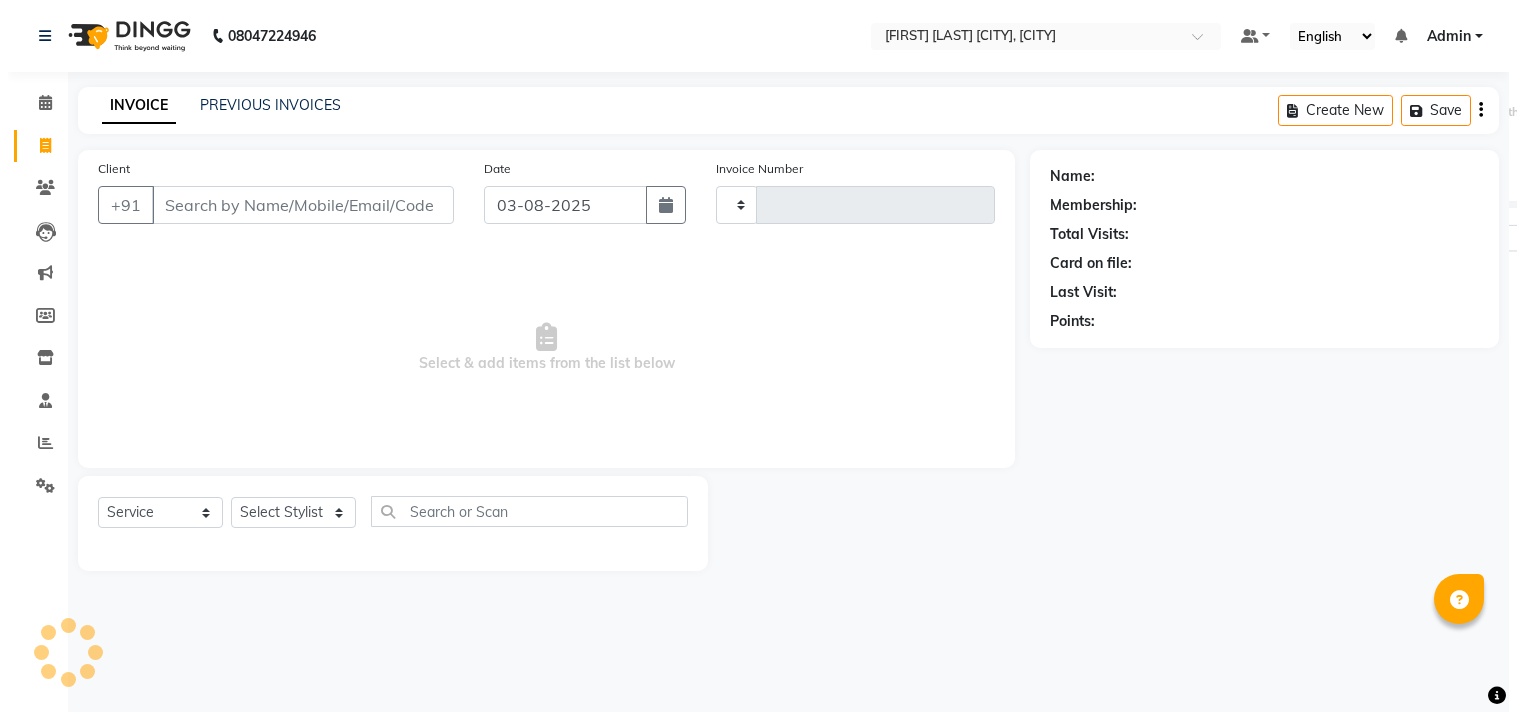 scroll, scrollTop: 0, scrollLeft: 0, axis: both 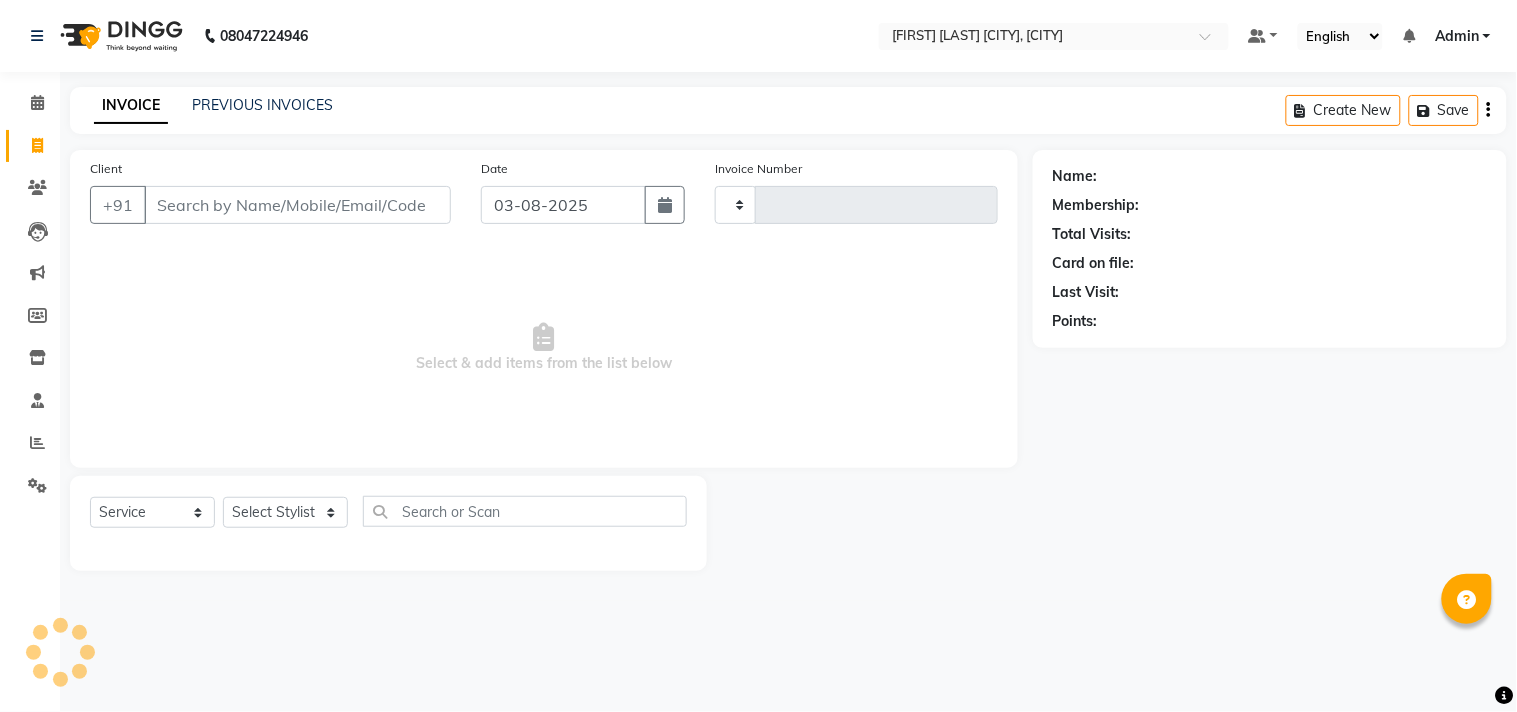 type on "2653" 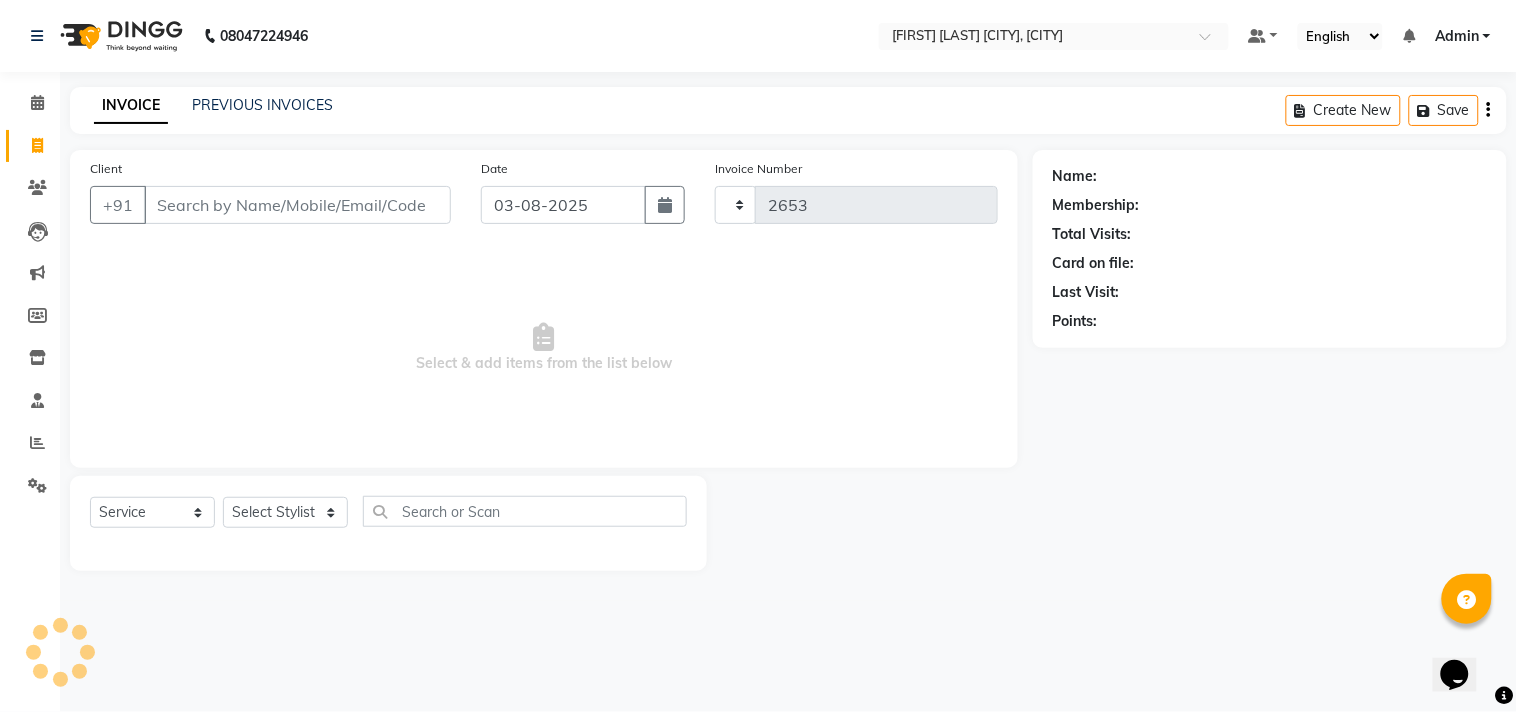 select on "8329" 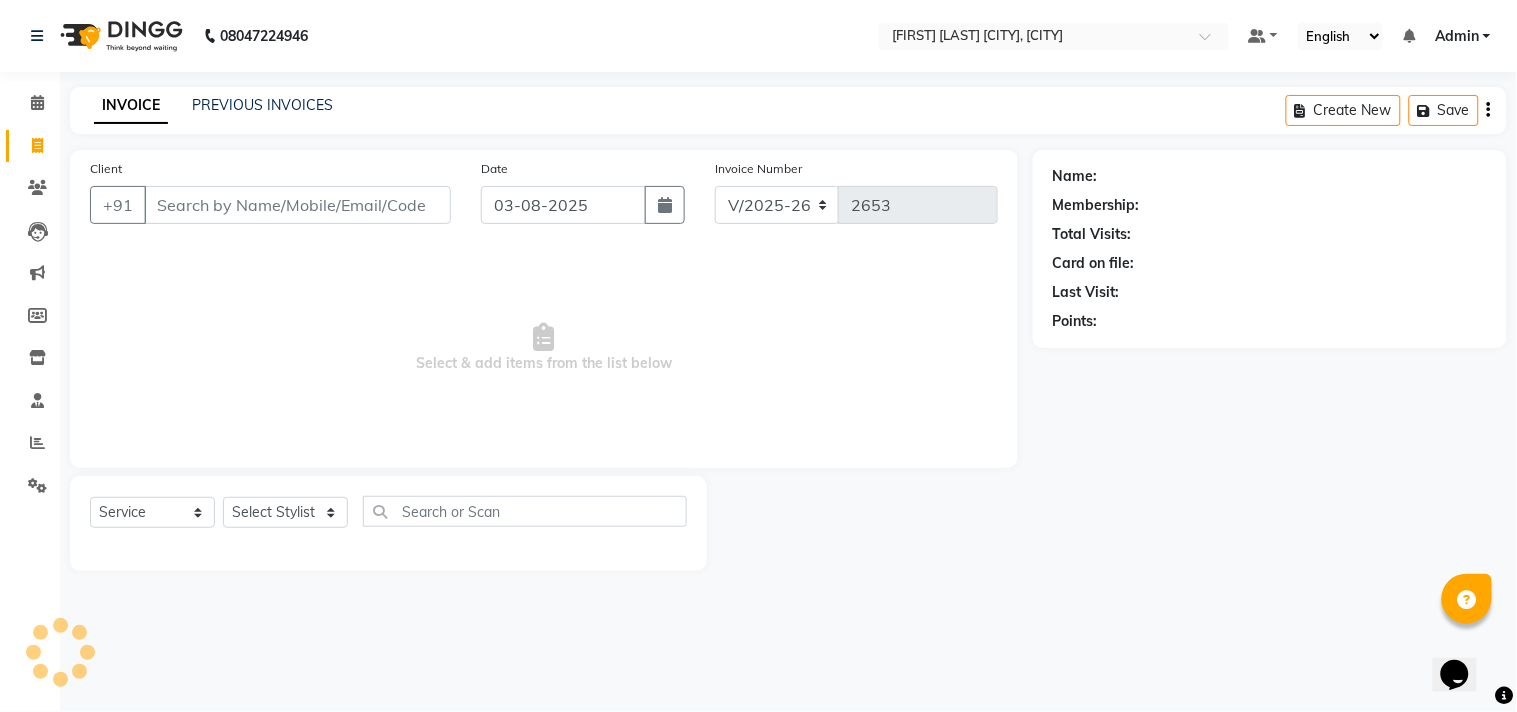 scroll, scrollTop: 0, scrollLeft: 0, axis: both 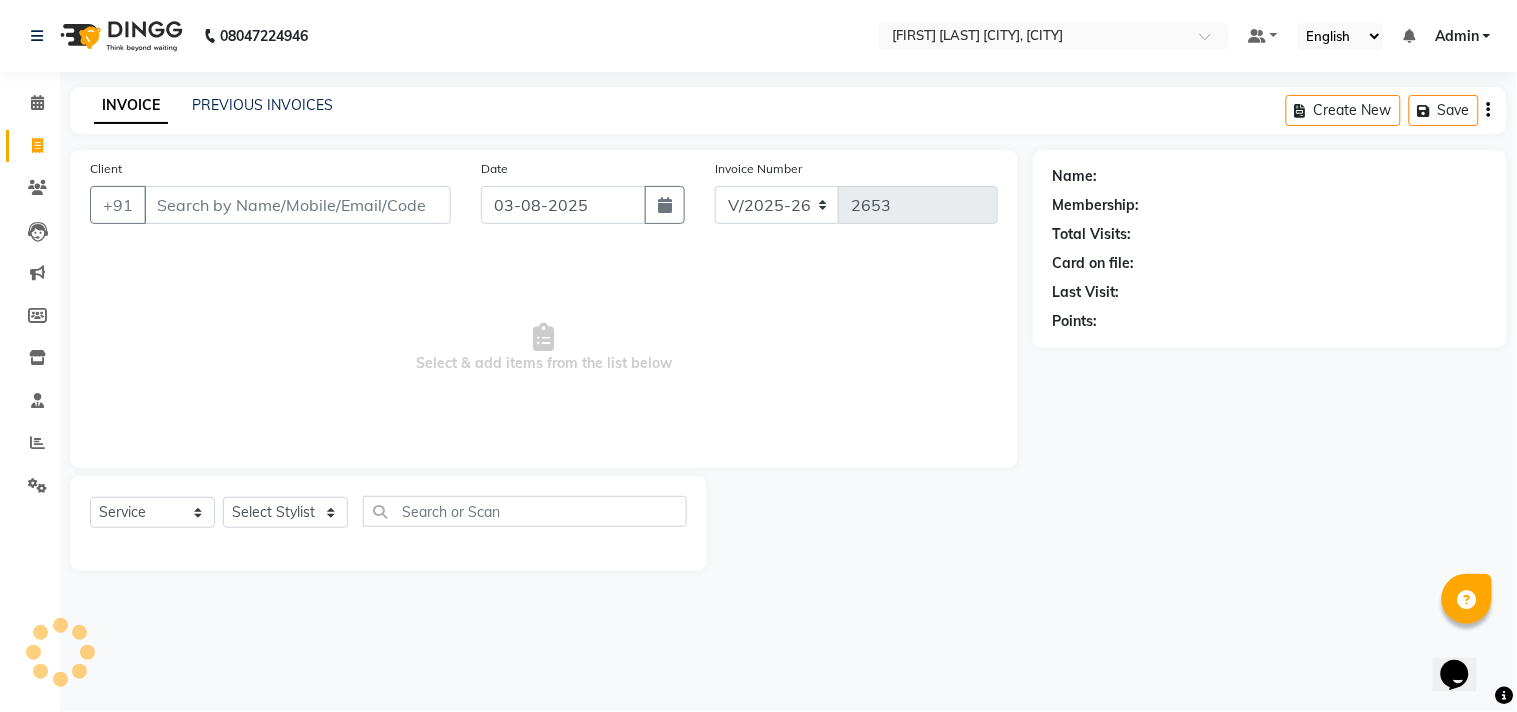 click on "Client" at bounding box center (297, 205) 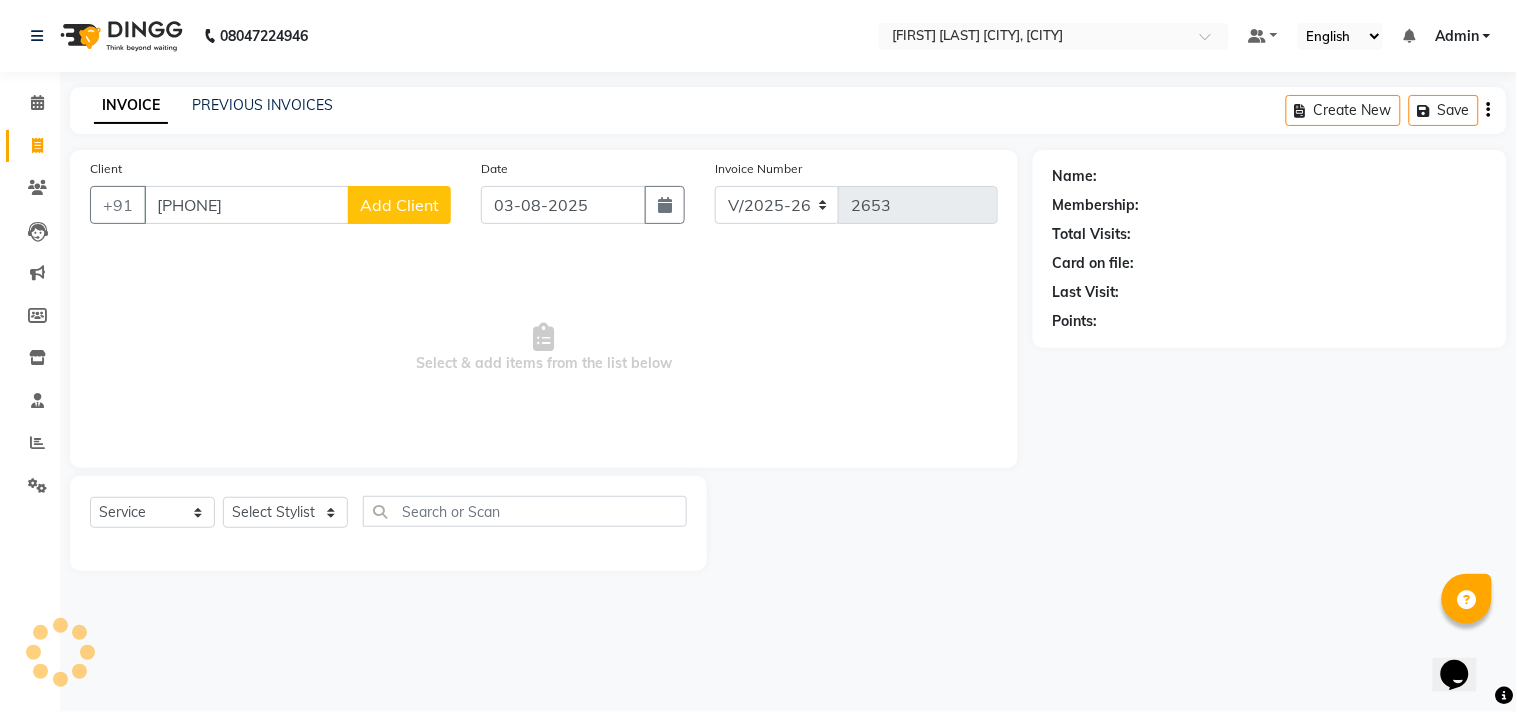 type on "[PHONE]" 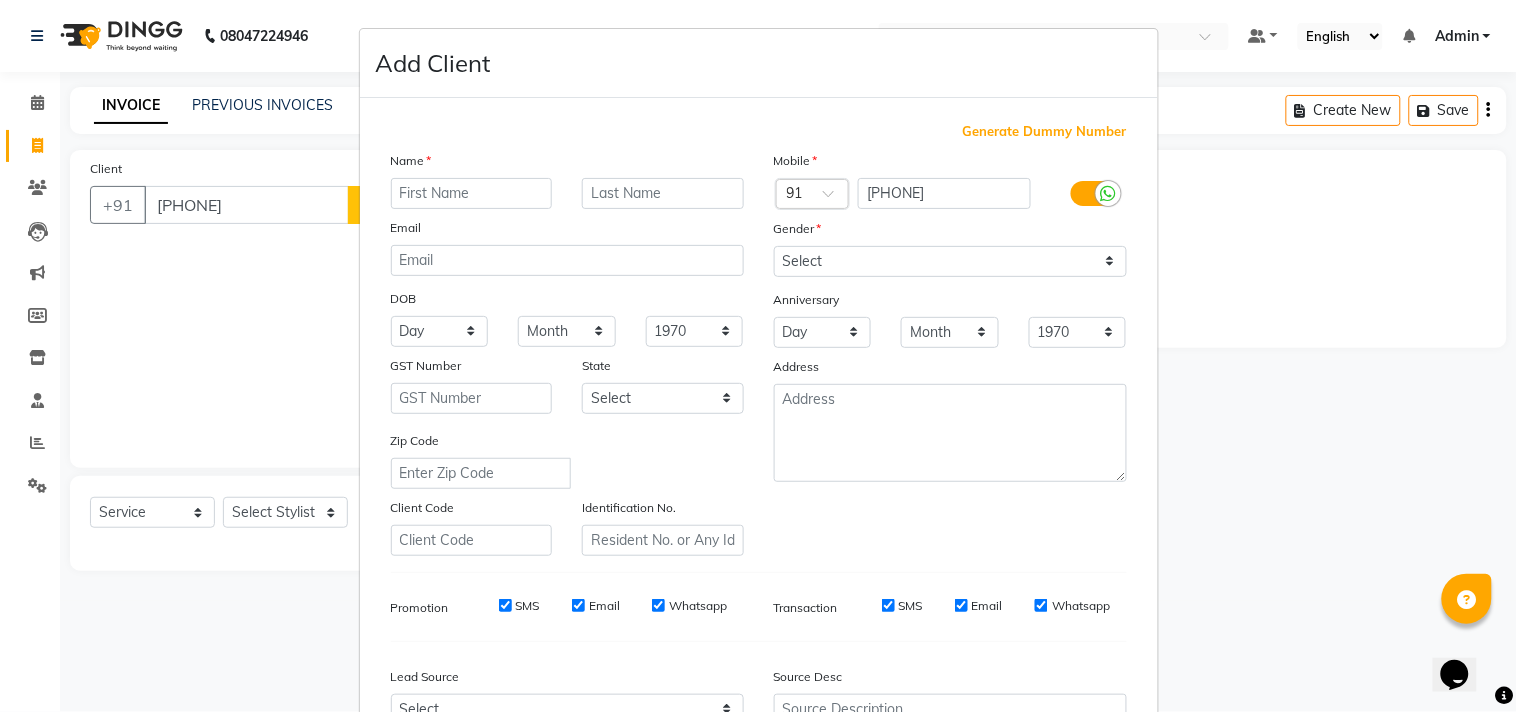 click at bounding box center (472, 193) 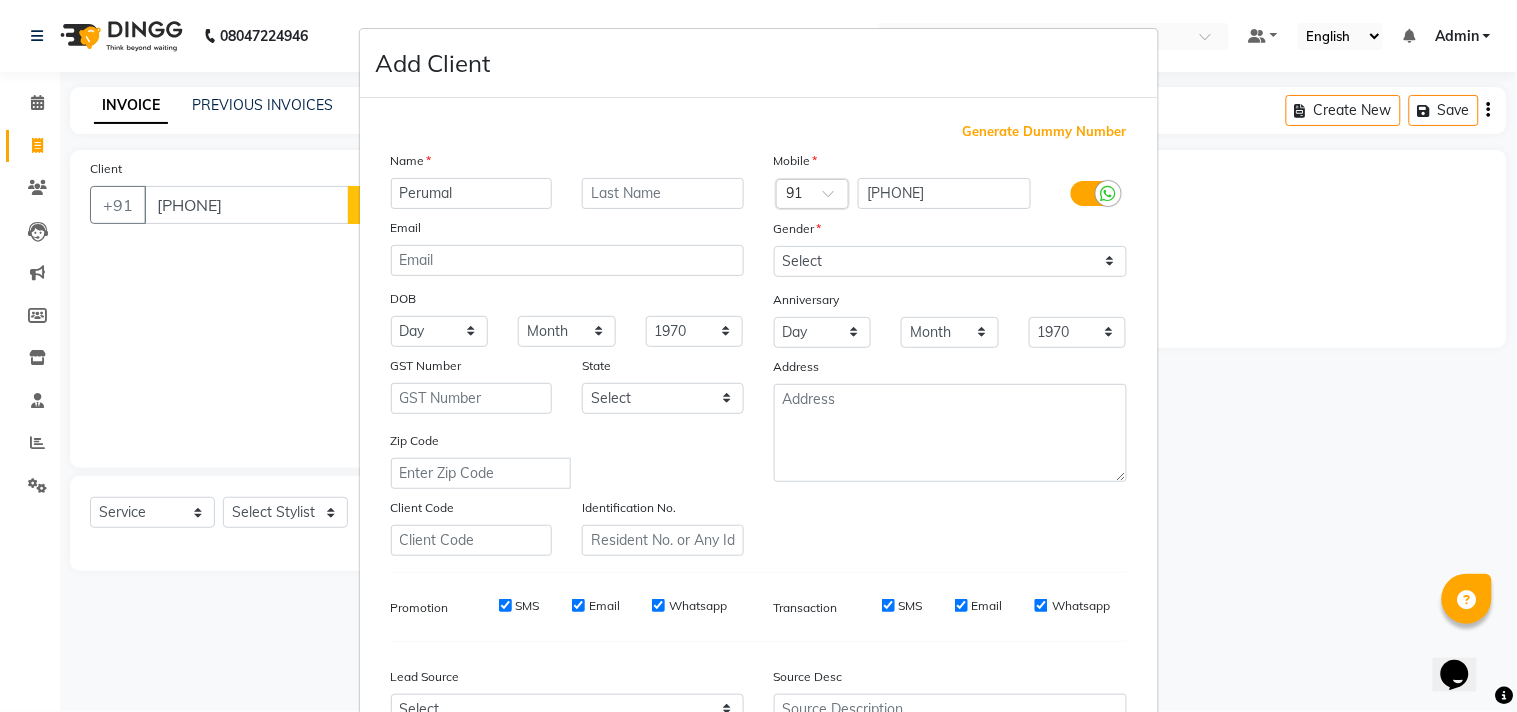 type on "Perumal" 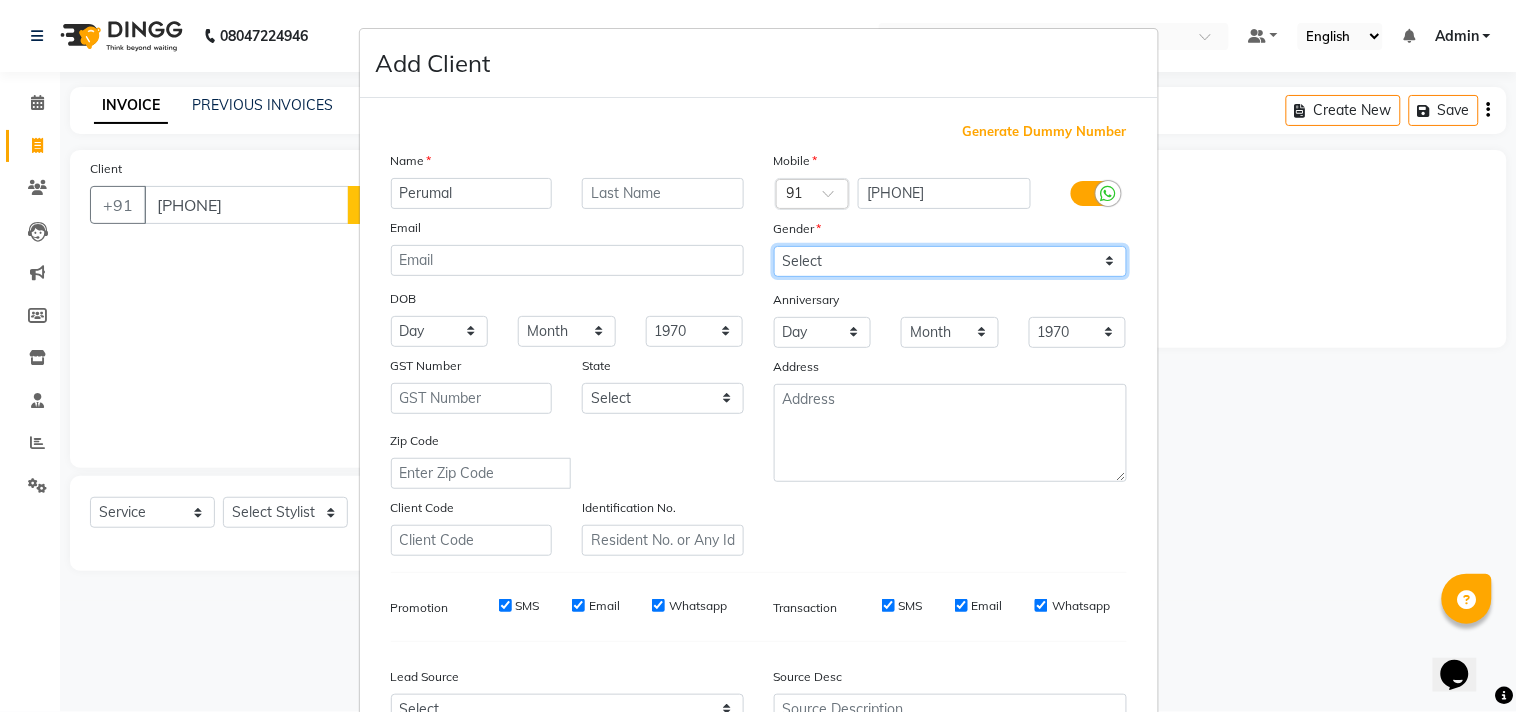 click on "Select Male Female Other Prefer Not To Say" at bounding box center [950, 261] 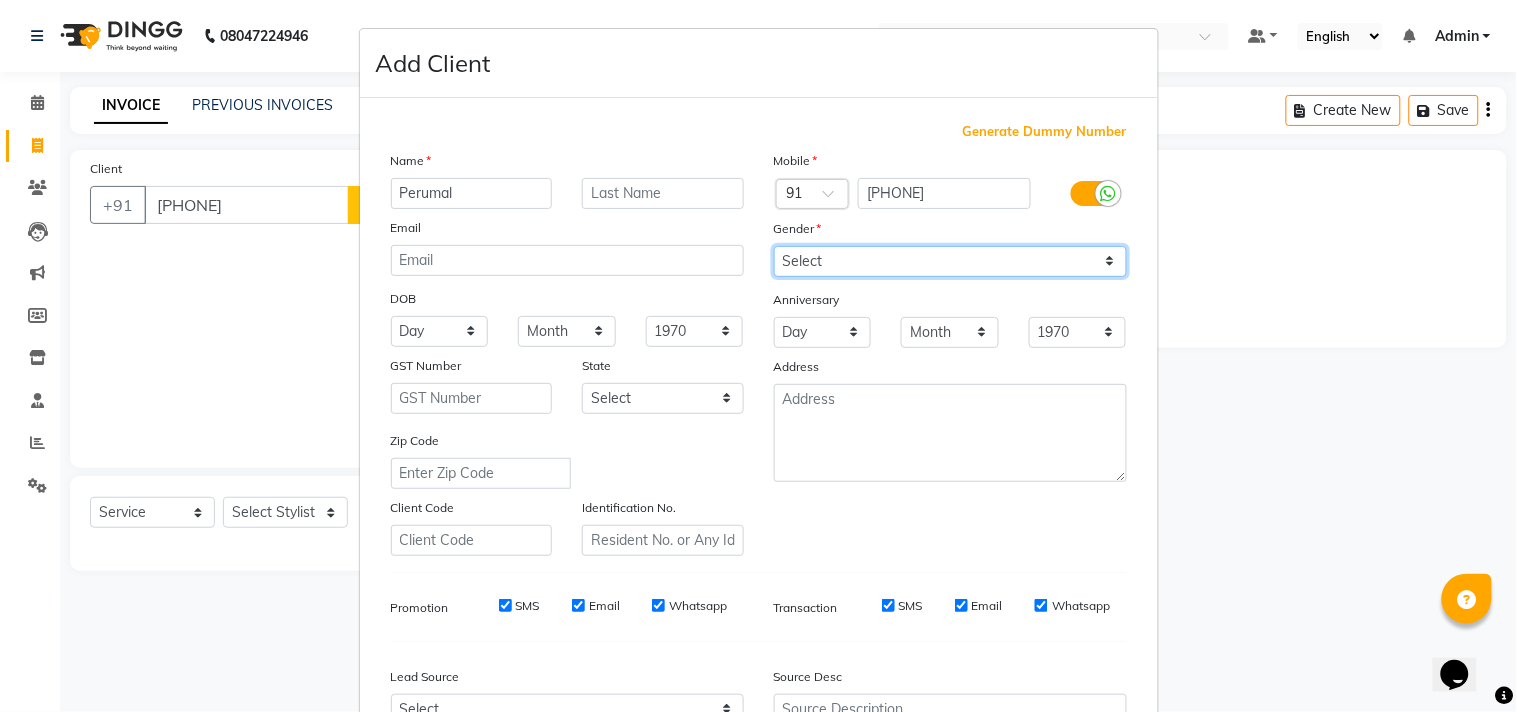 select on "male" 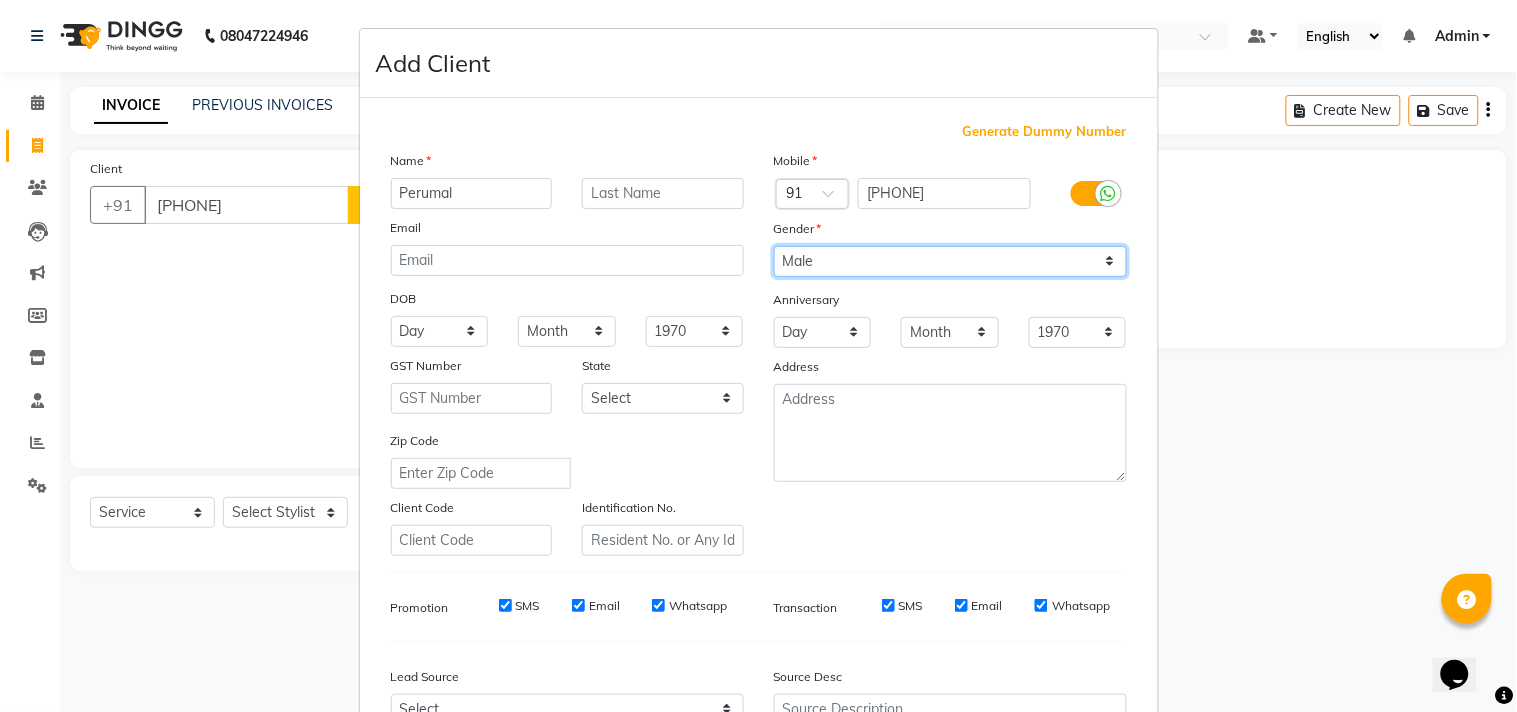 click on "Select Male Female Other Prefer Not To Say" at bounding box center [950, 261] 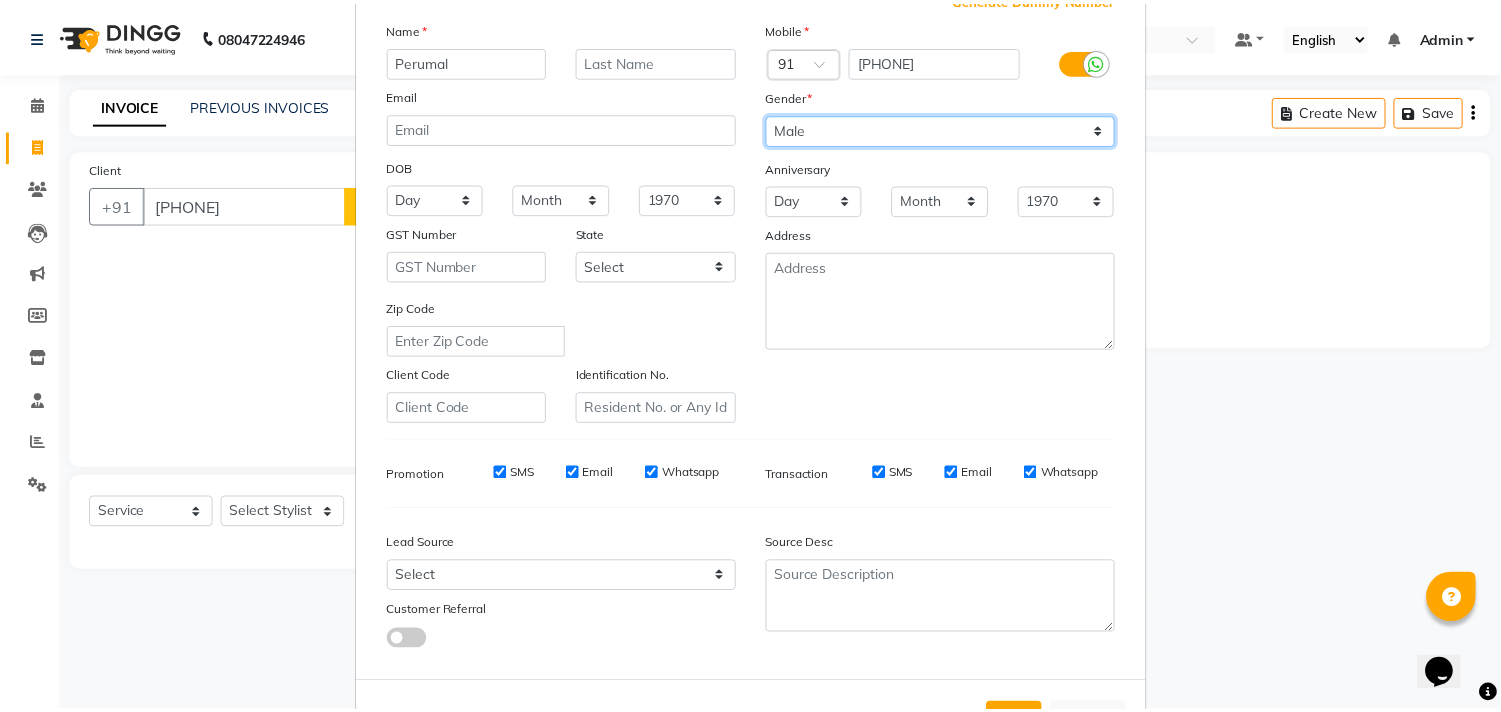 scroll, scrollTop: 212, scrollLeft: 0, axis: vertical 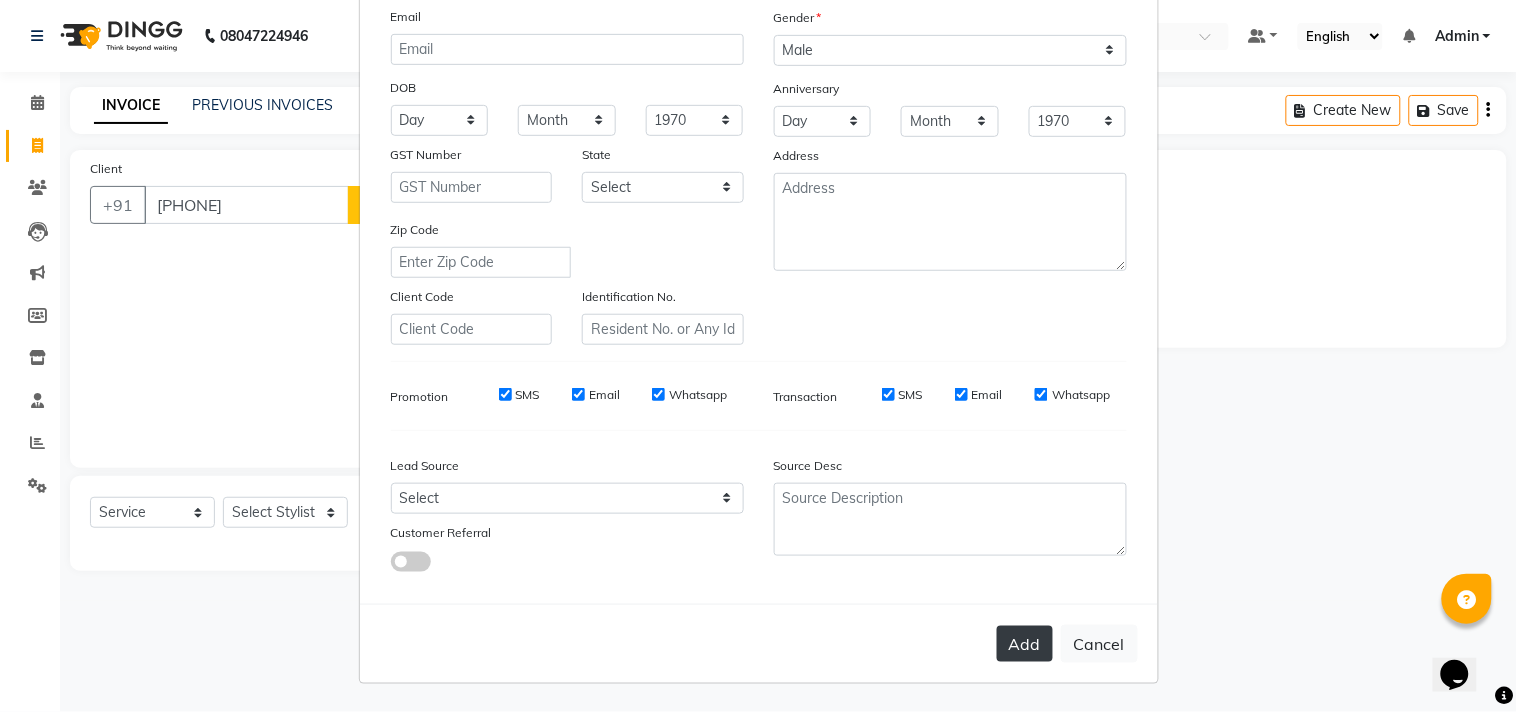 click on "Add" at bounding box center (1025, 644) 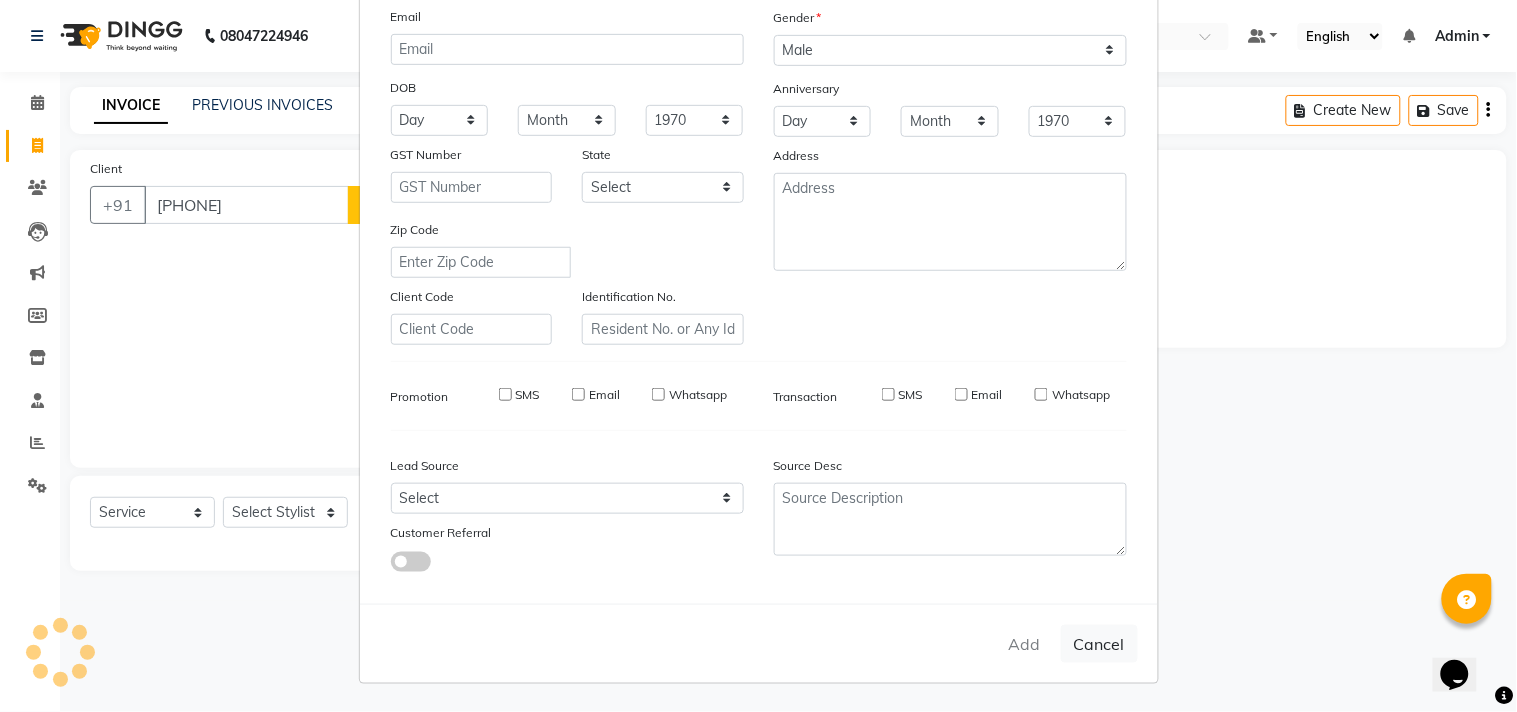type 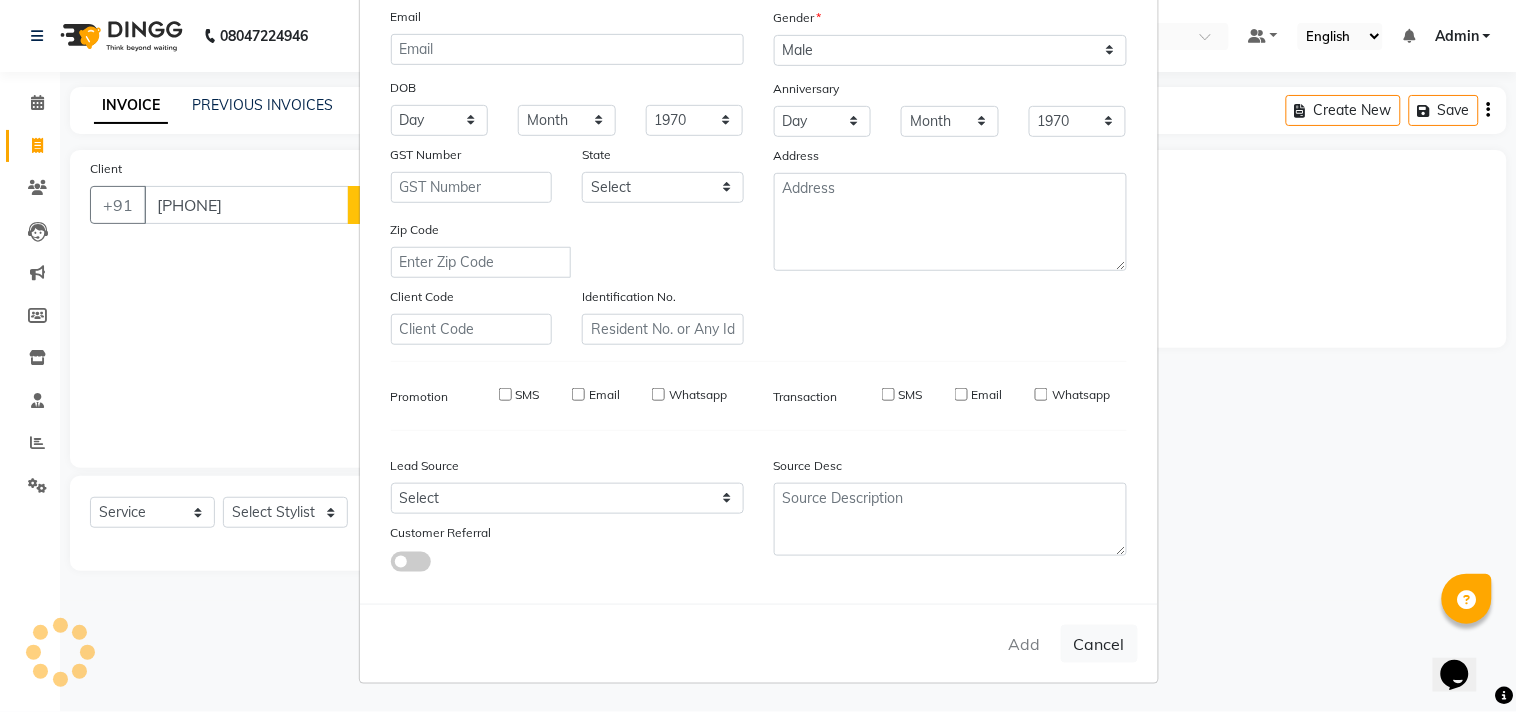 checkbox on "false" 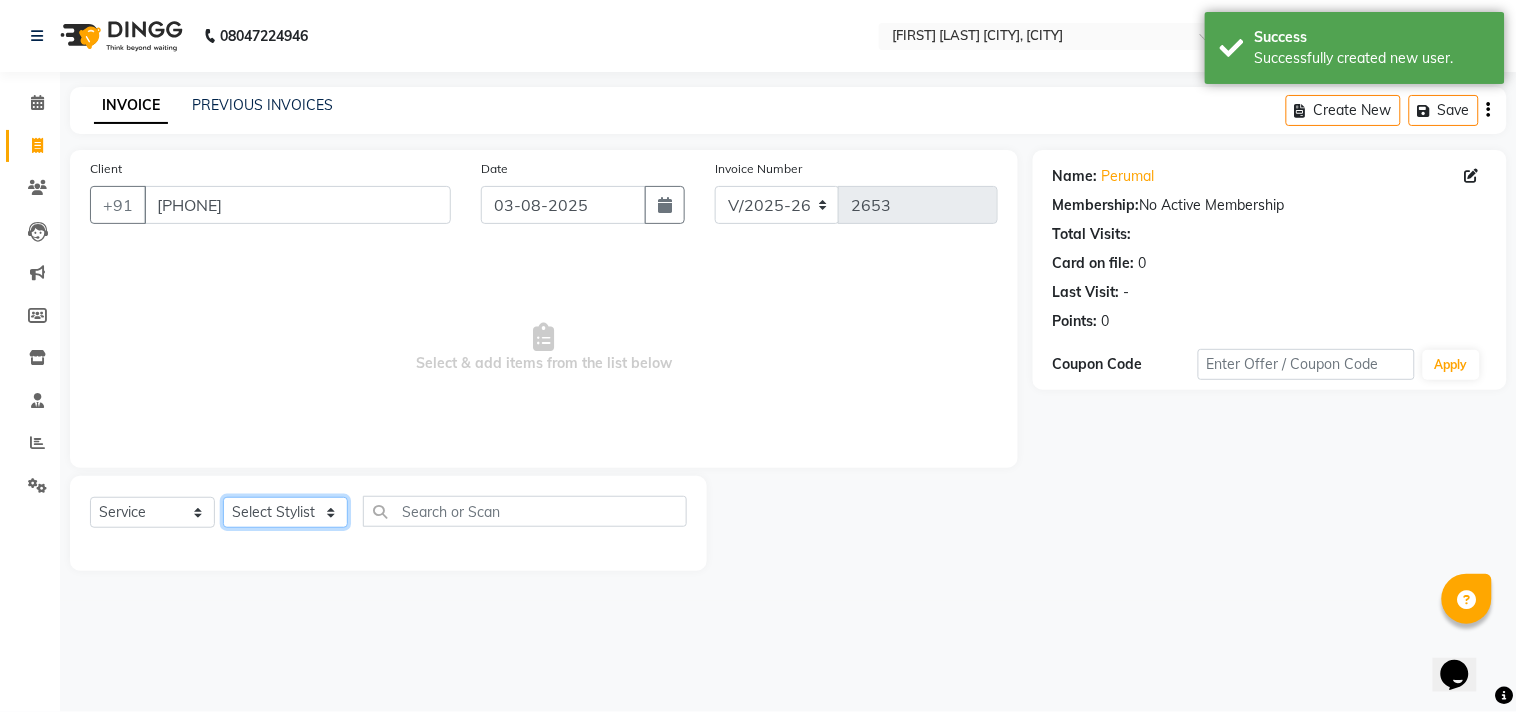 click on "Select Stylist Admin [FIRST] [FIRST] [FIRST] [FIRST] [FIRST] [FIRST] [FIRST]" 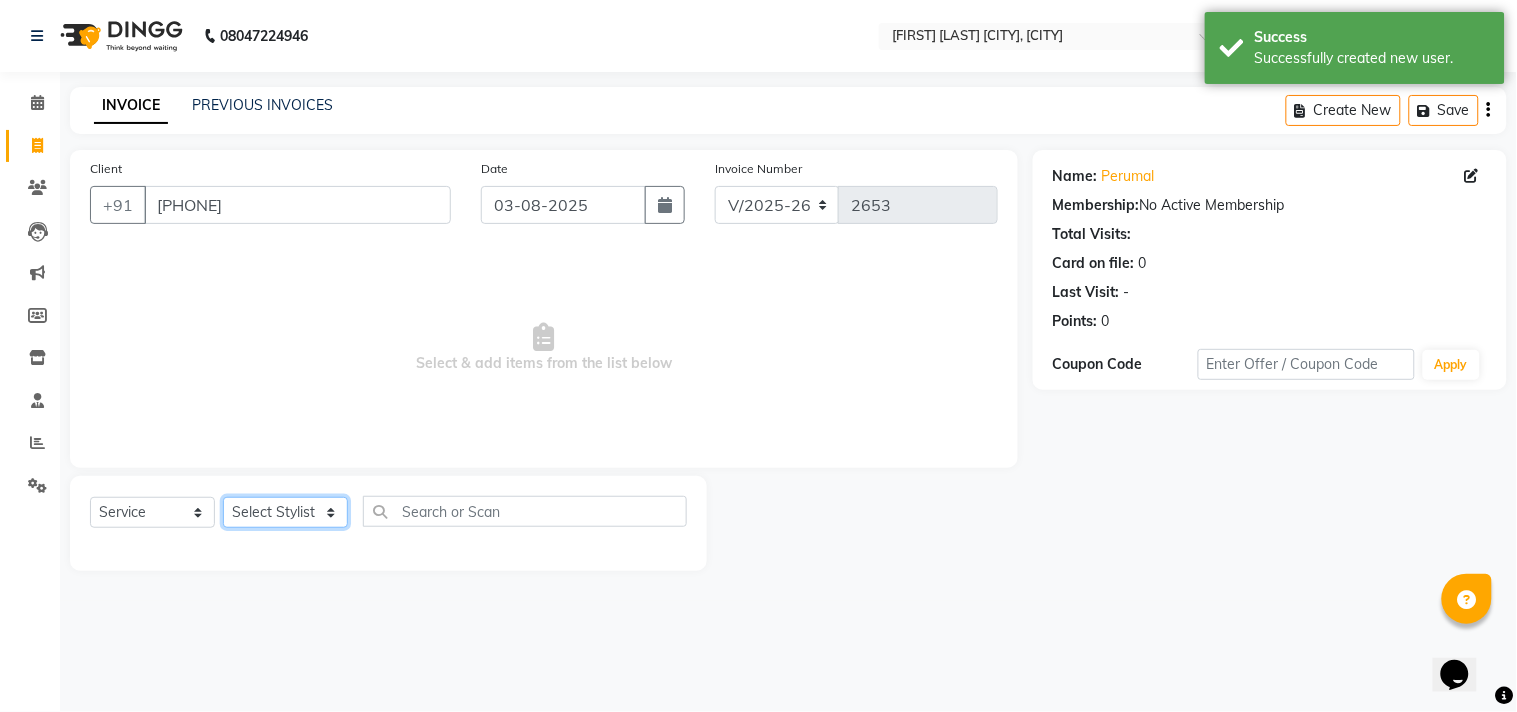 select on "85802" 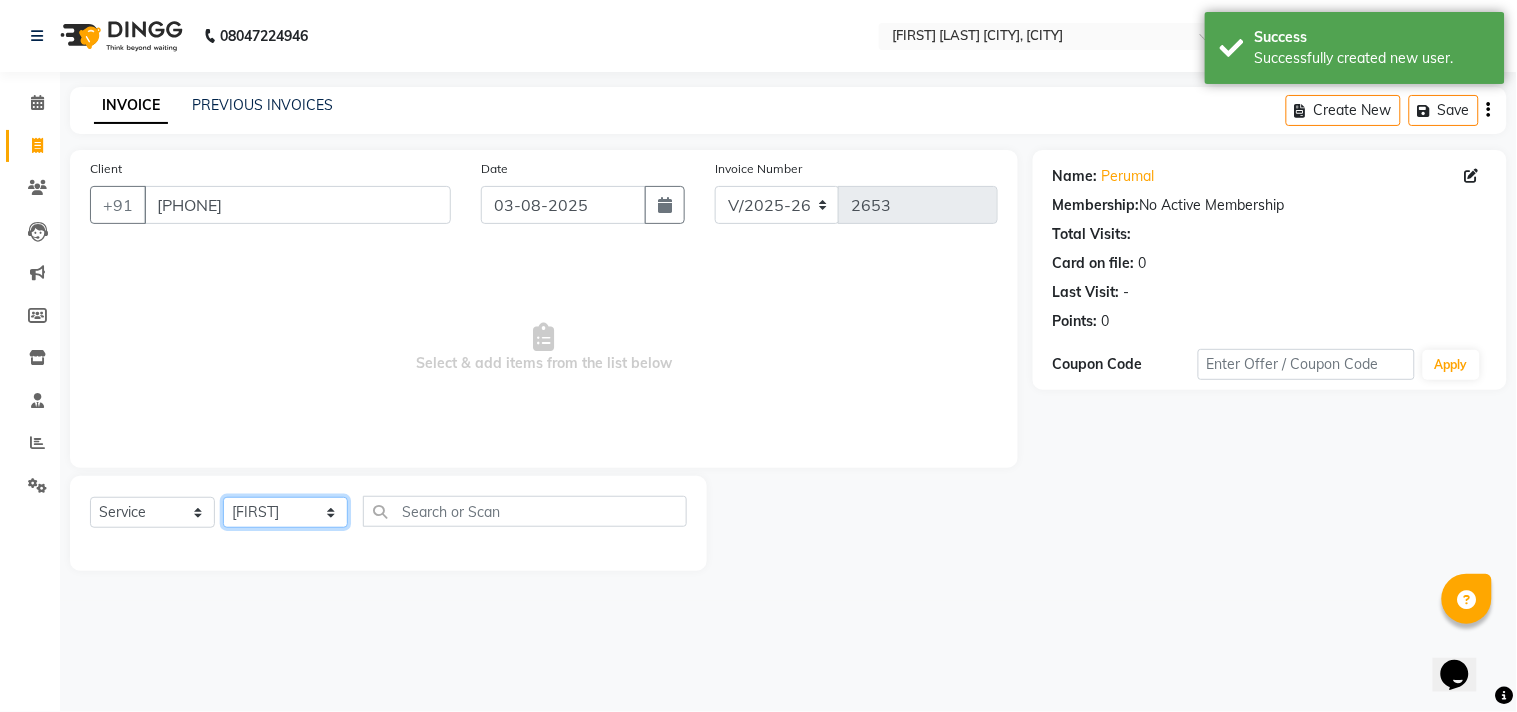 click on "Select Stylist Admin [FIRST] [FIRST] [FIRST] [FIRST] [FIRST] [FIRST] [FIRST]" 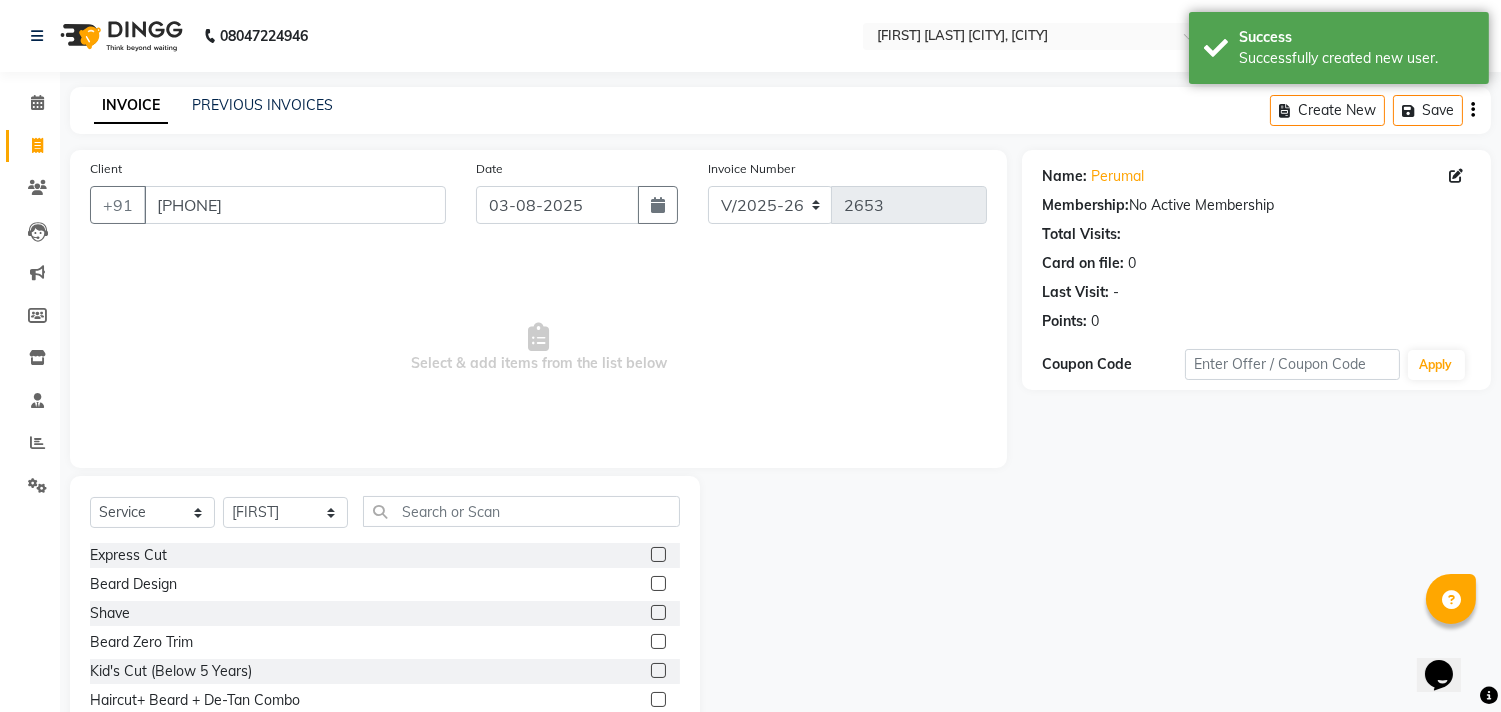 click 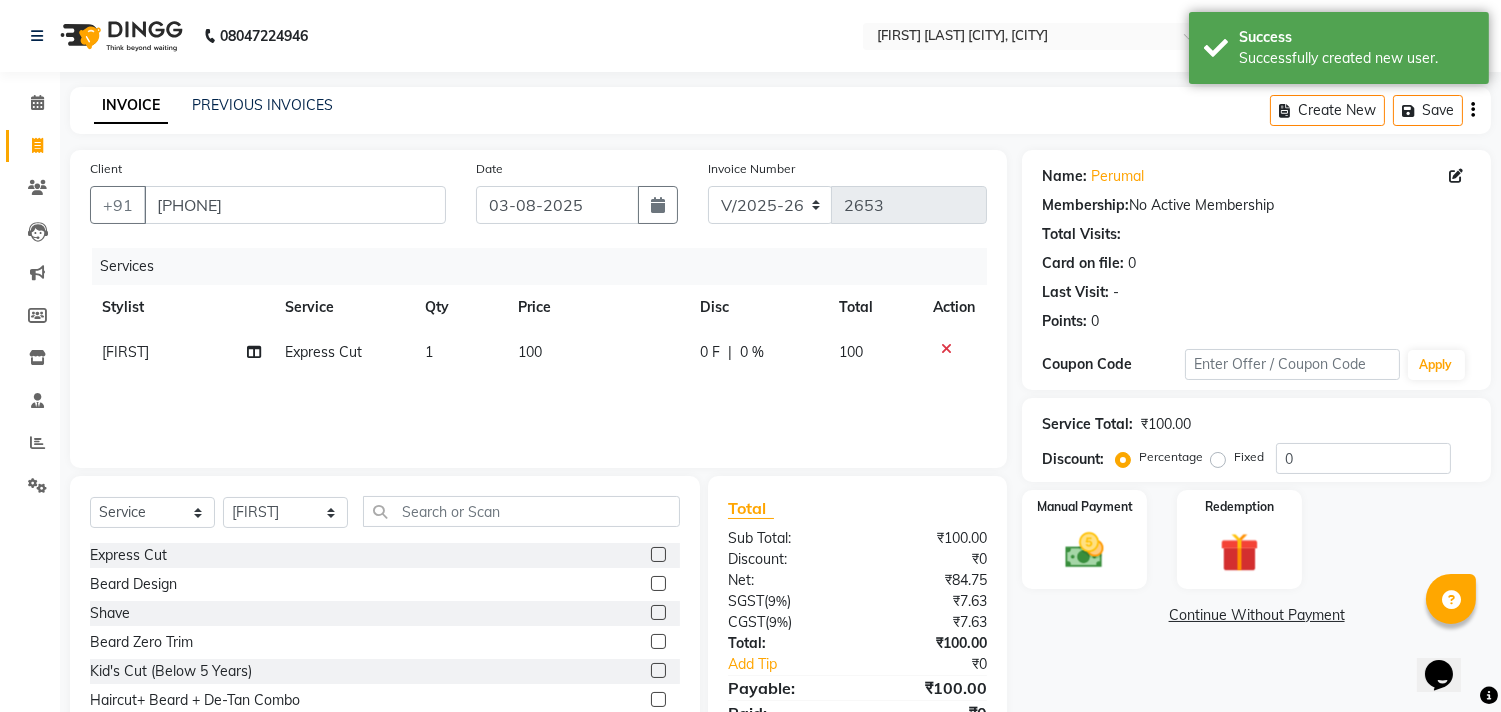 checkbox on "false" 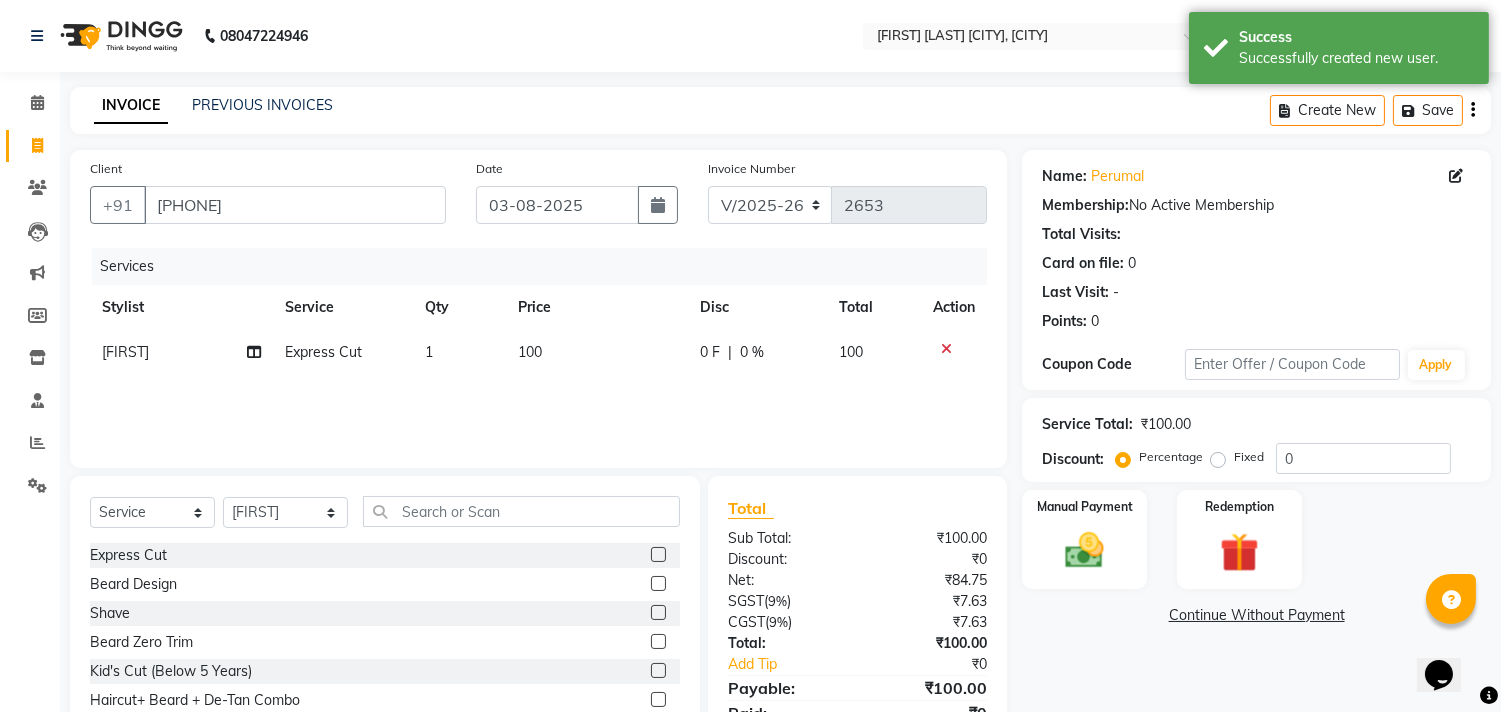 click 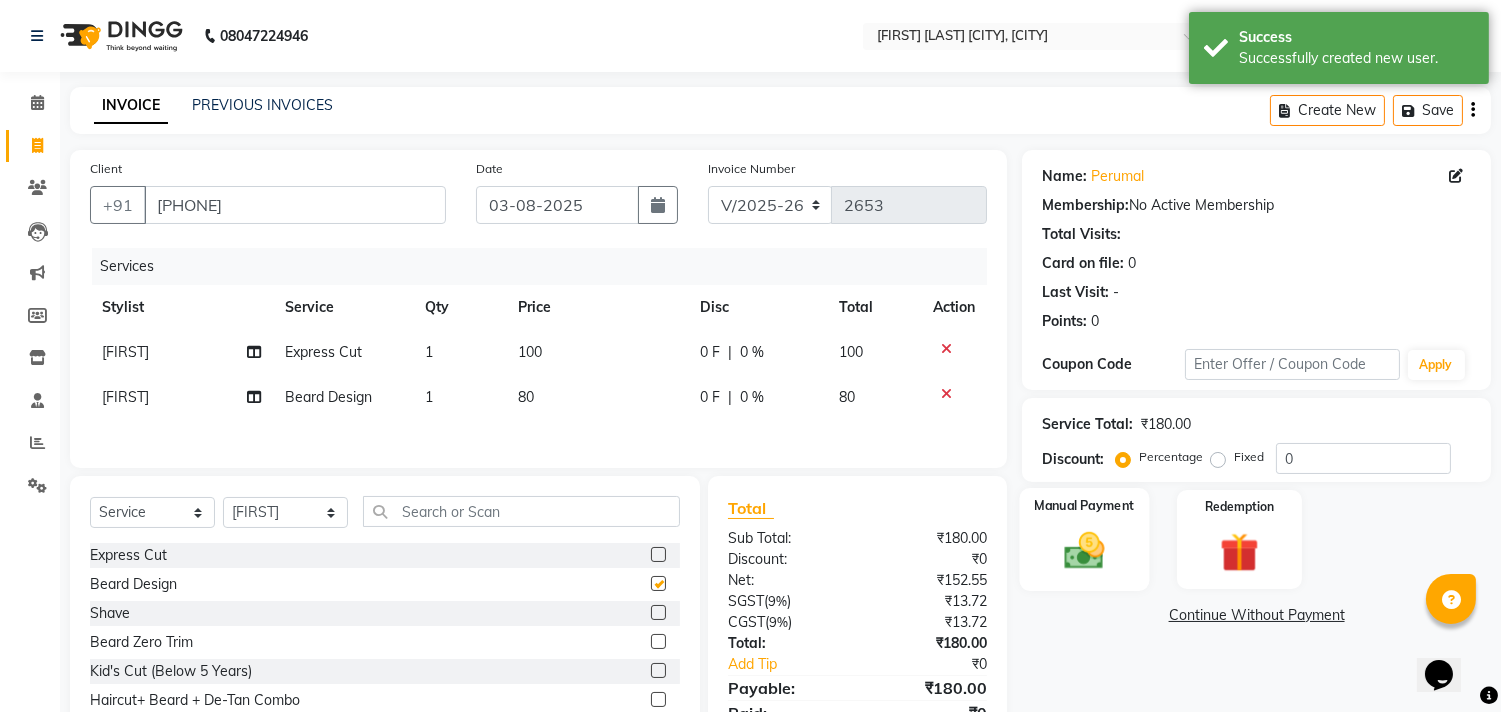 checkbox on "false" 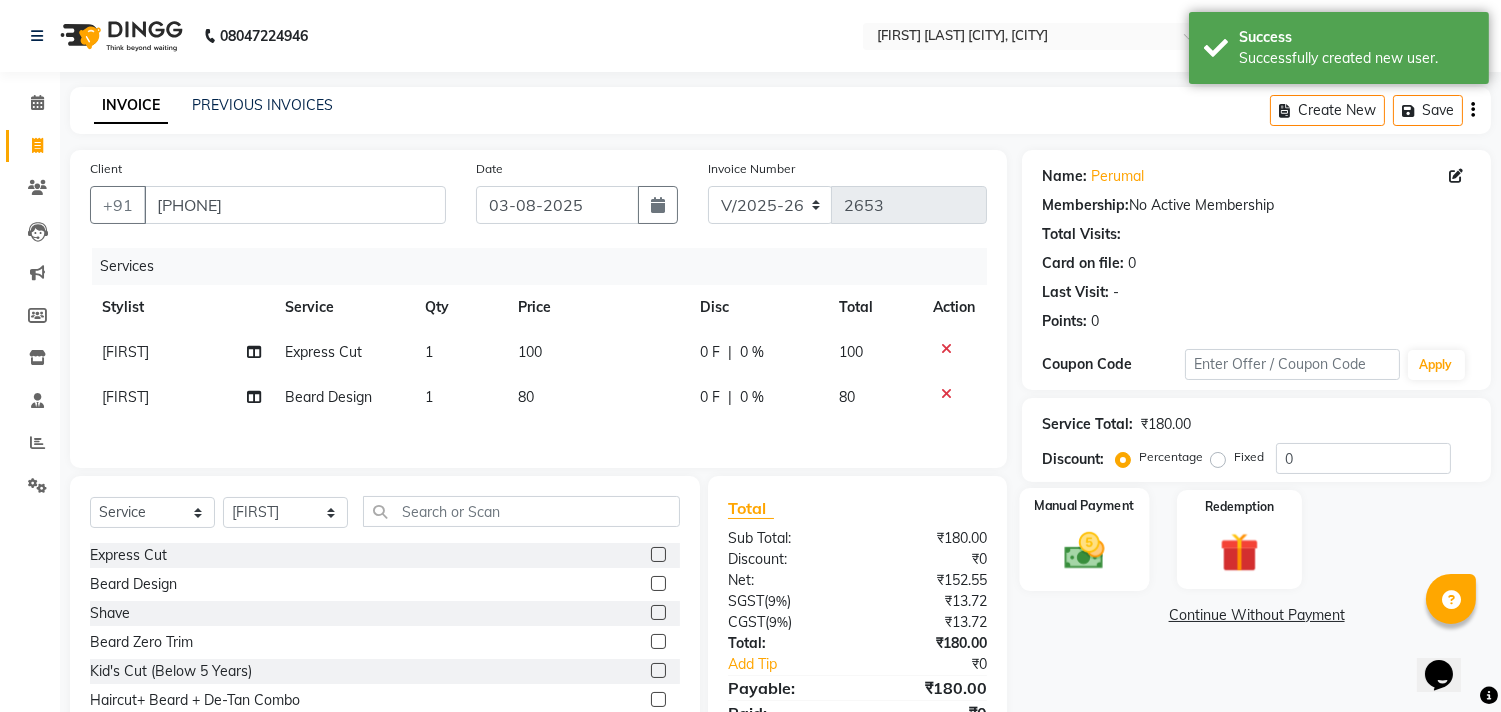 click on "Manual Payment" 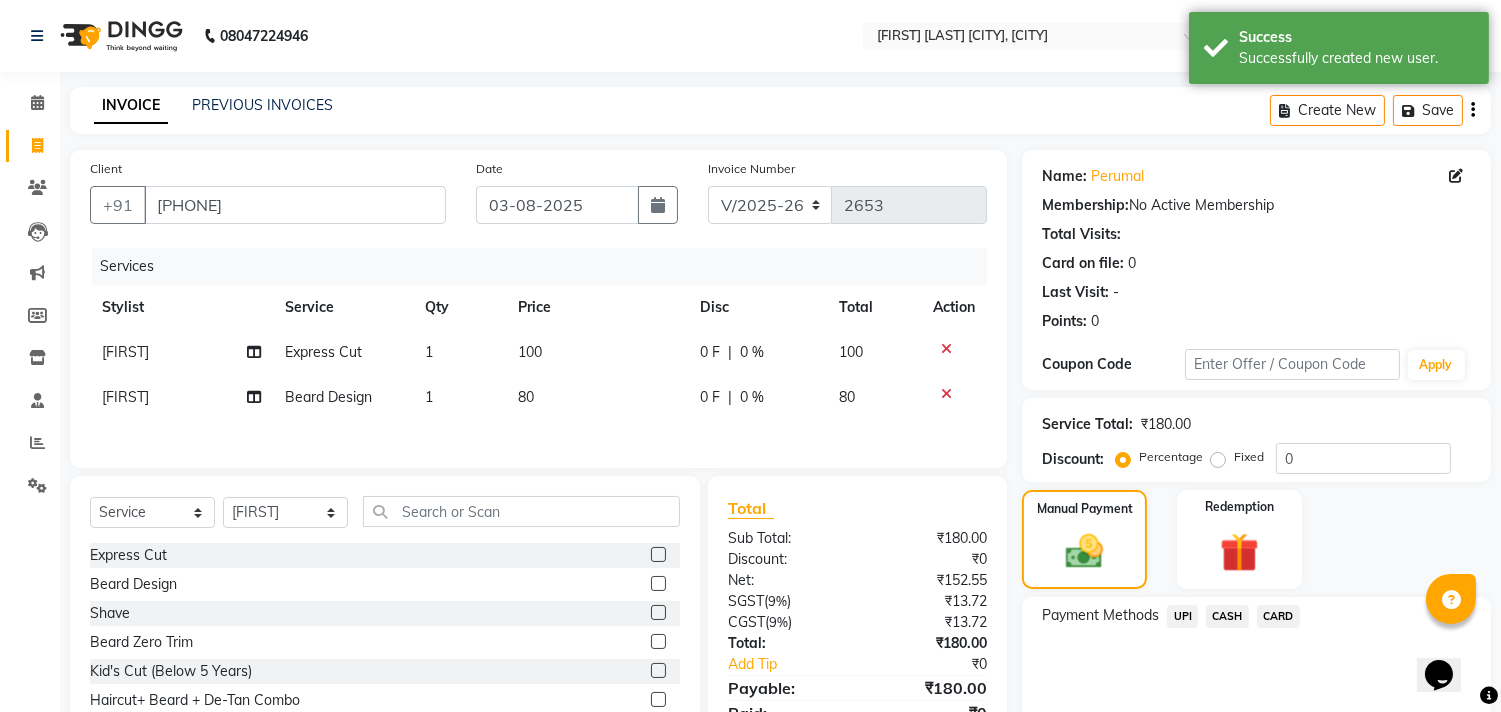 click on "CASH" 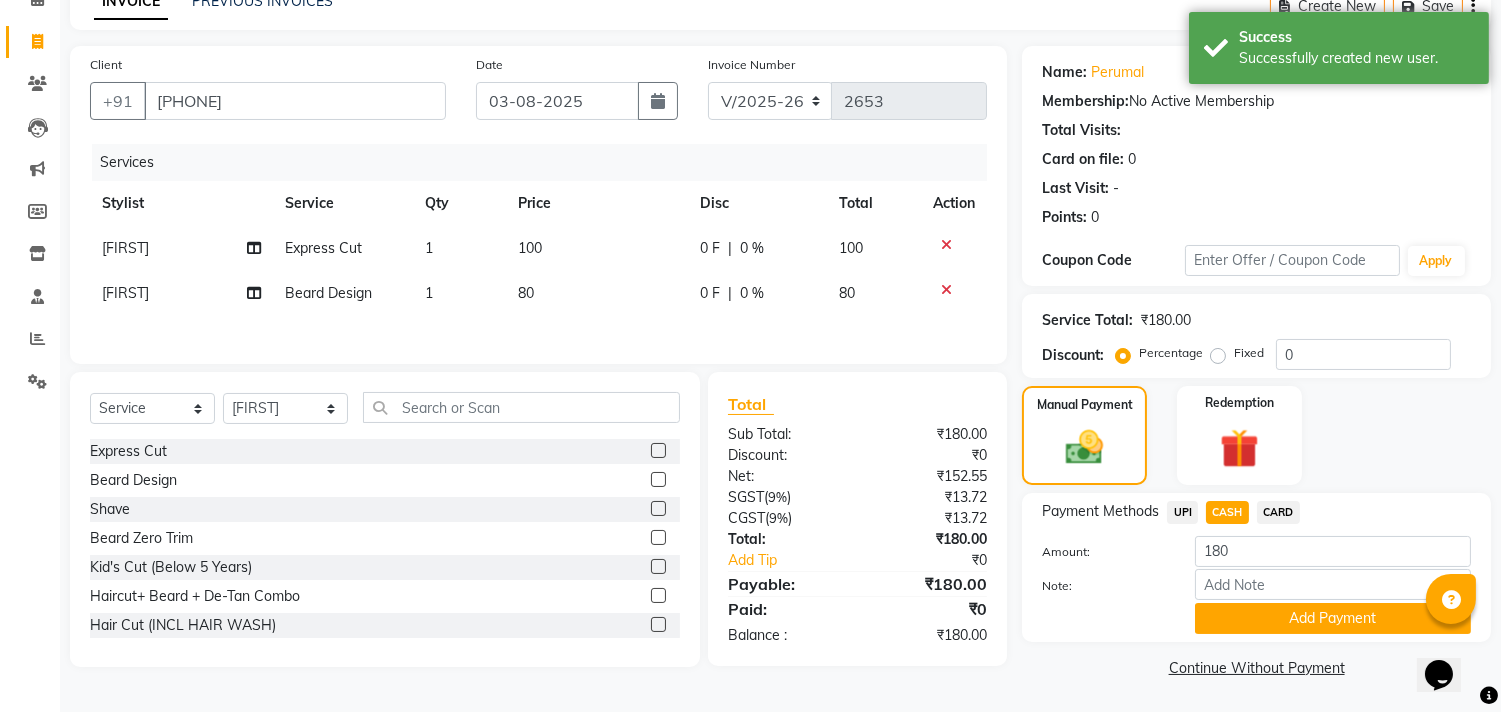 click on "Add Payment" 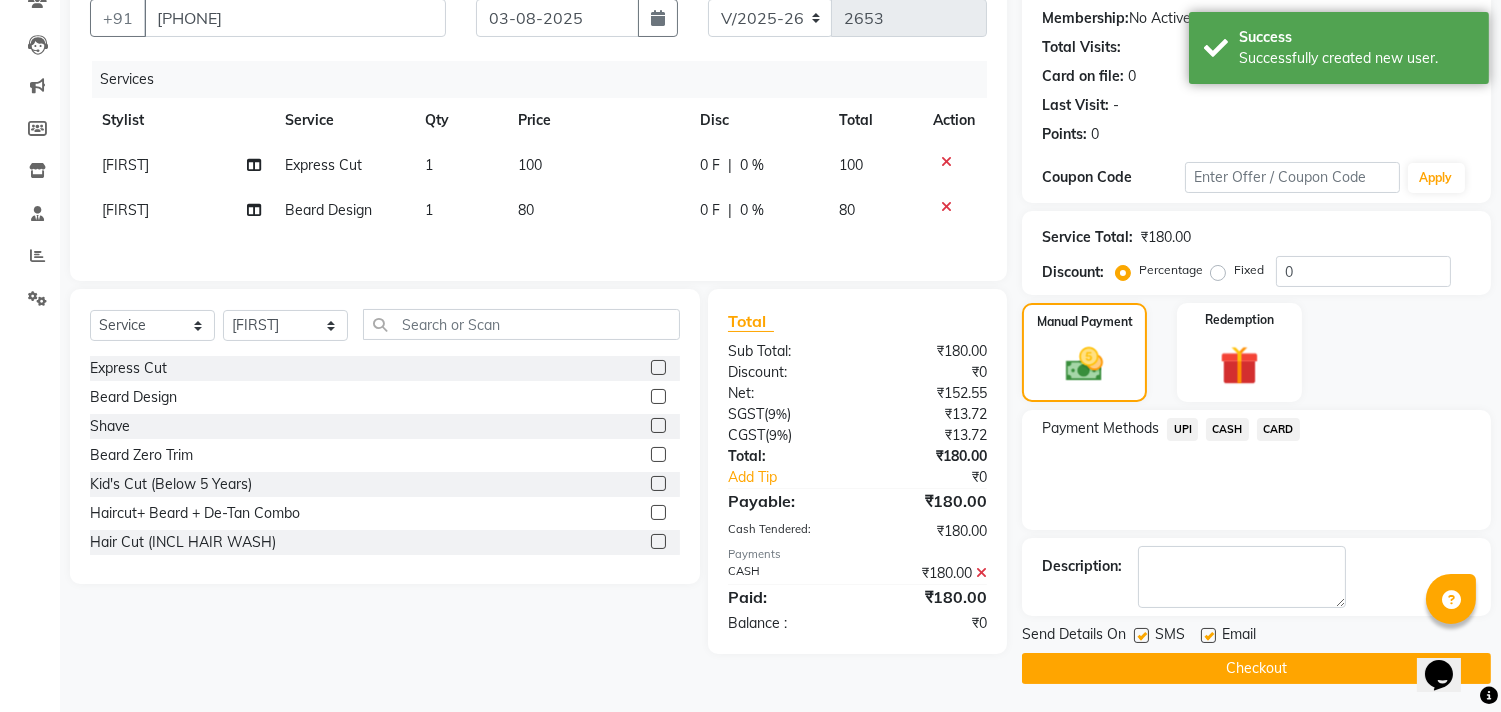 click on "Checkout" 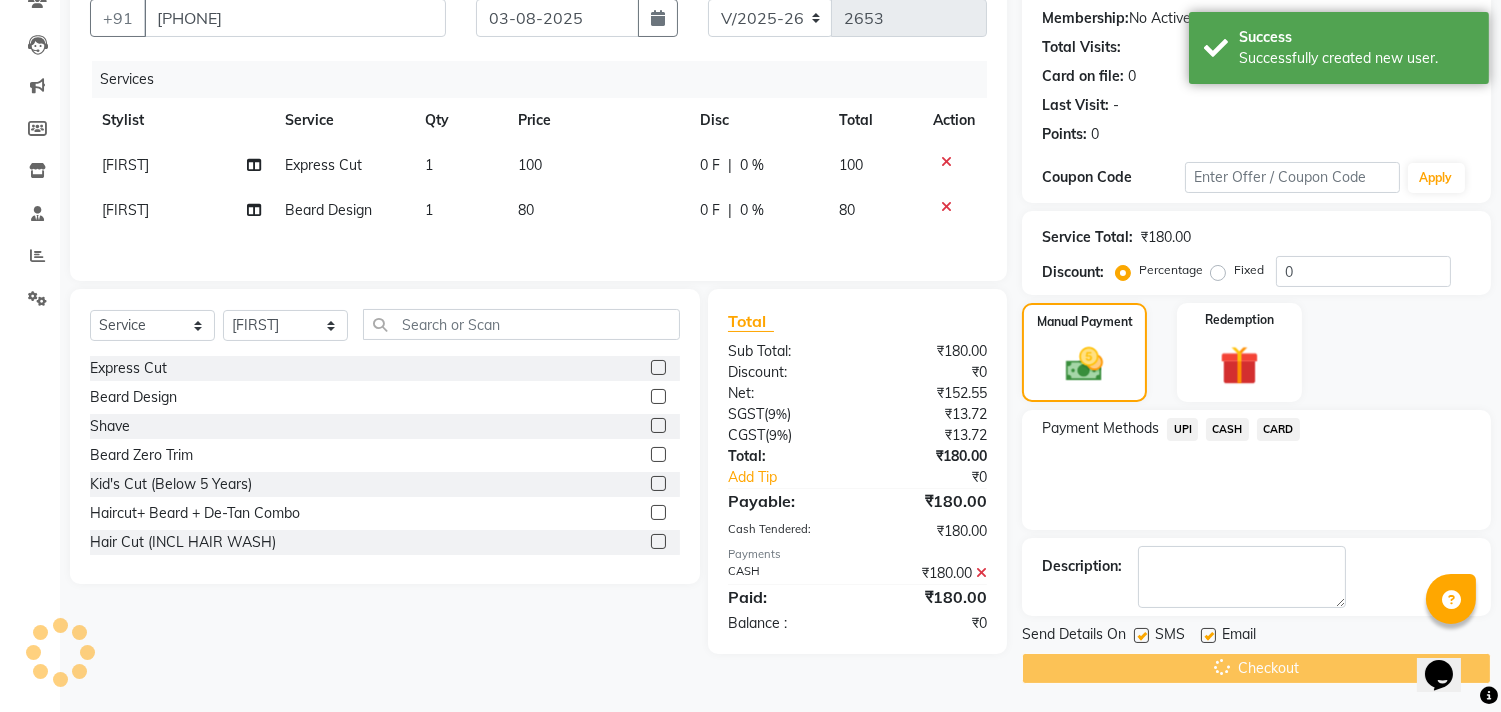 scroll, scrollTop: 93, scrollLeft: 0, axis: vertical 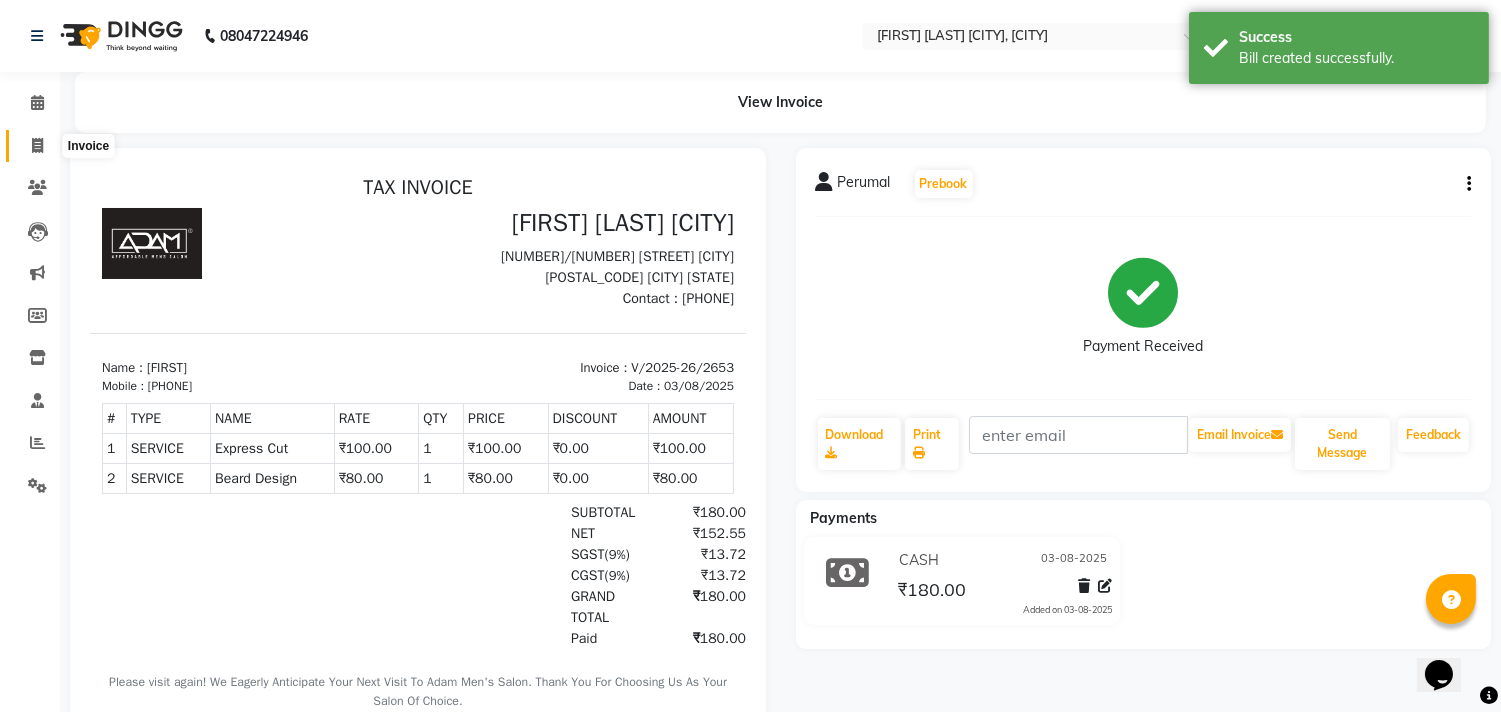 click 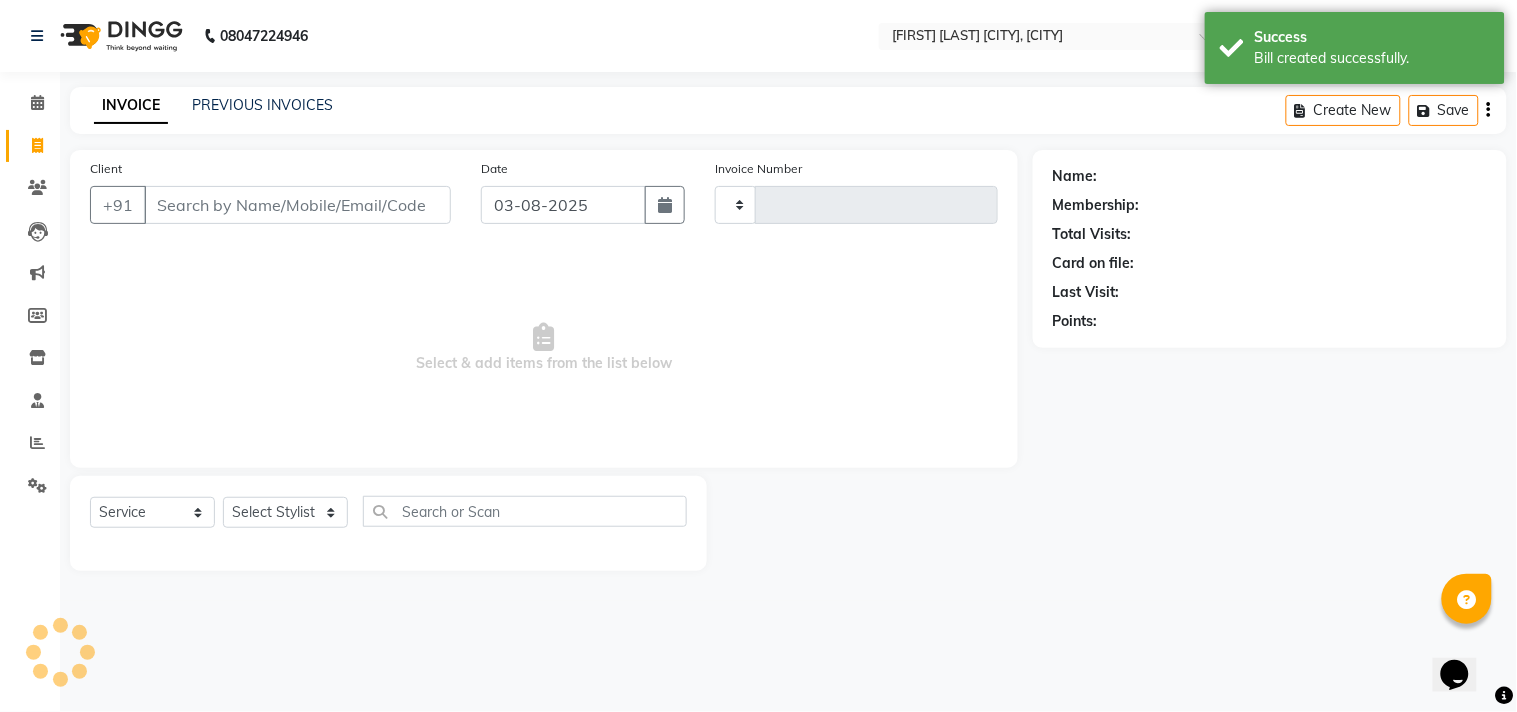 type on "2654" 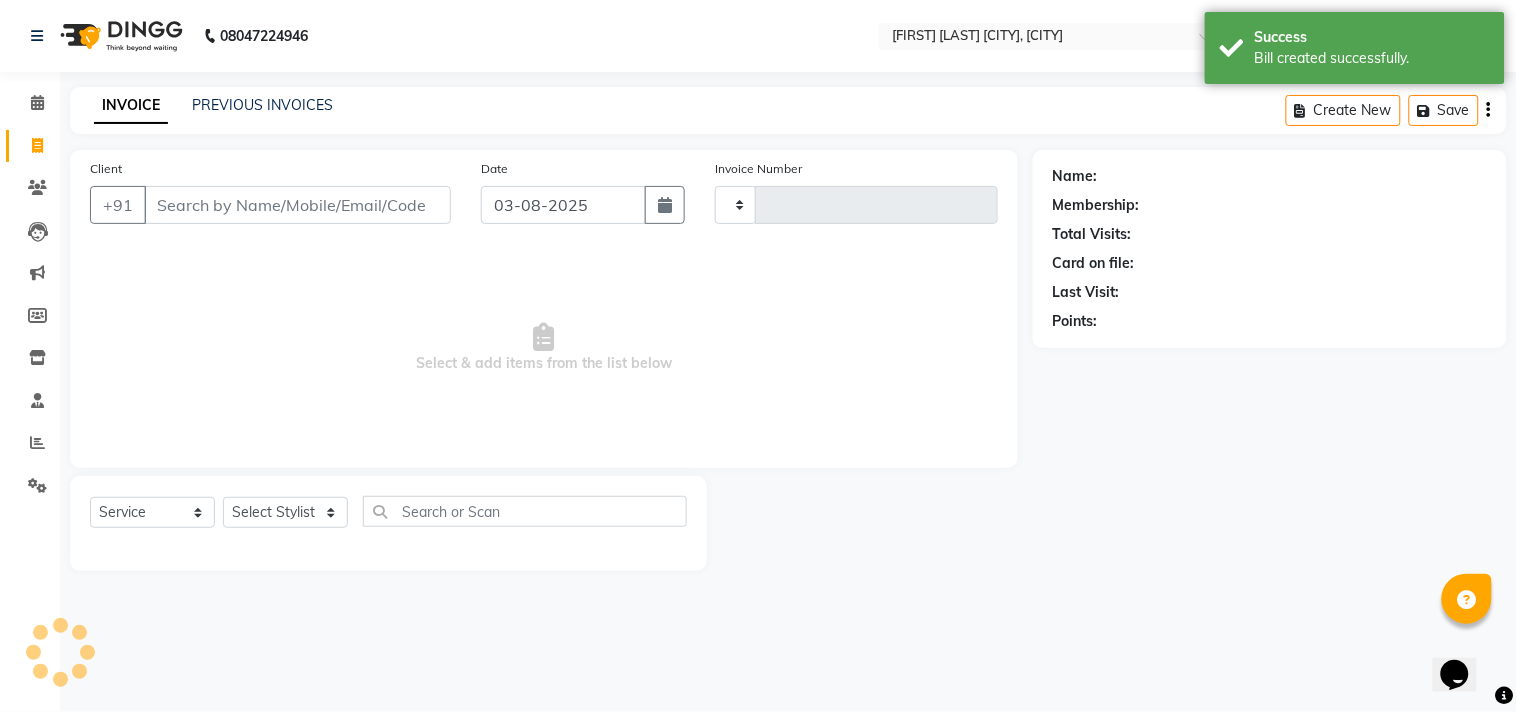 select on "8329" 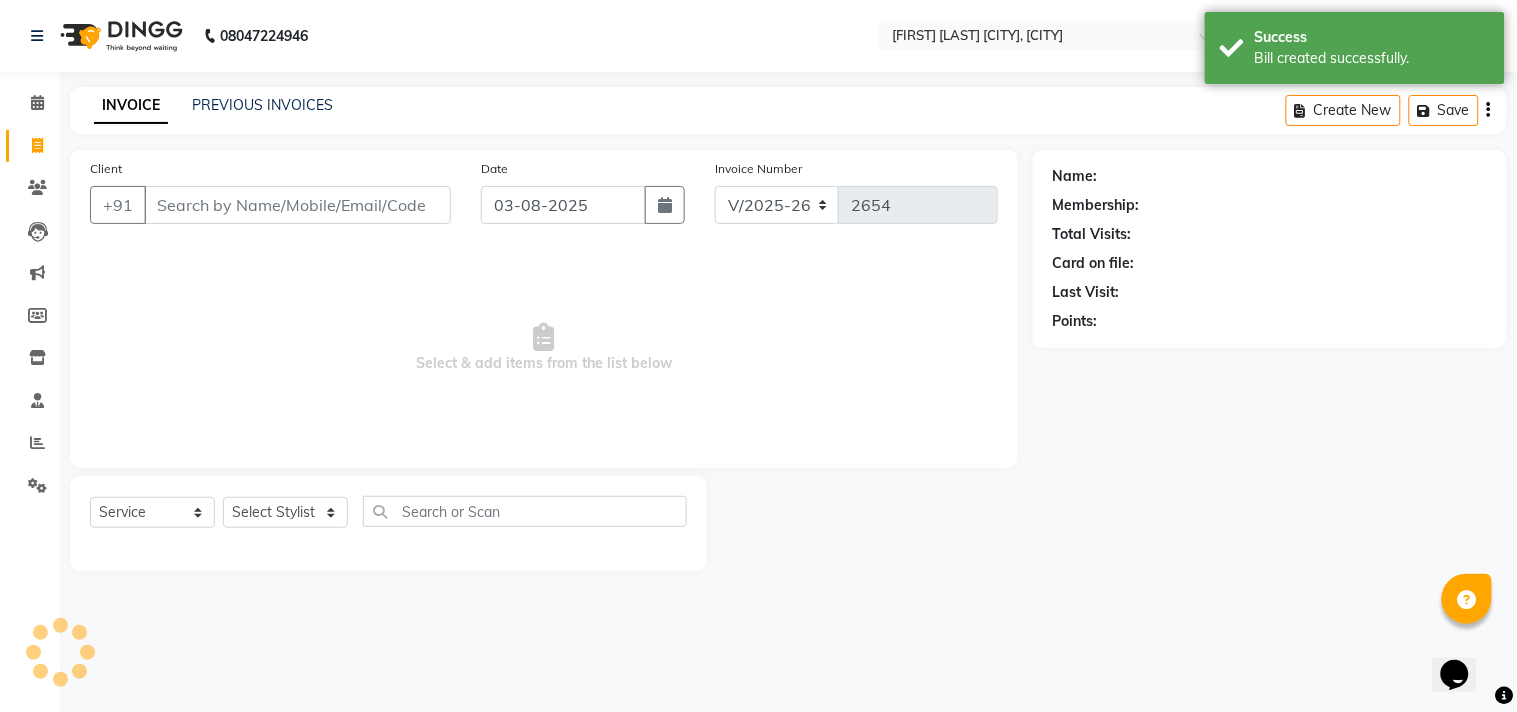 click on "Client" at bounding box center [297, 205] 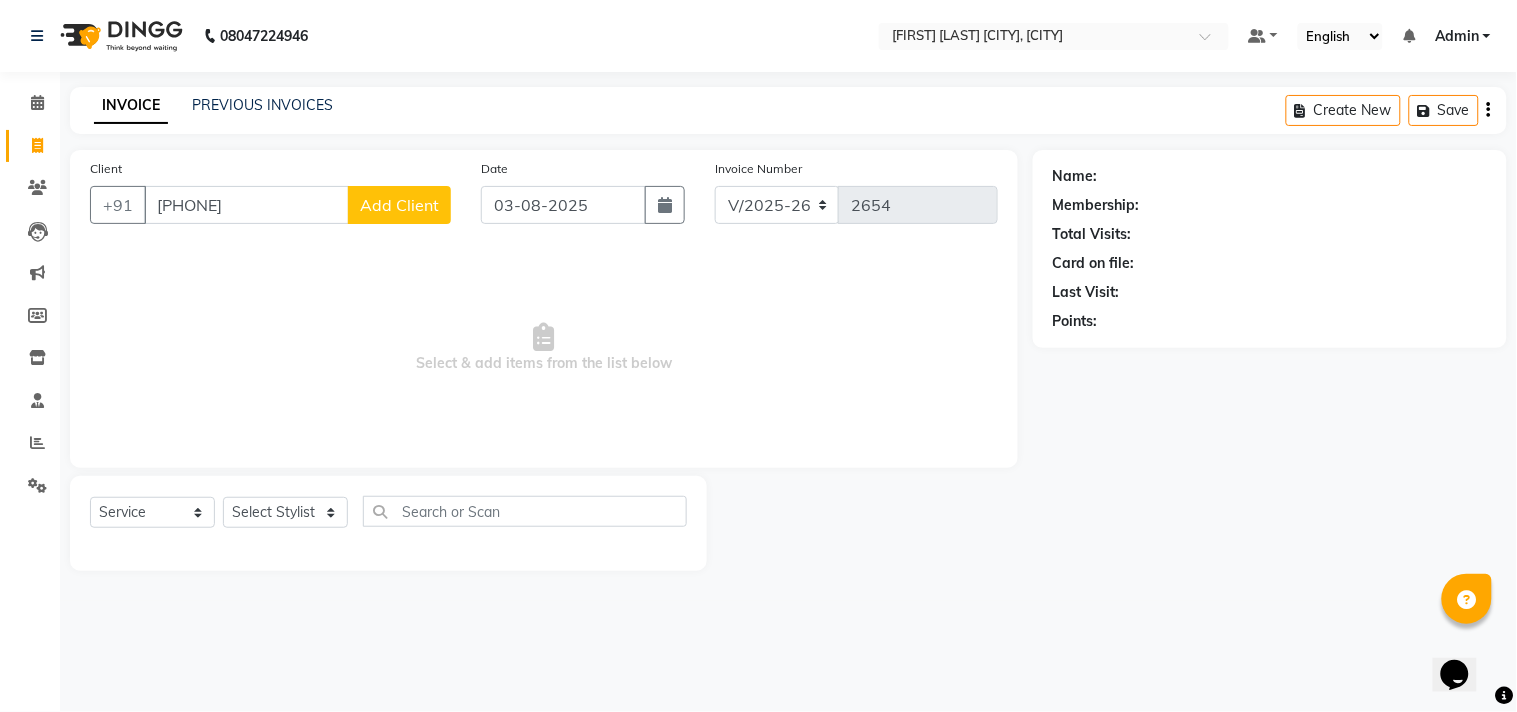 type on "[PHONE]" 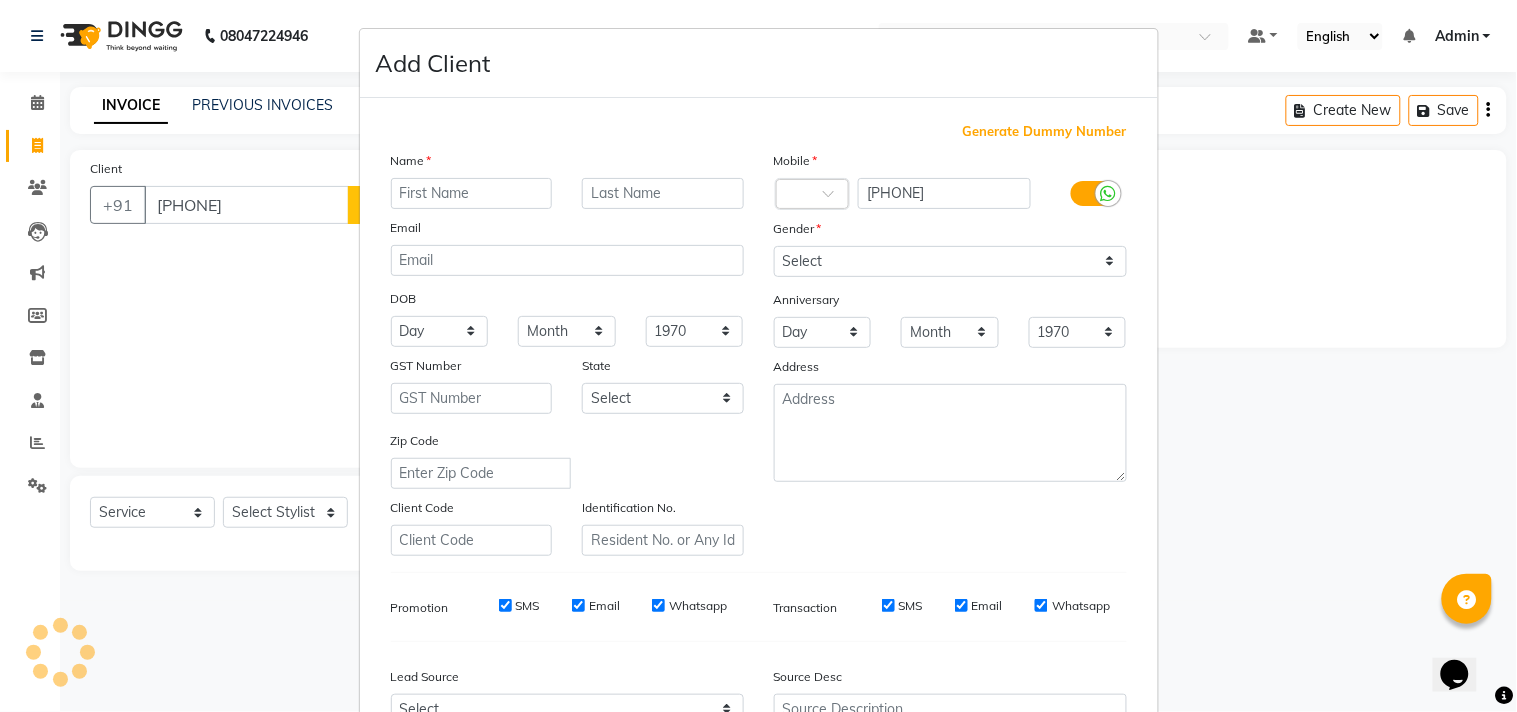 click at bounding box center (472, 193) 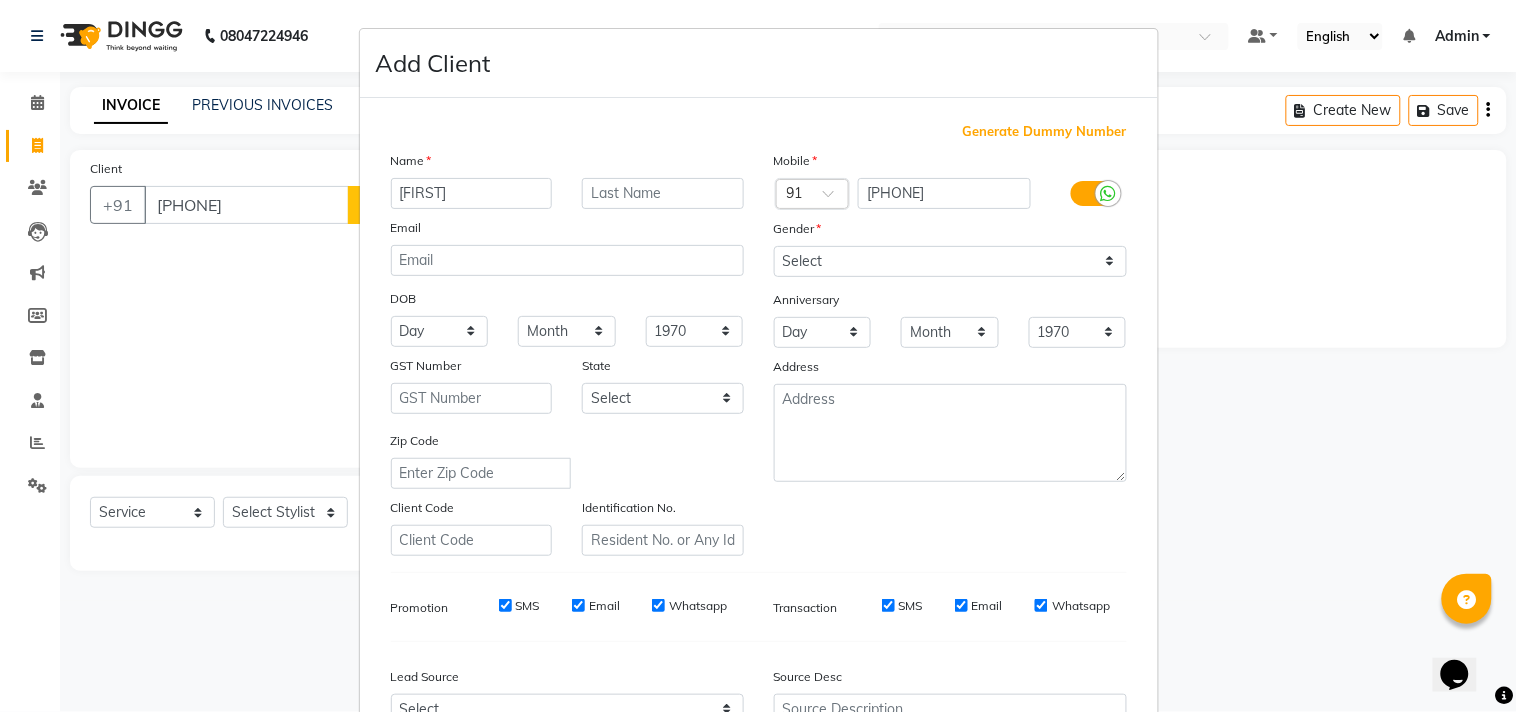 type on "[FIRST]" 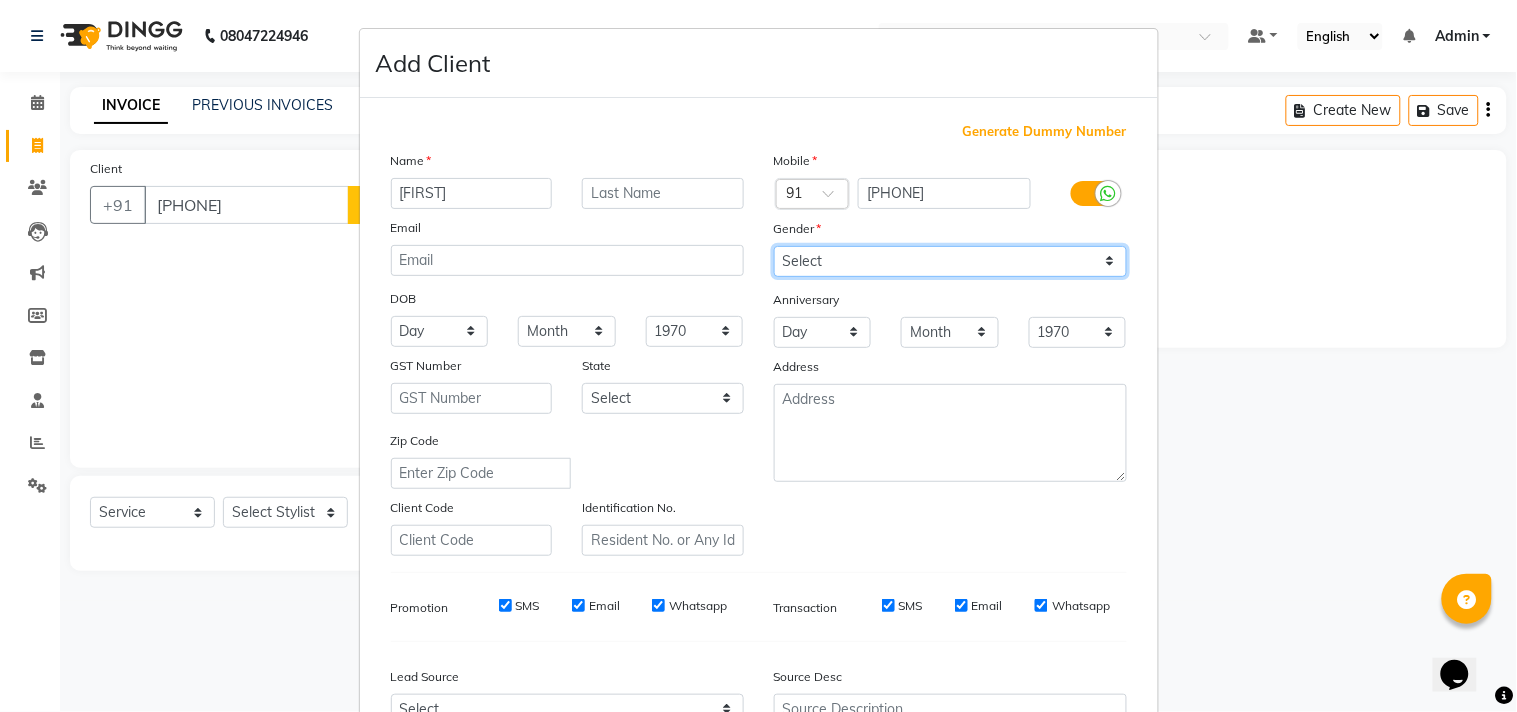 click on "Select Male Female Other Prefer Not To Say" at bounding box center (950, 261) 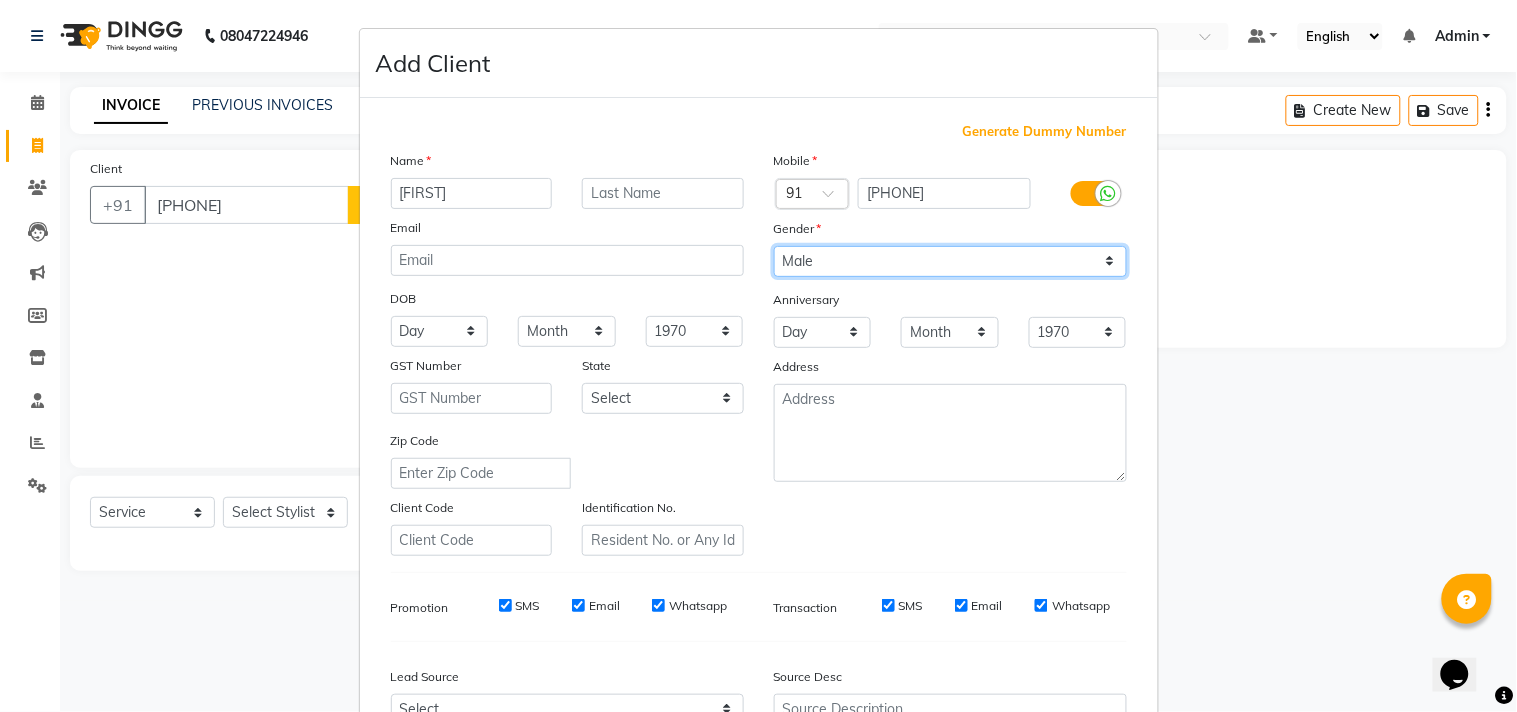 click on "Select Male Female Other Prefer Not To Say" at bounding box center (950, 261) 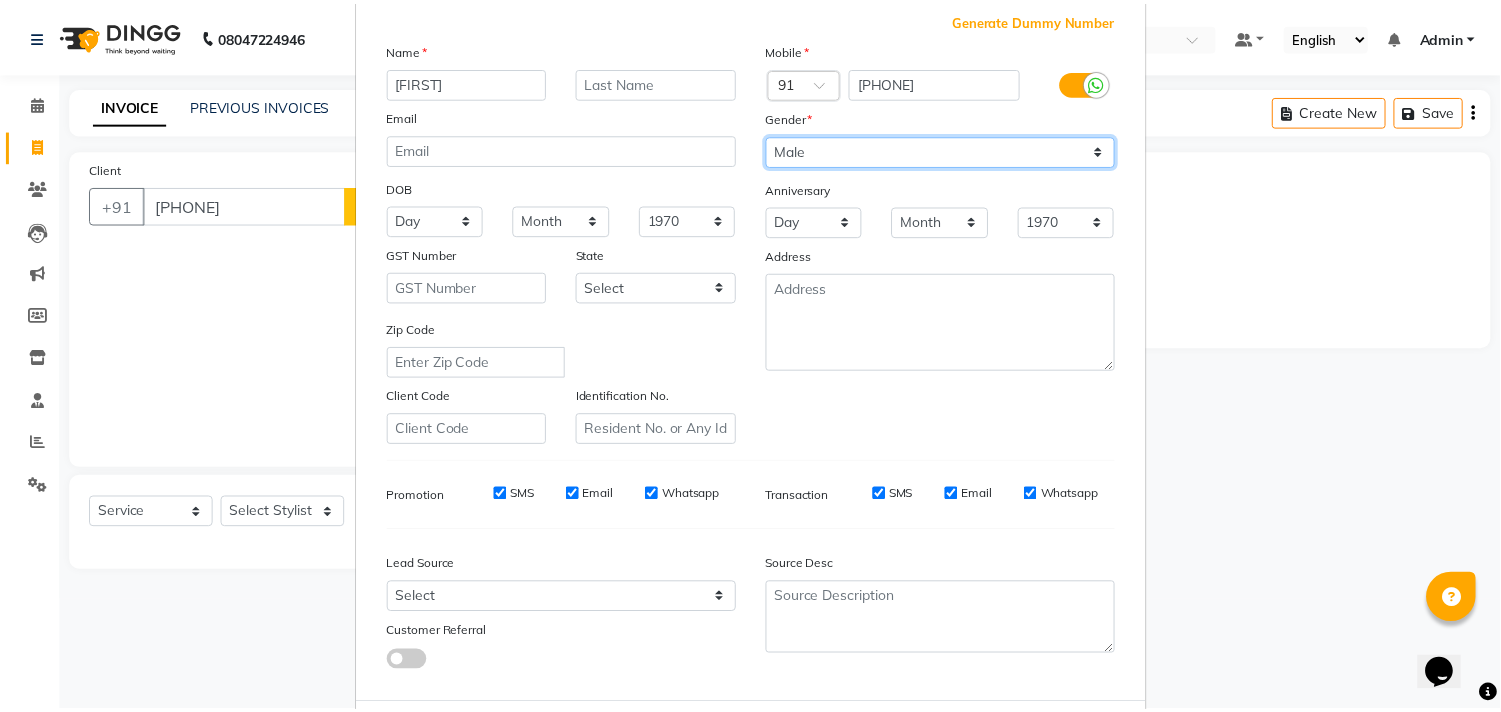 scroll, scrollTop: 212, scrollLeft: 0, axis: vertical 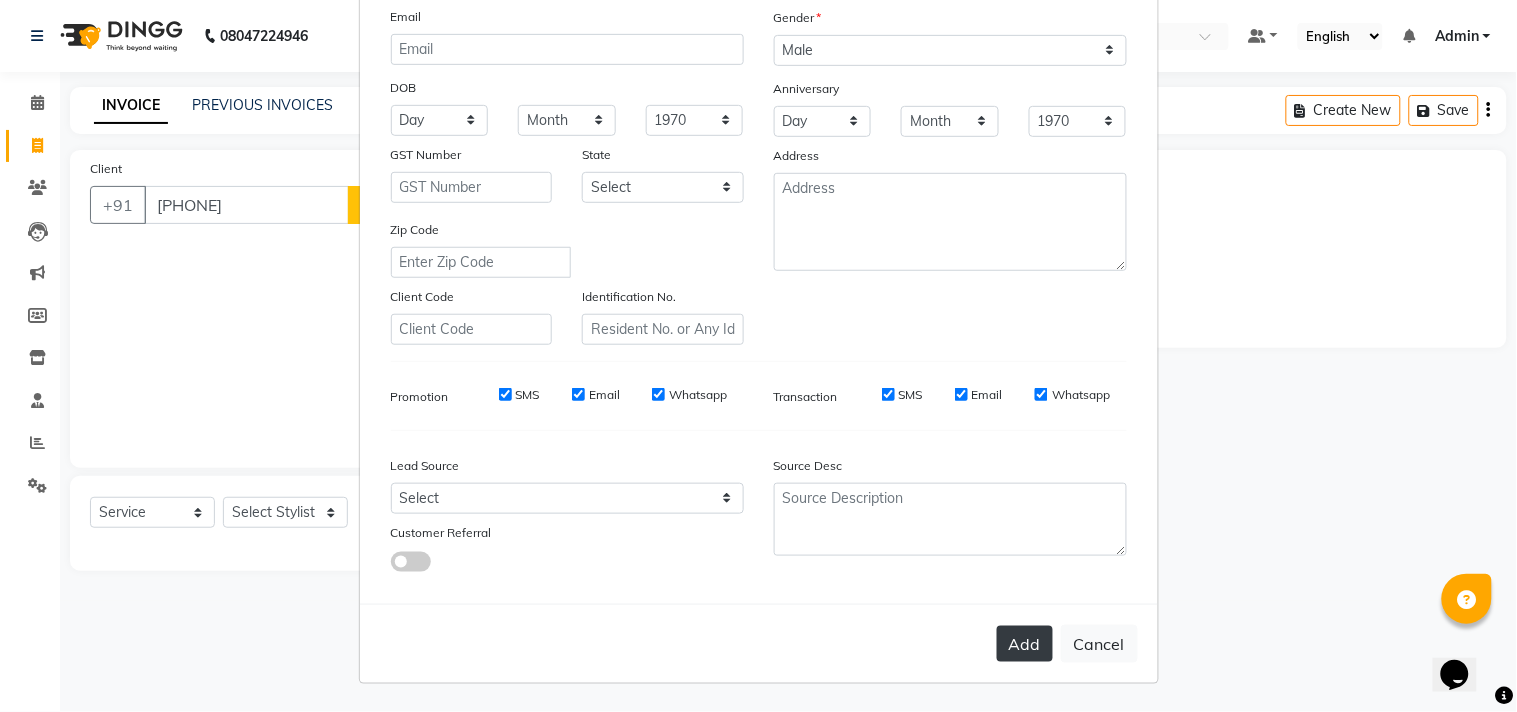 click on "Add" at bounding box center [1025, 644] 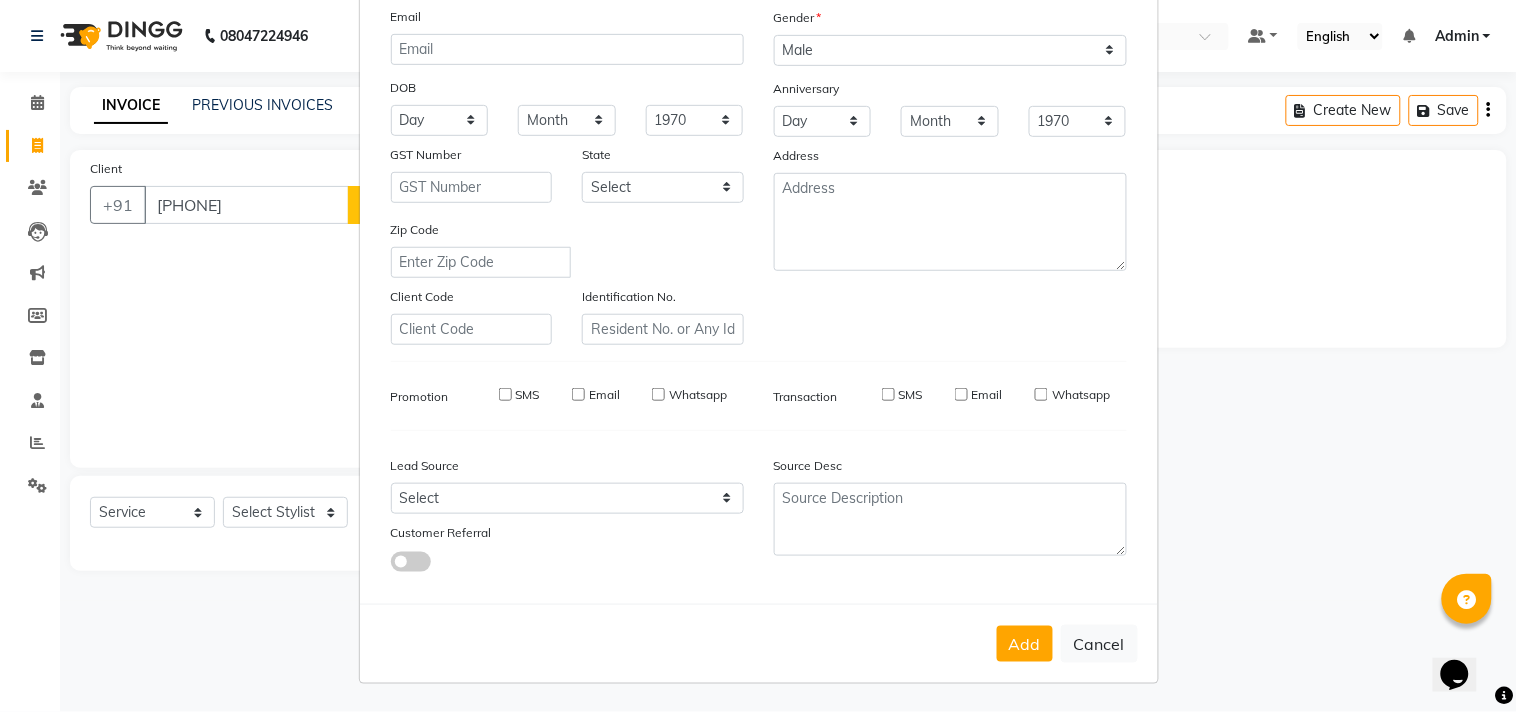 type 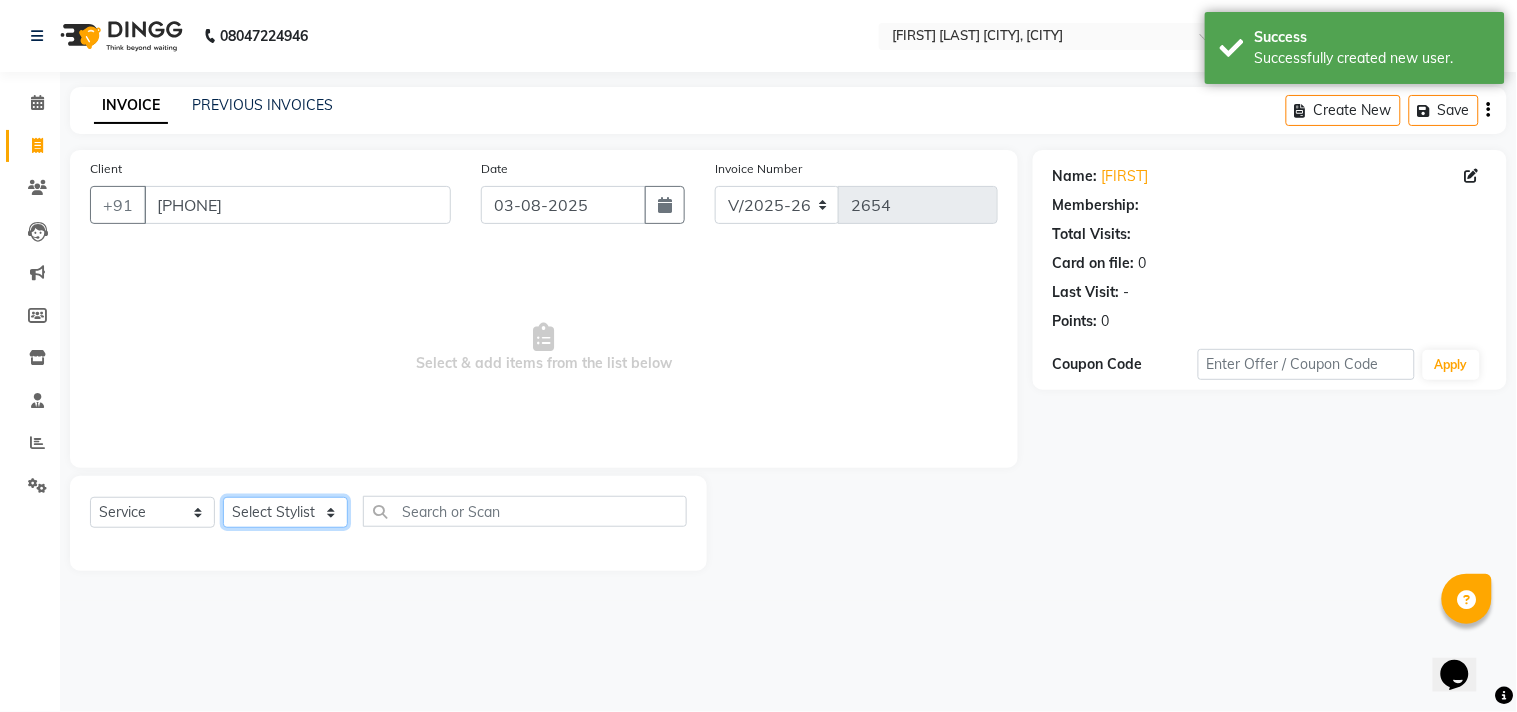 click on "Select Stylist Admin [FIRST] [FIRST] [FIRST] [FIRST] [FIRST] [FIRST] [FIRST]" 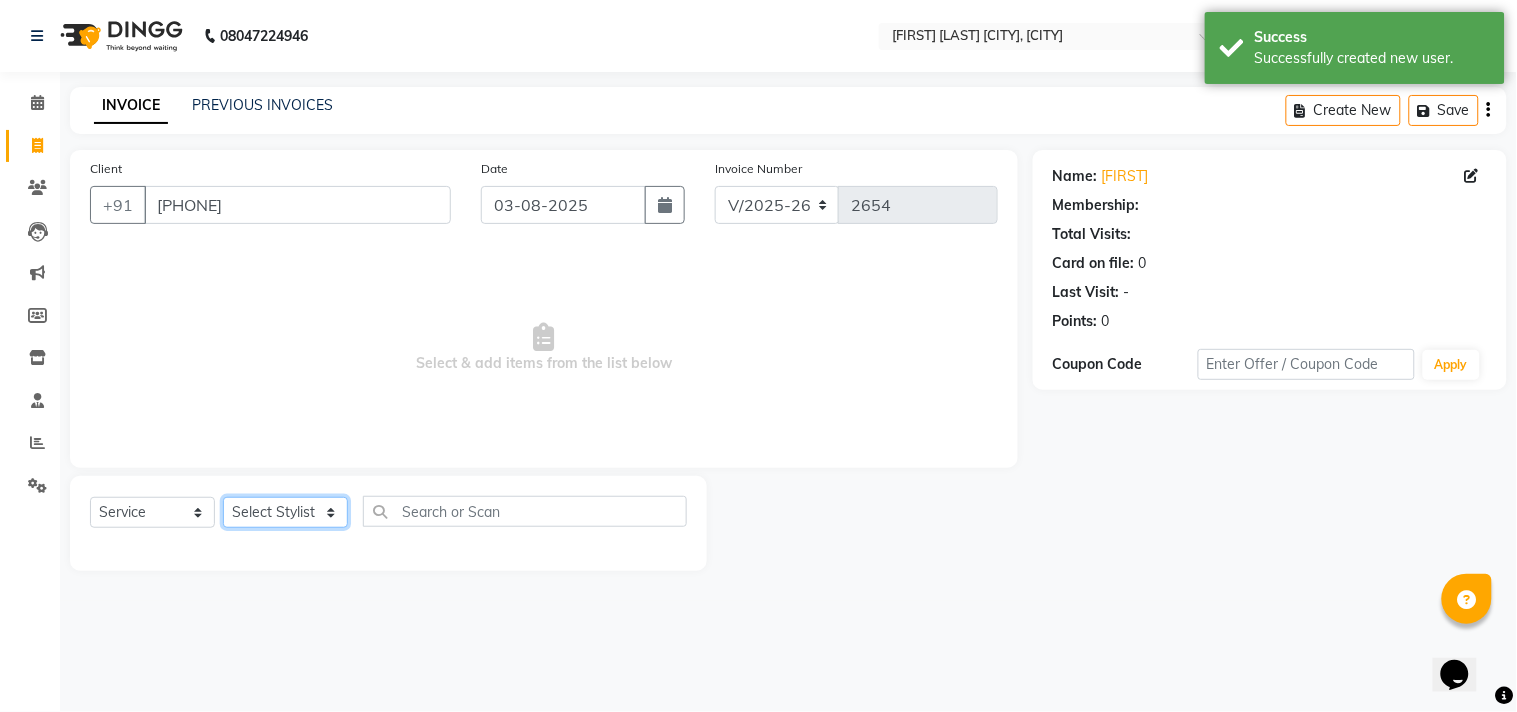 select on "85801" 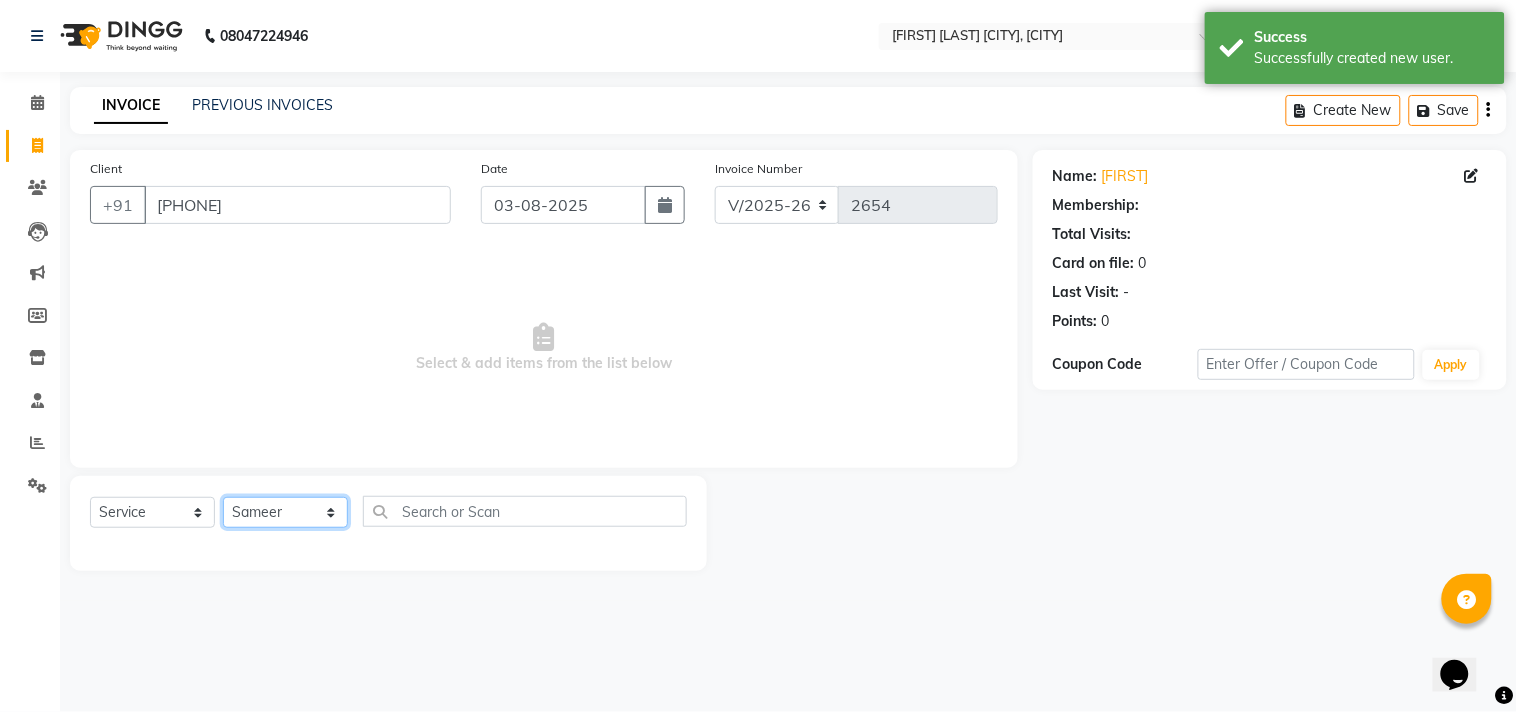 click on "Select Stylist Admin [FIRST] [FIRST] [FIRST] [FIRST] [FIRST] [FIRST] [FIRST]" 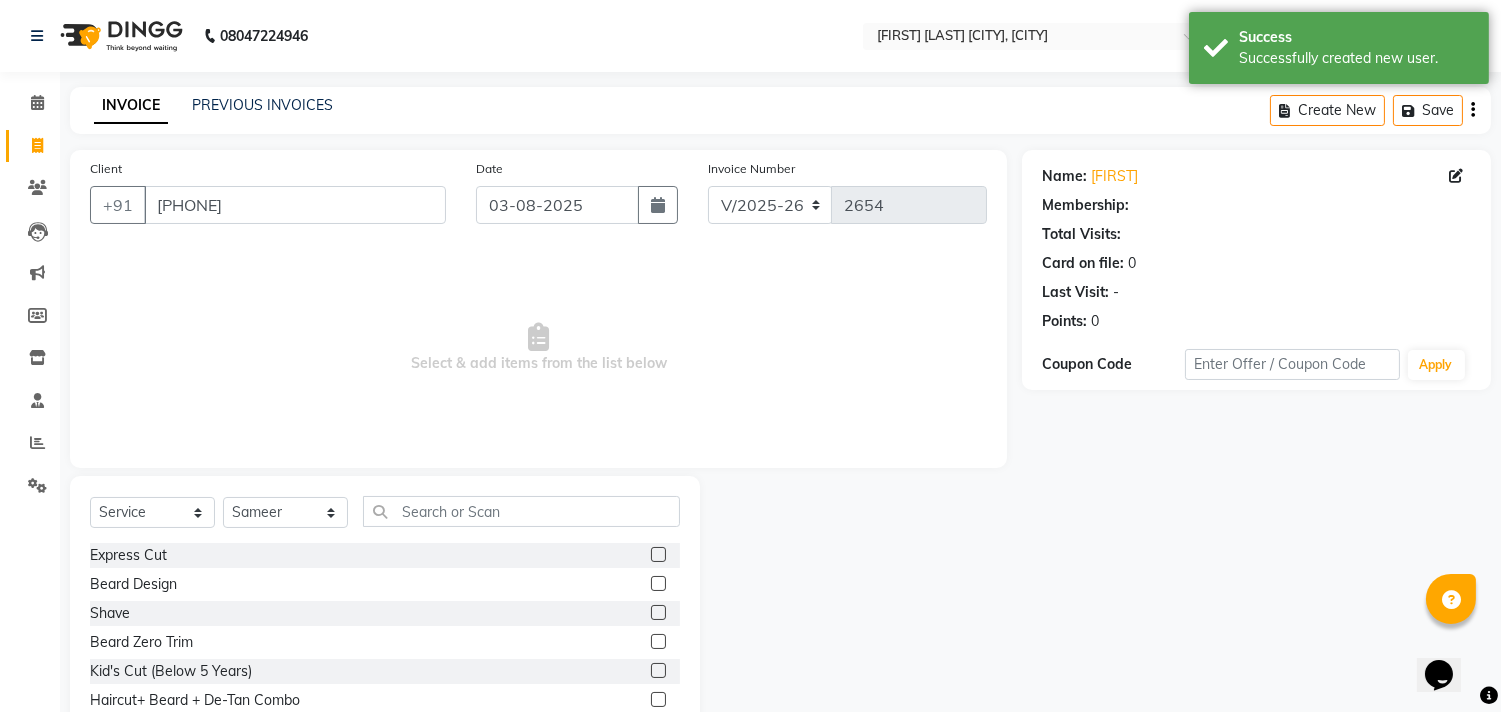 click 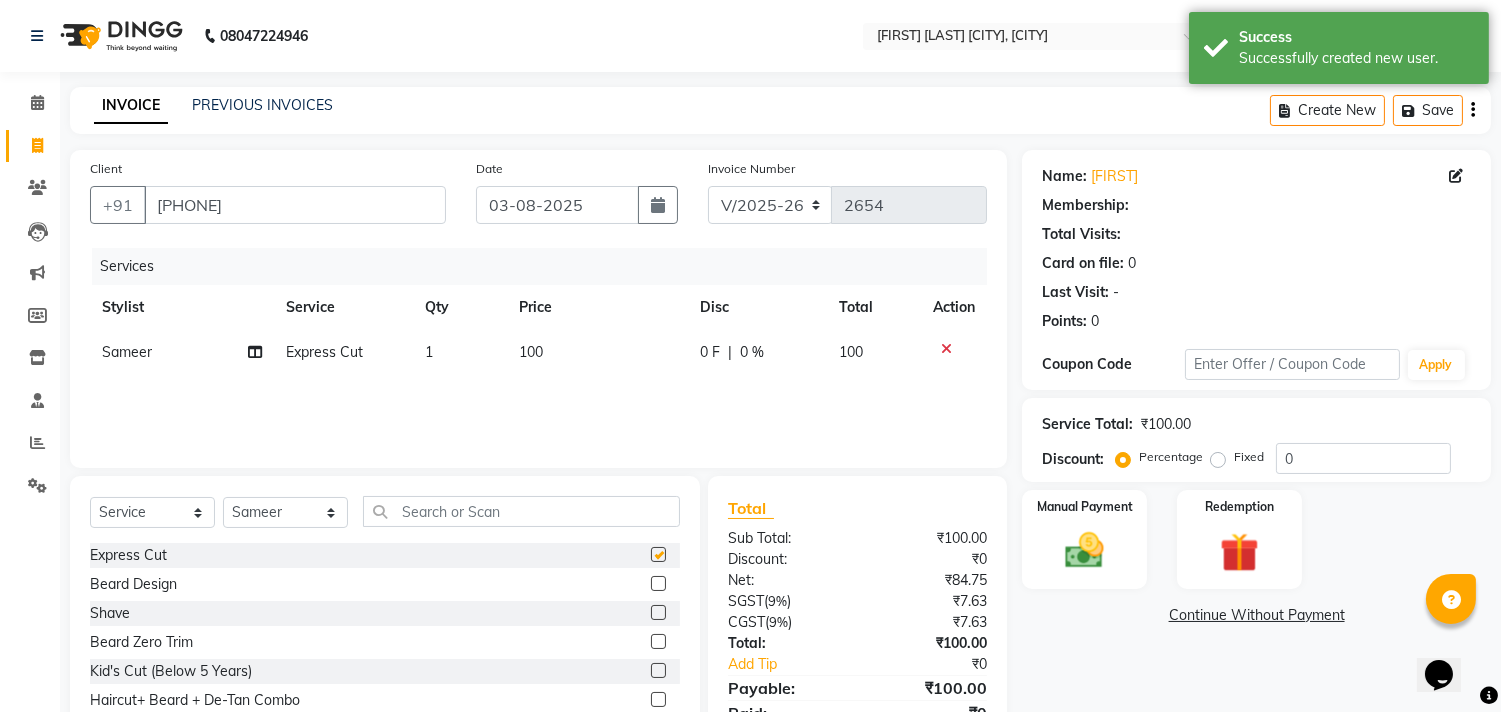 checkbox on "false" 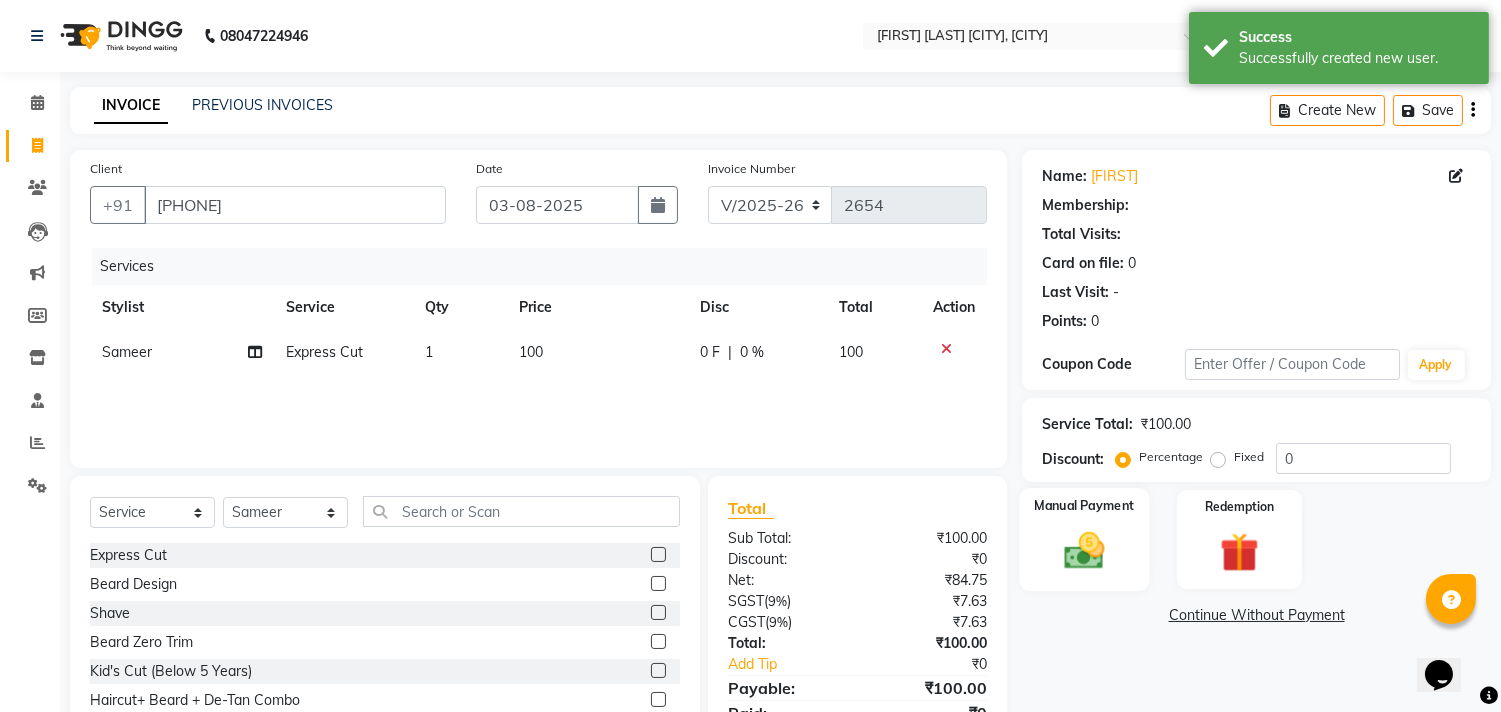 click 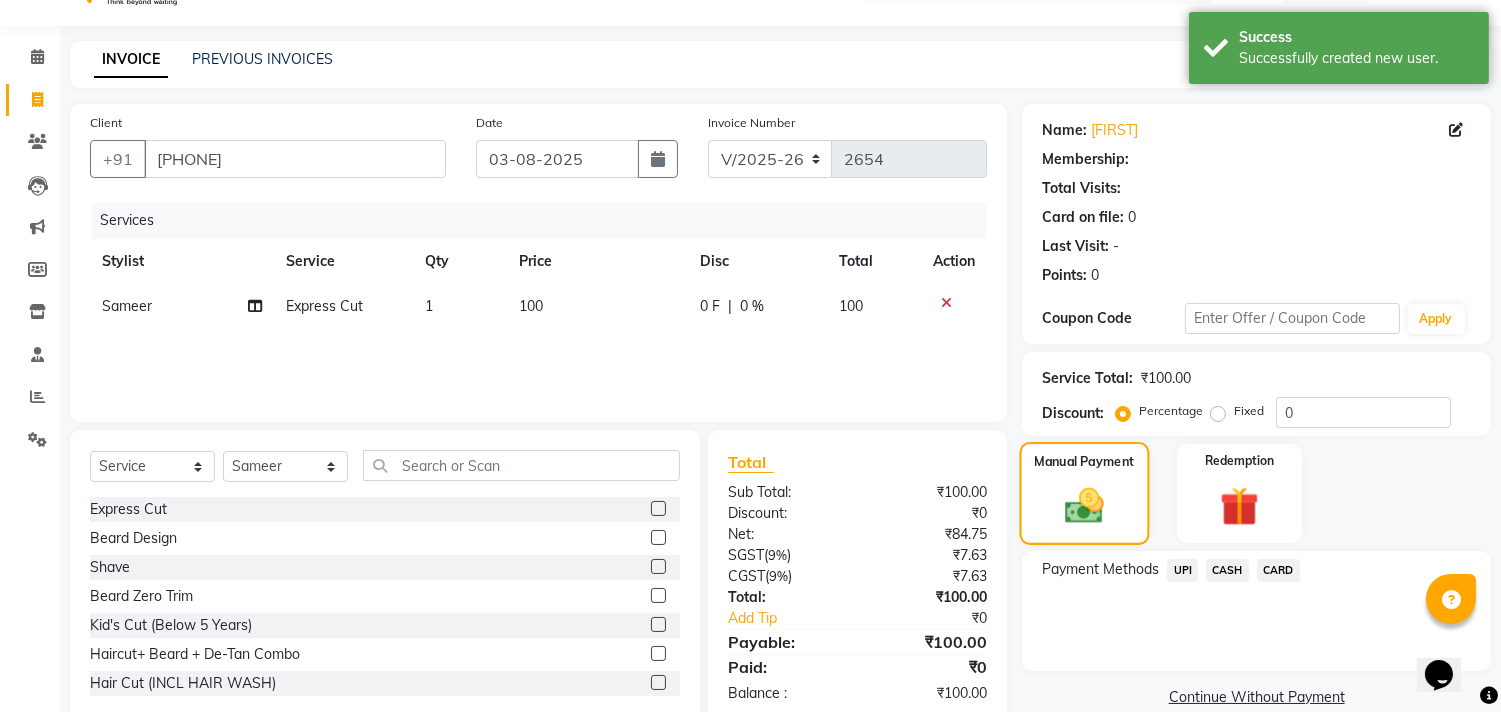 scroll, scrollTop: 88, scrollLeft: 0, axis: vertical 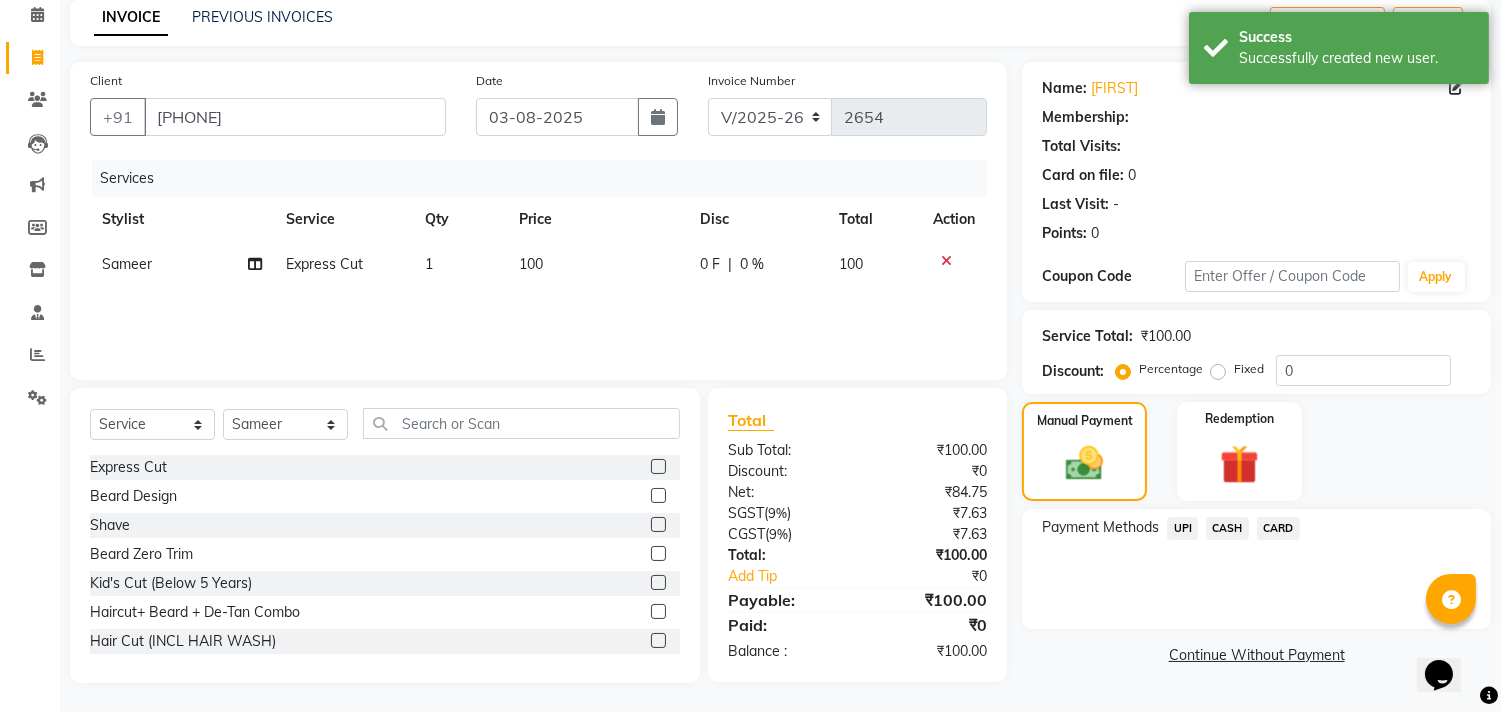 click on "CASH" 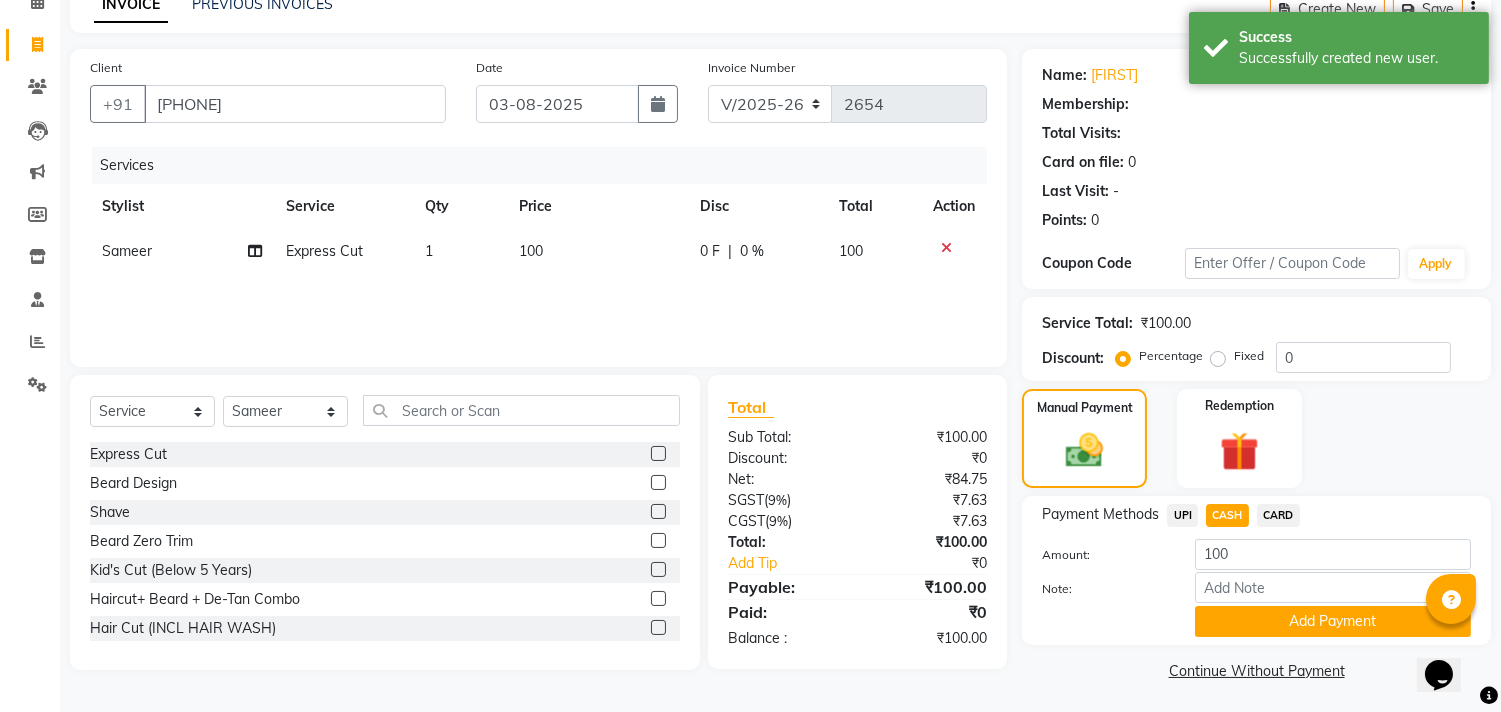 scroll, scrollTop: 104, scrollLeft: 0, axis: vertical 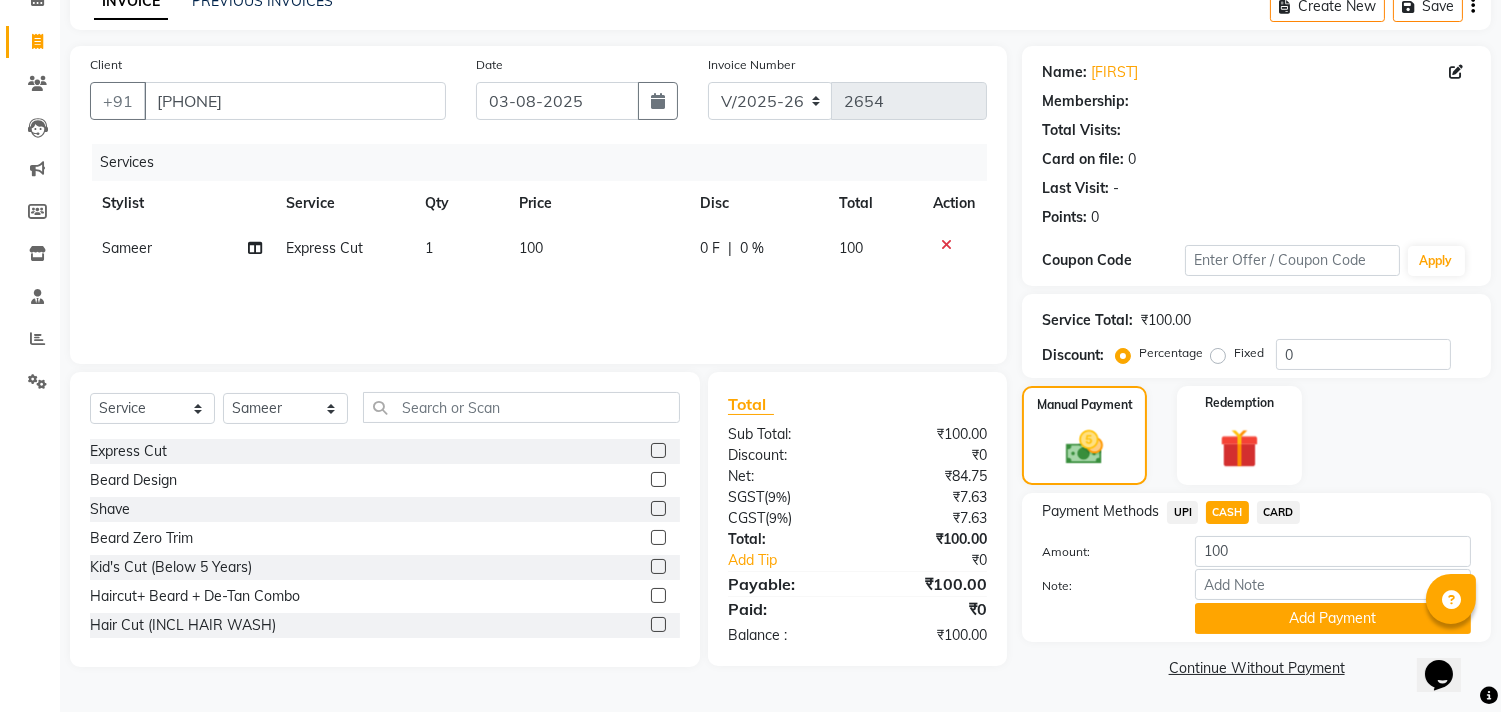click on "Payment Methods  UPI   CASH   CARD  Amount: 100 Note: Add Payment" 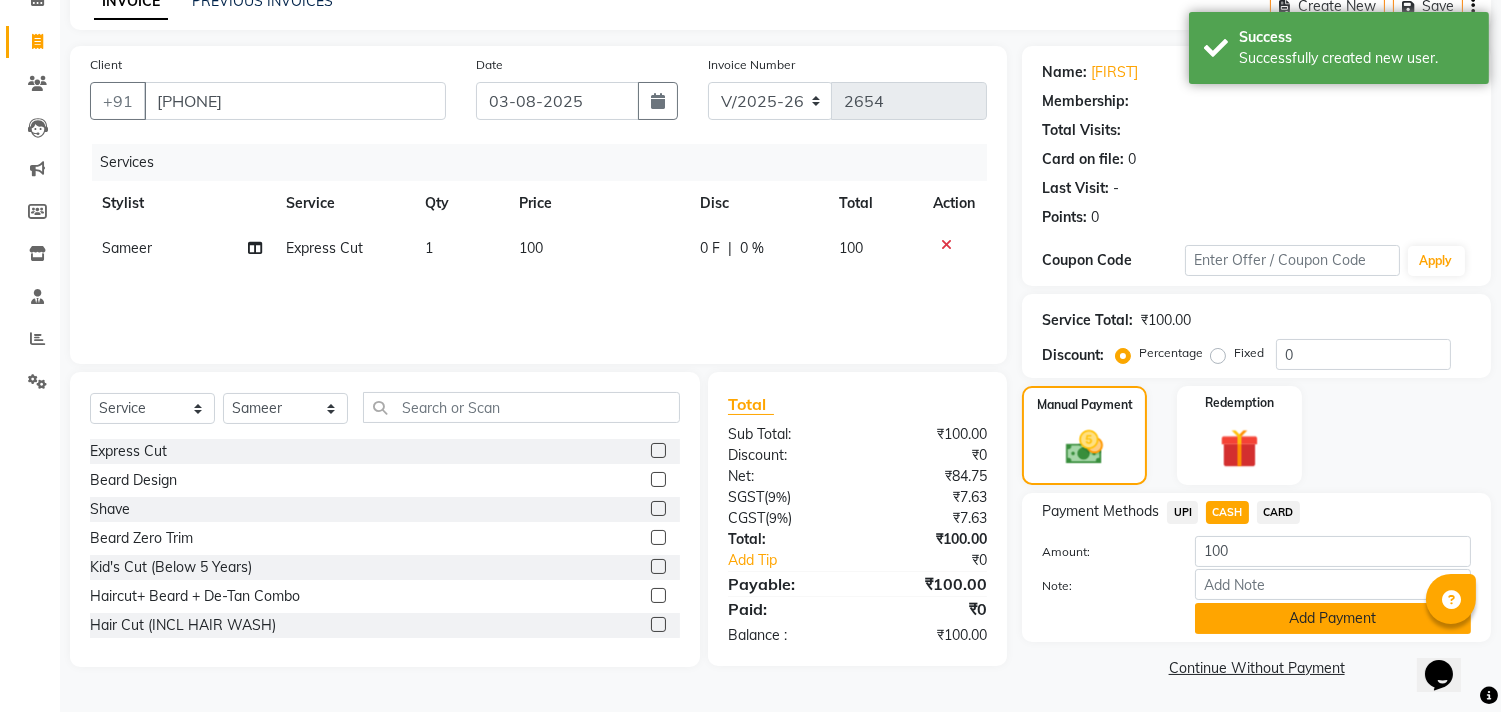 click on "Add Payment" 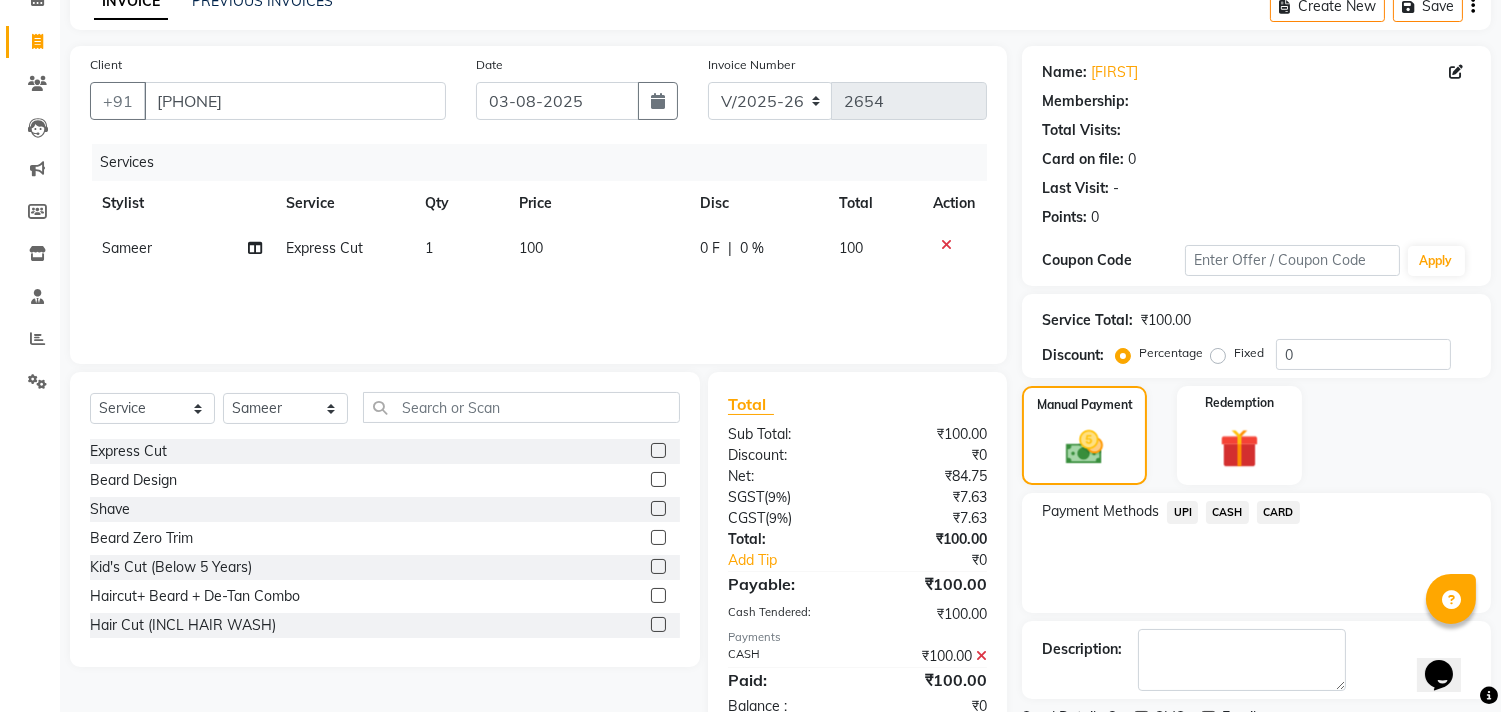 scroll, scrollTop: 187, scrollLeft: 0, axis: vertical 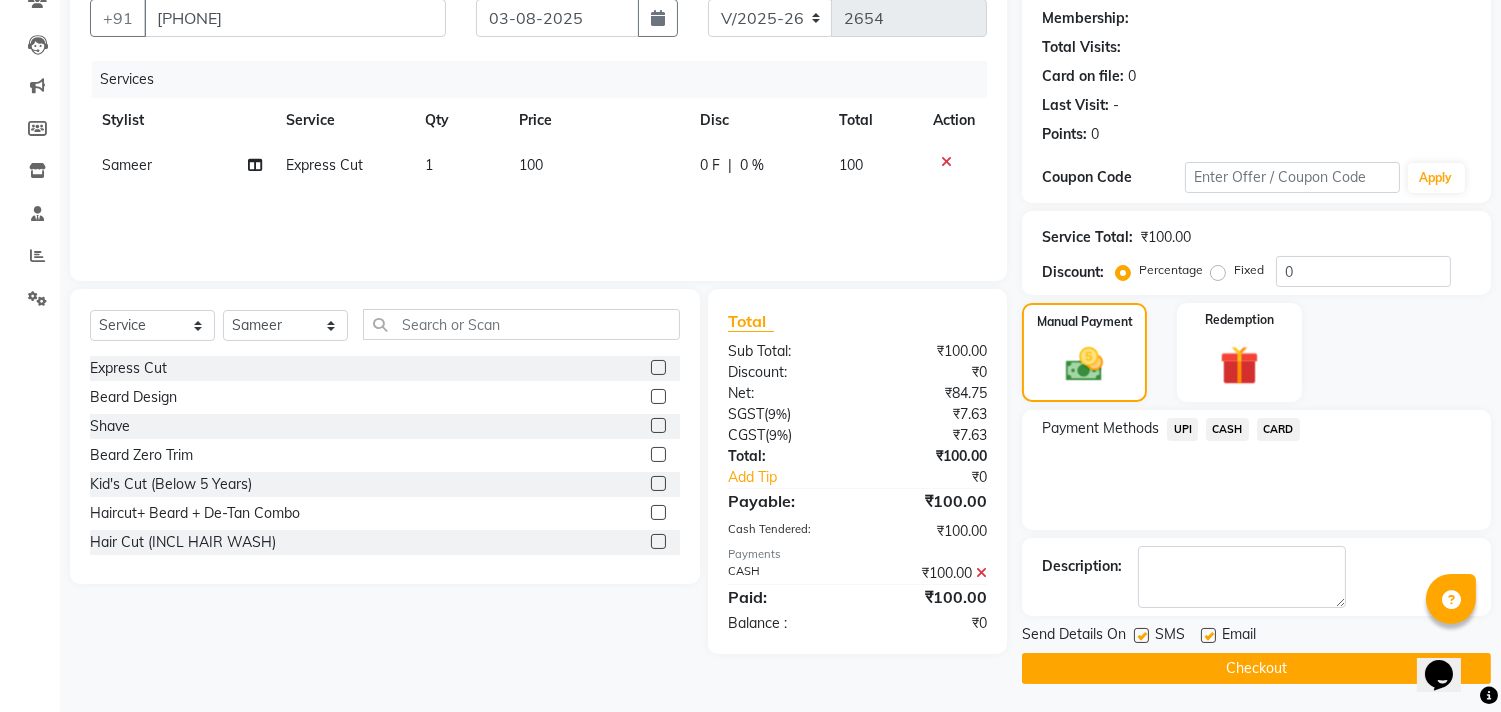 click on "Checkout" 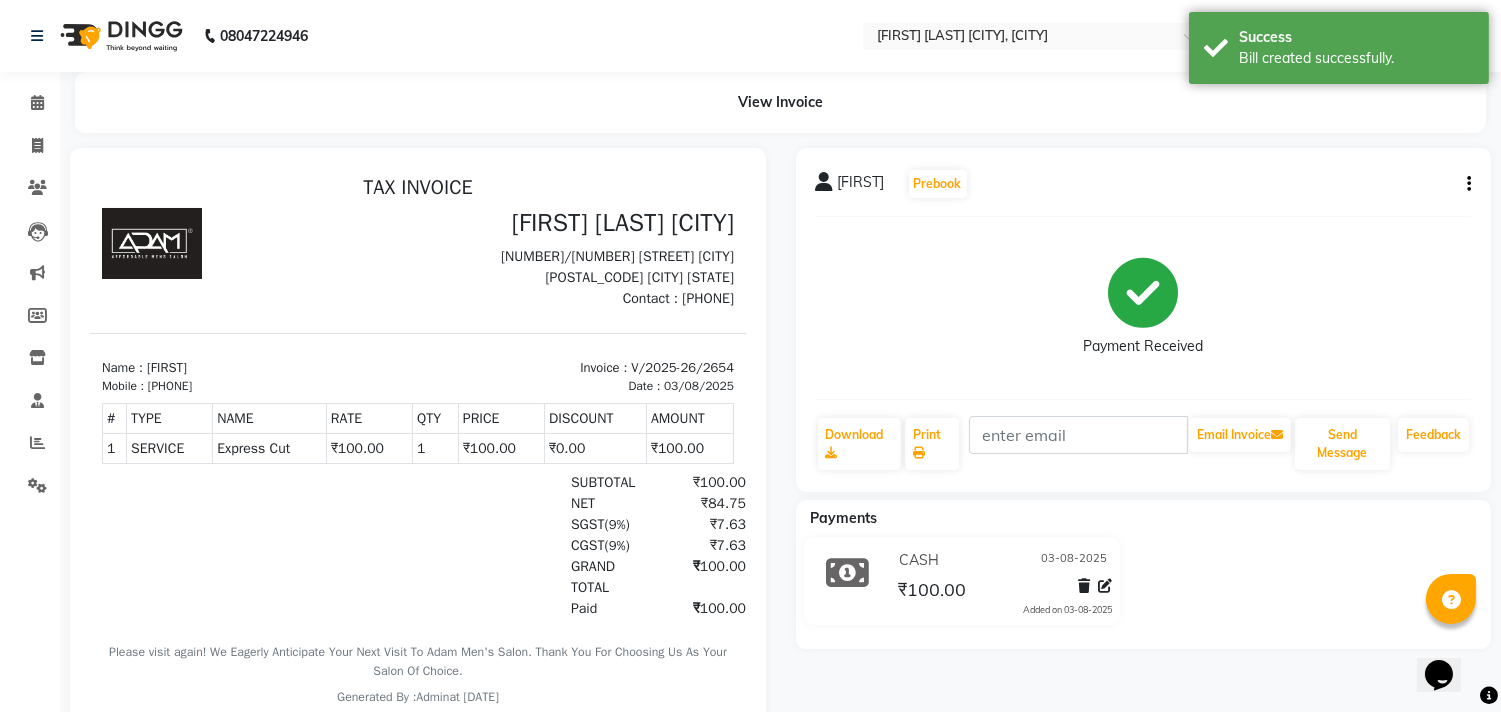 scroll, scrollTop: 0, scrollLeft: 0, axis: both 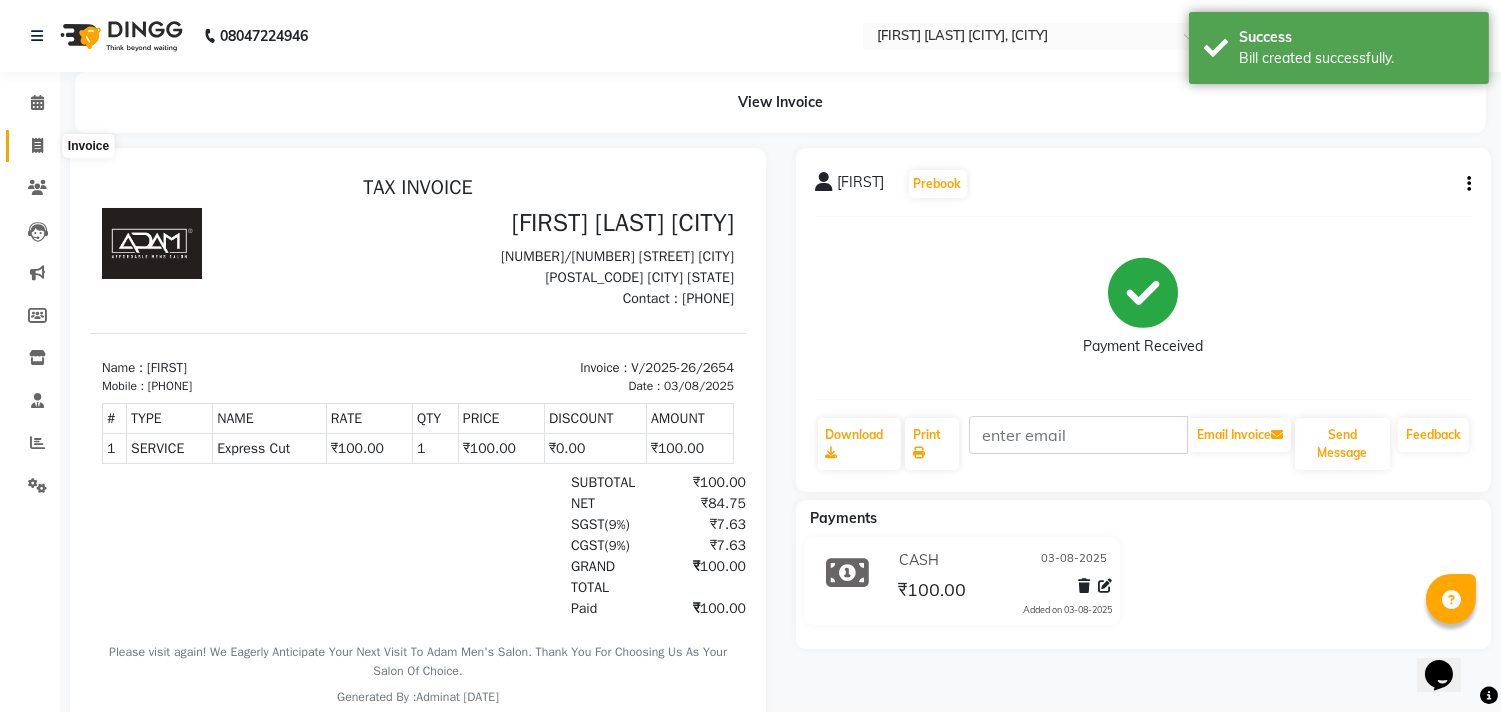 click 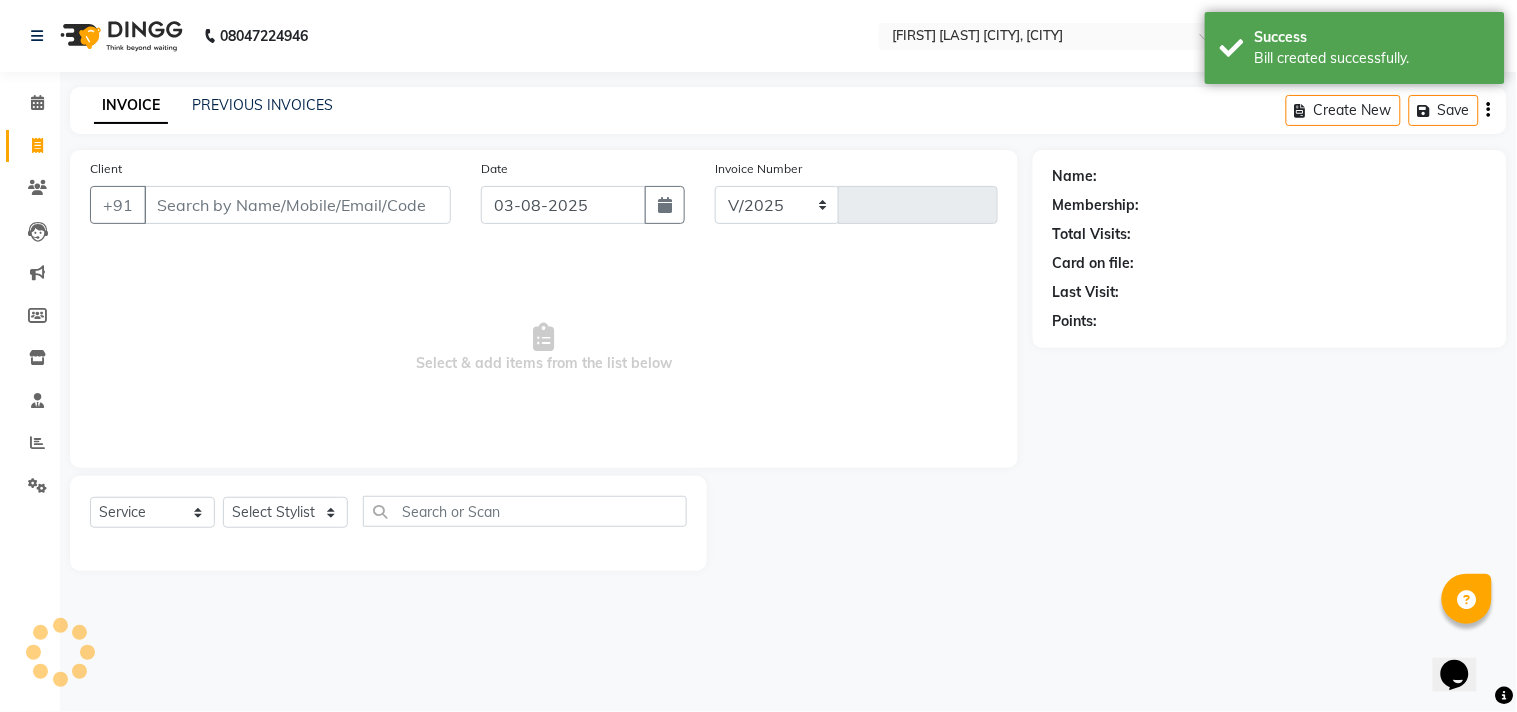 select on "8329" 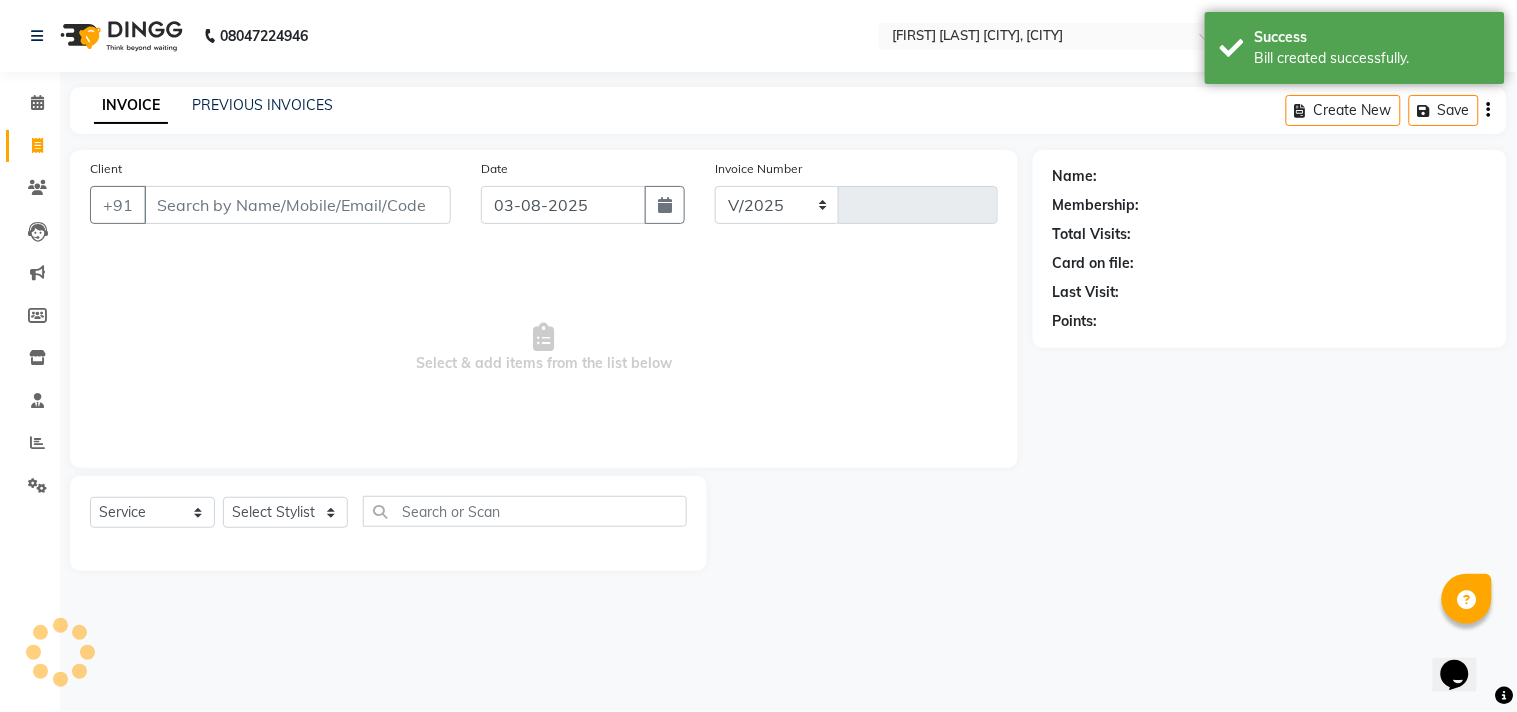 type on "2655" 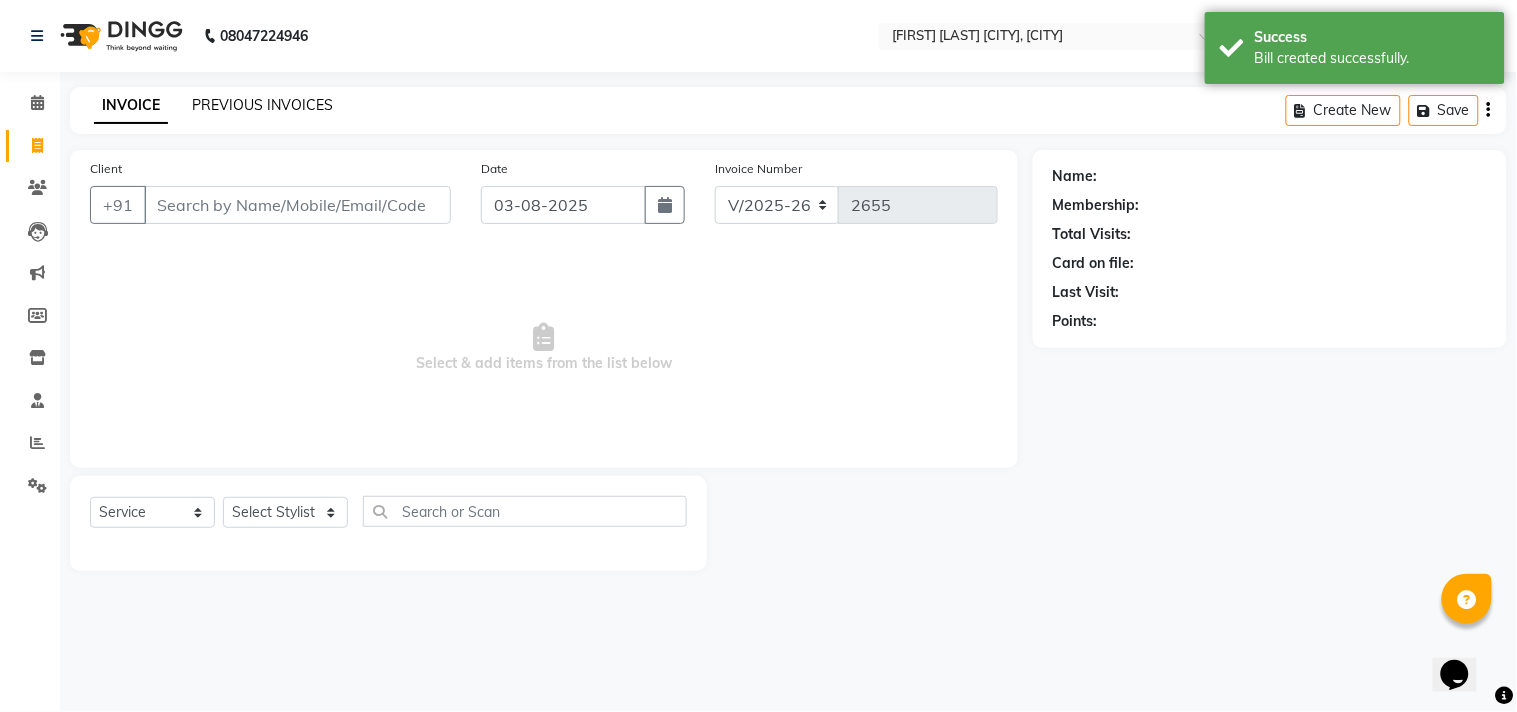 click on "PREVIOUS INVOICES" 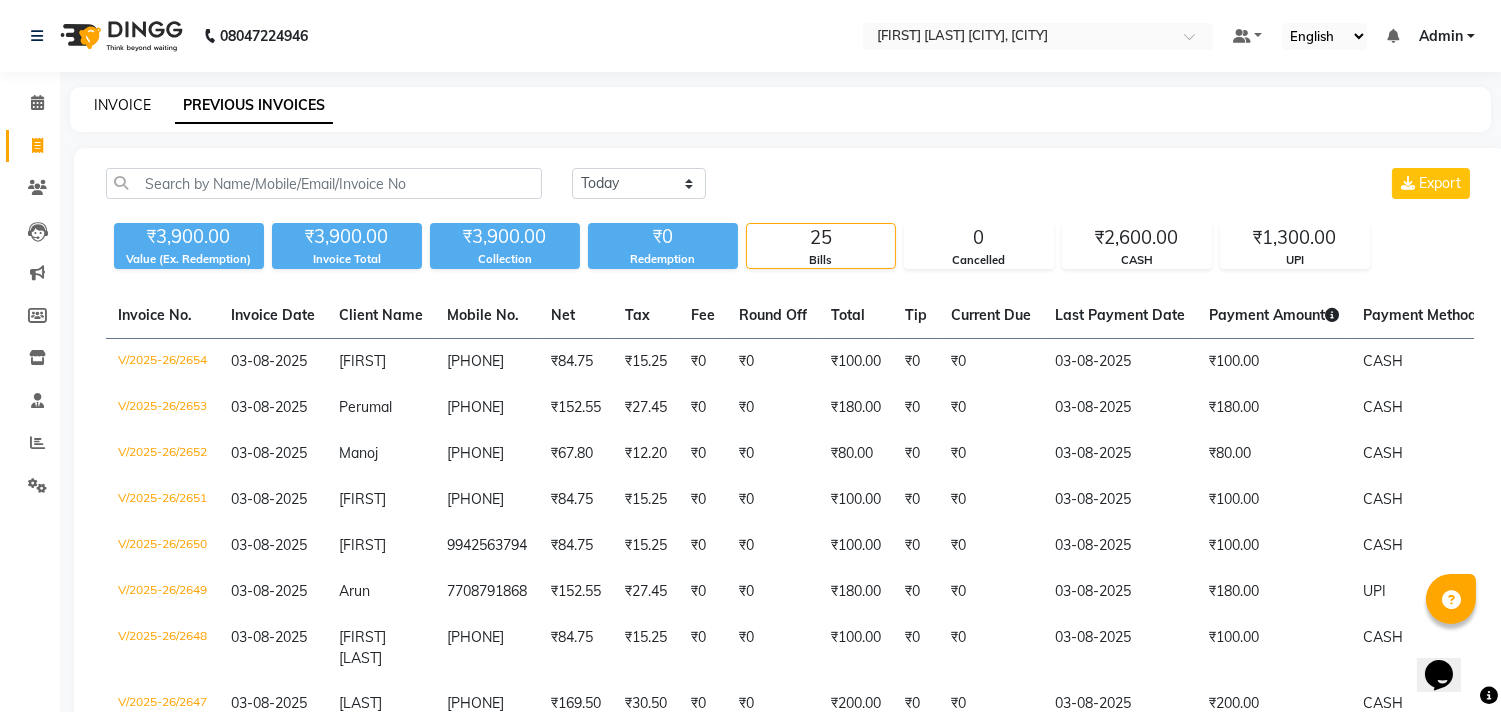 click on "INVOICE" 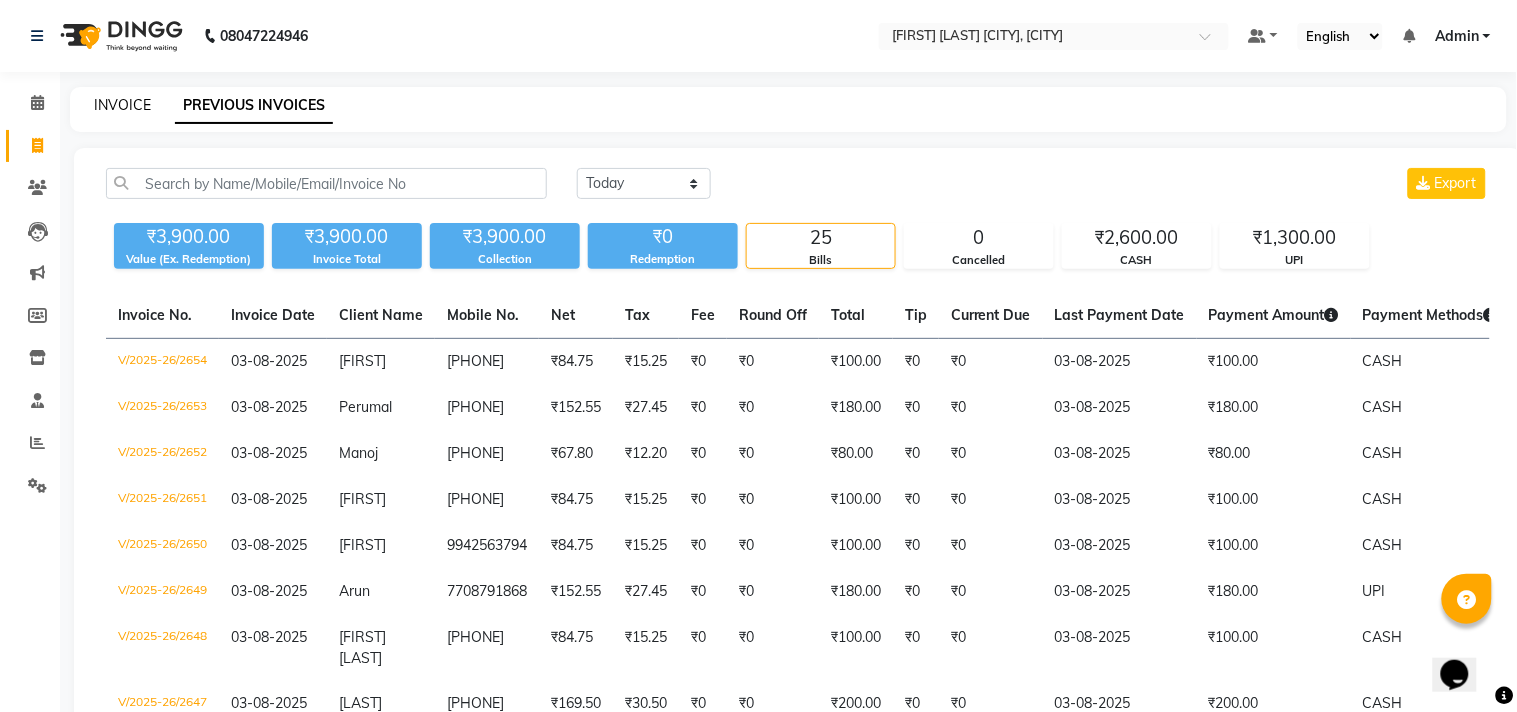 select on "8329" 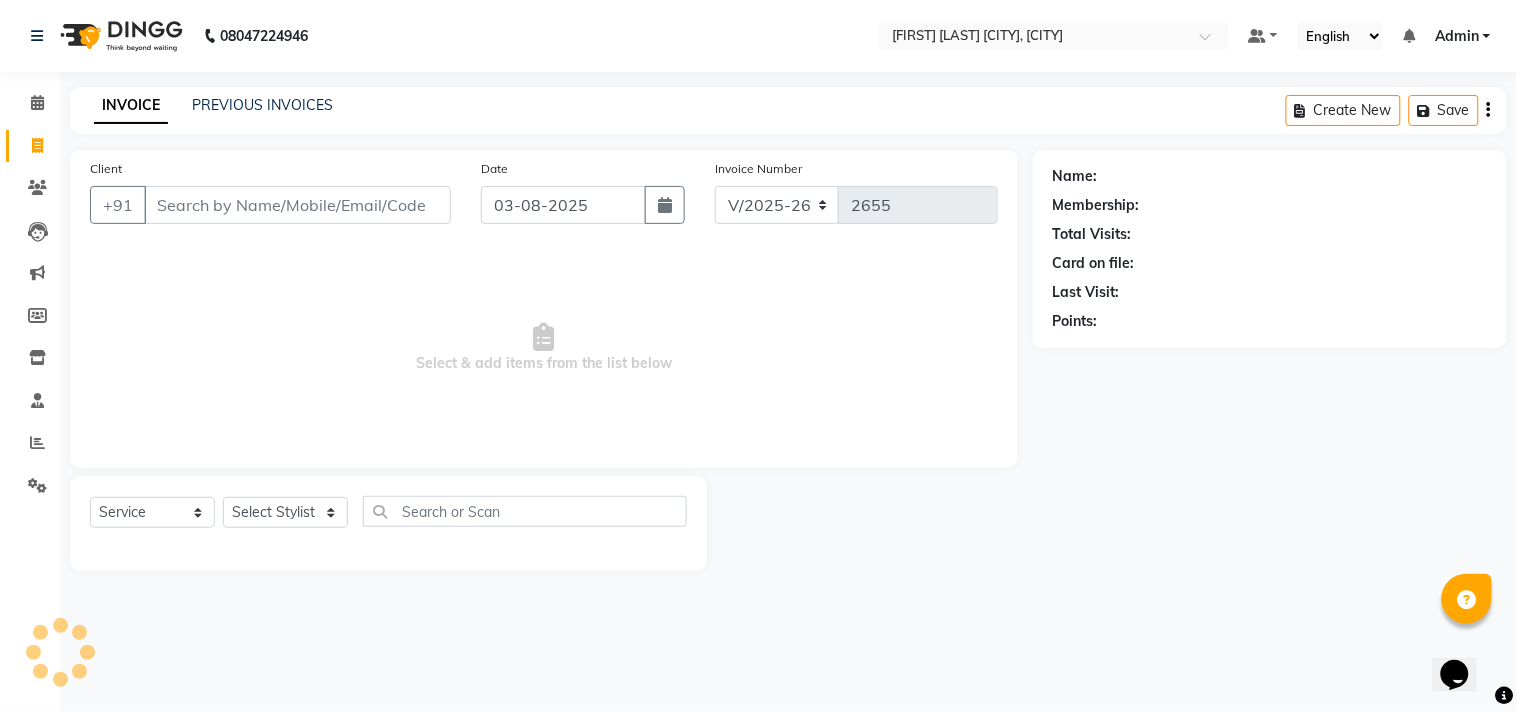 click on "Client" at bounding box center (297, 205) 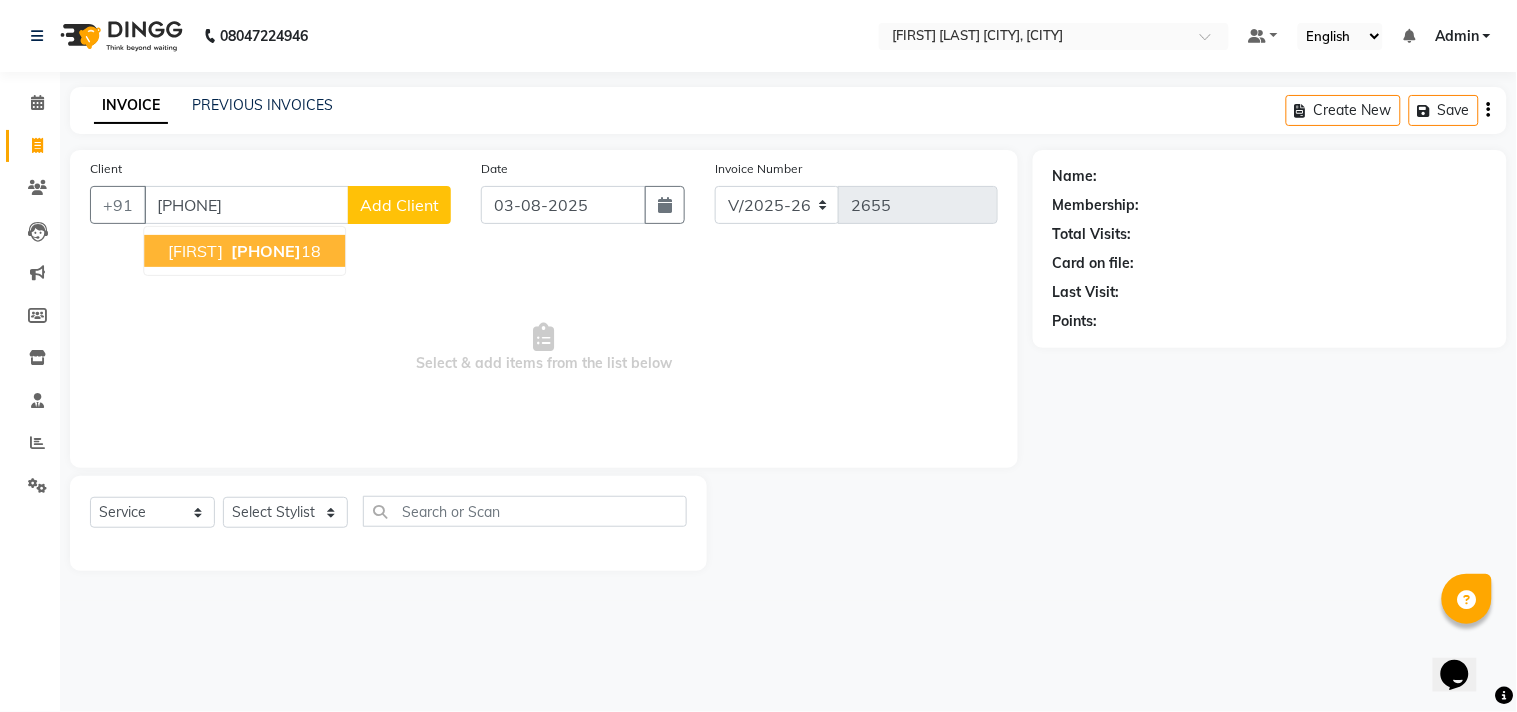 click on "[PHONE] [NUMBER]" at bounding box center (274, 251) 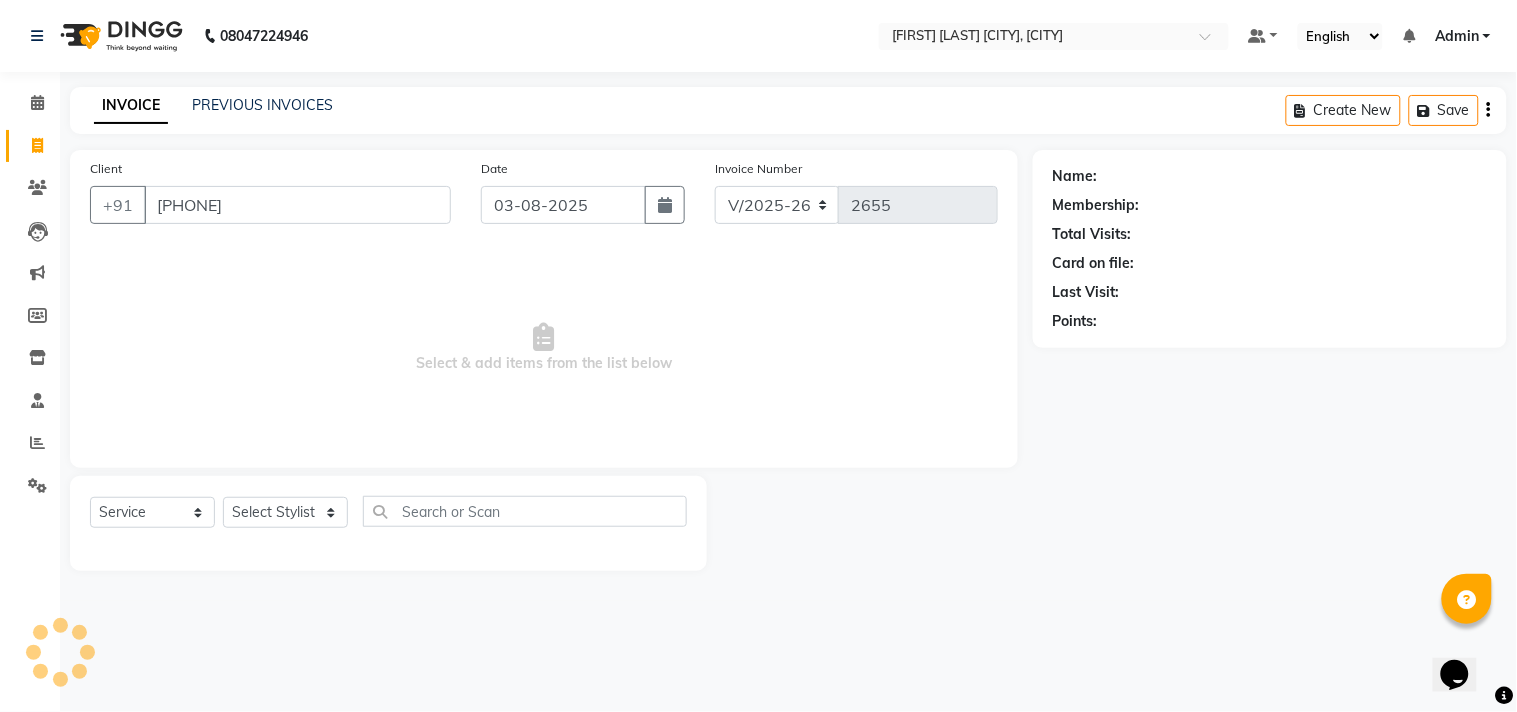 type on "[PHONE]" 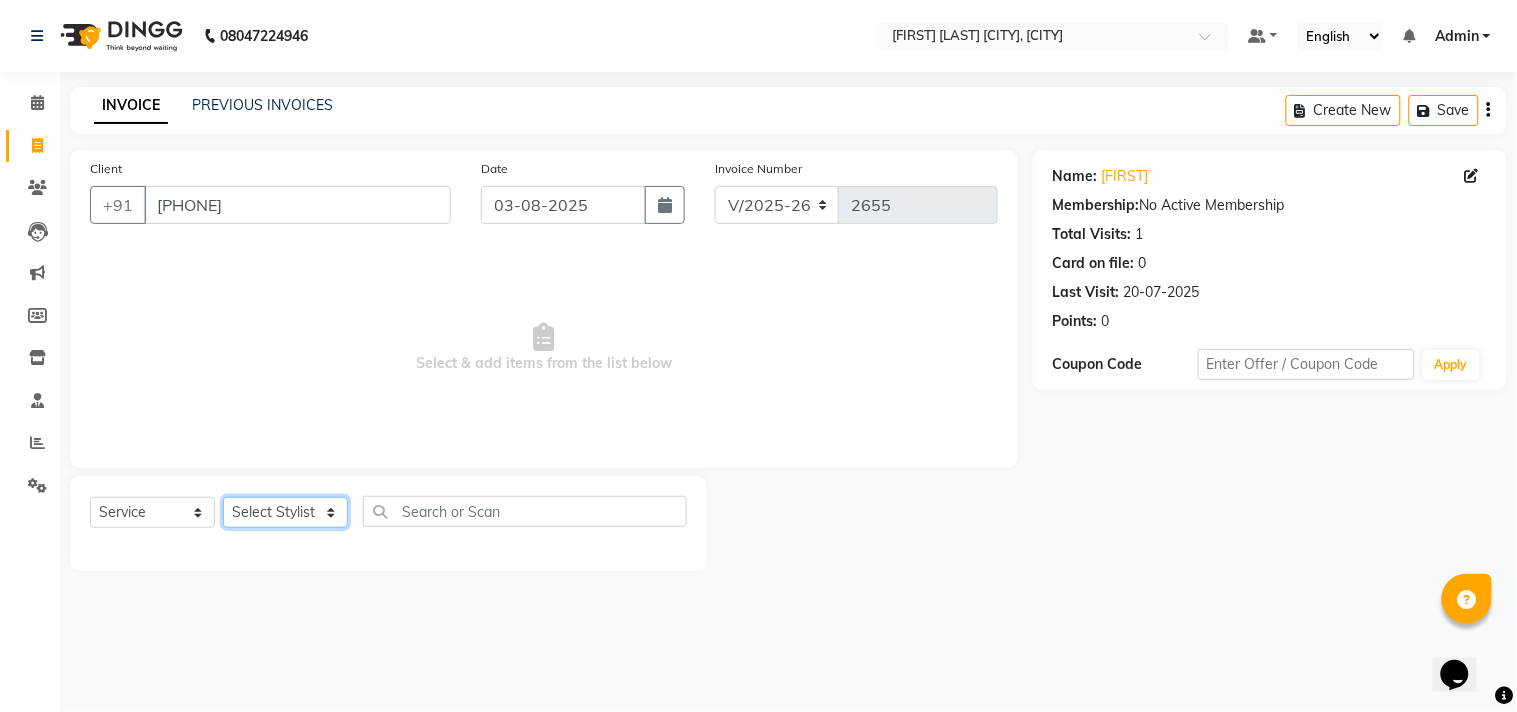 click on "Select Stylist Admin [FIRST] [FIRST] [FIRST] [FIRST] [FIRST] [FIRST] [FIRST]" 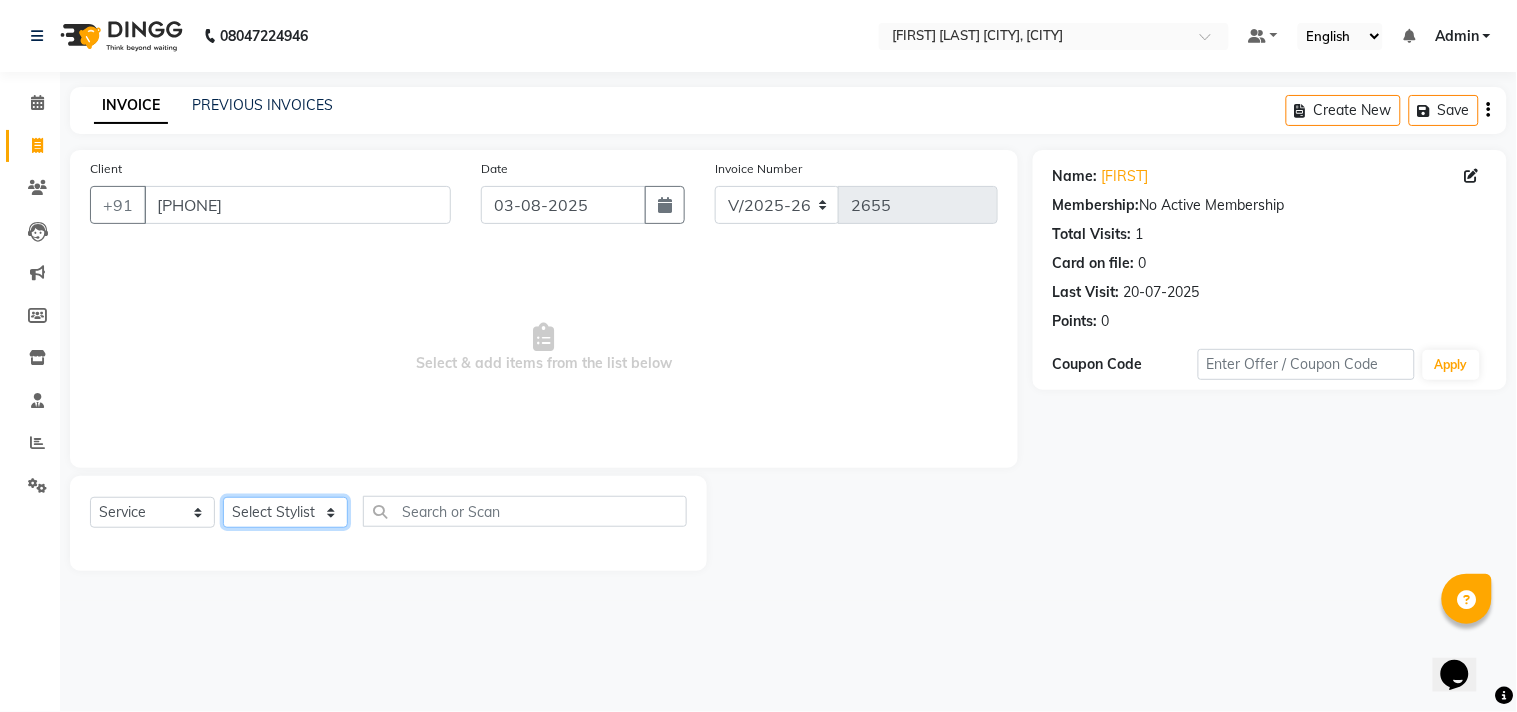 select on "85800" 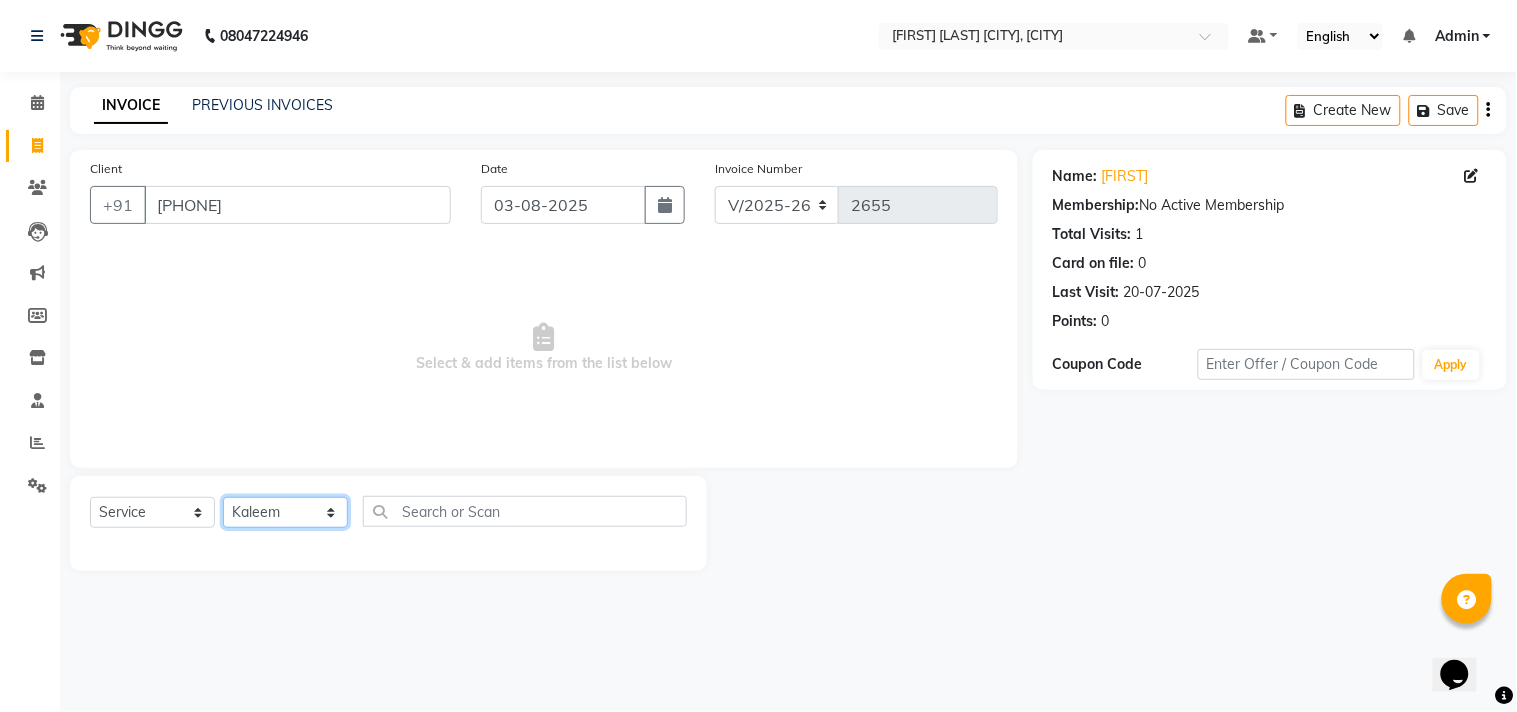 click on "Select Stylist Admin [FIRST] [FIRST] [FIRST] [FIRST] [FIRST] [FIRST] [FIRST]" 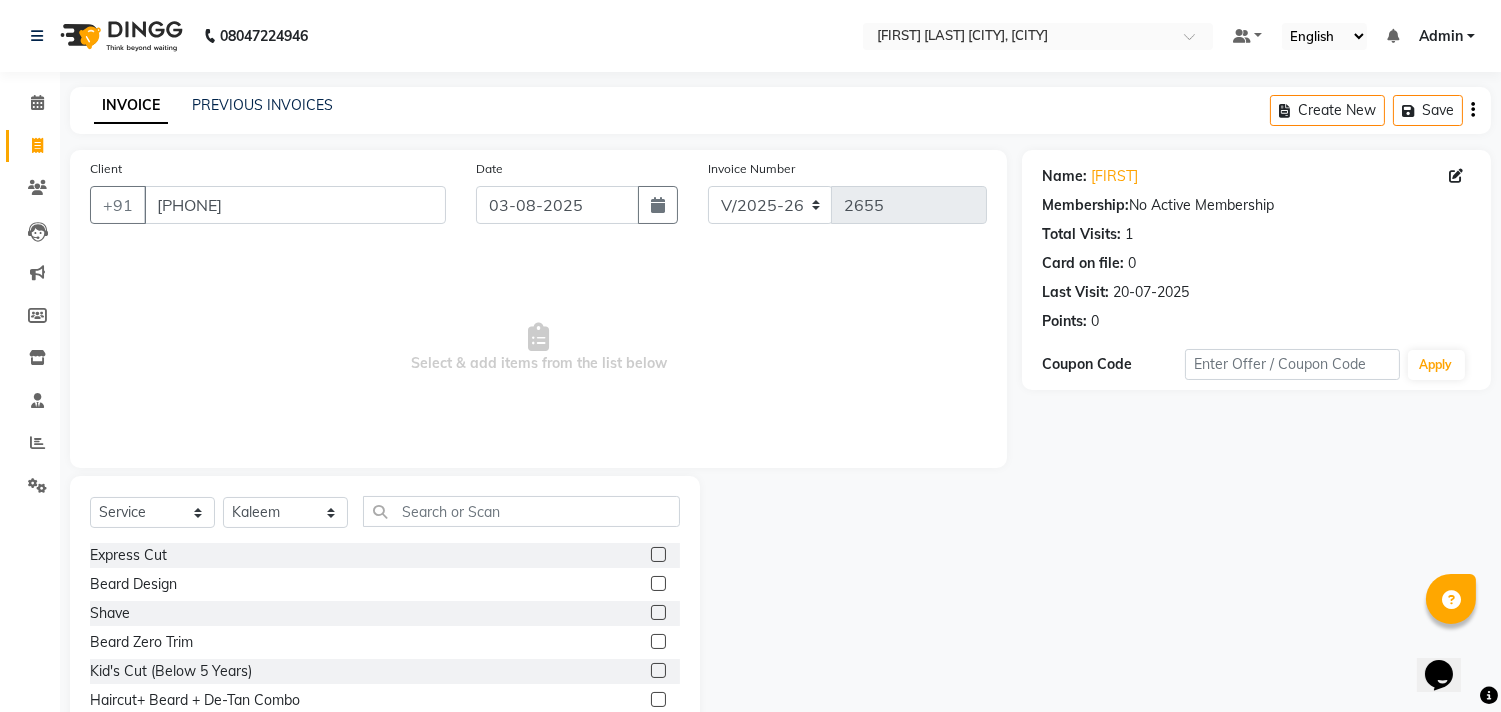 click 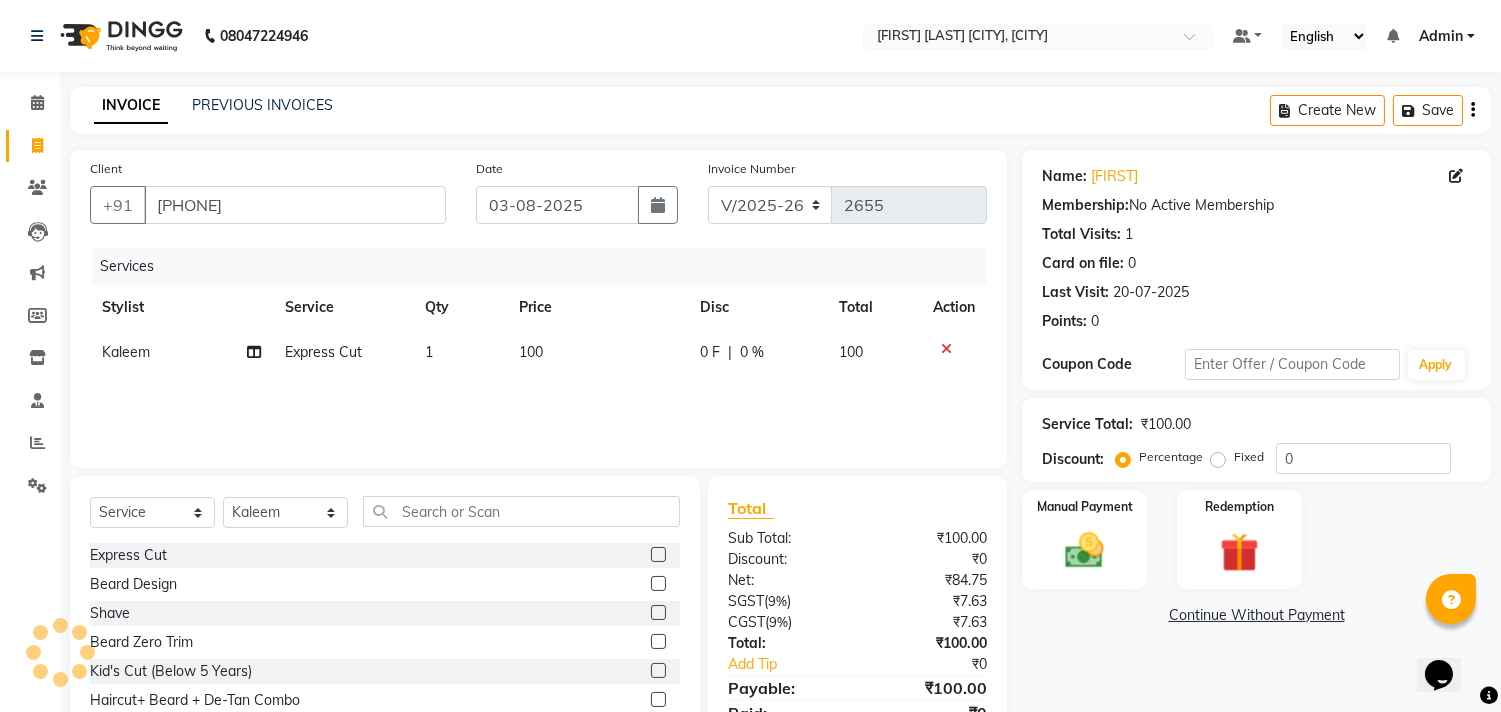 checkbox on "false" 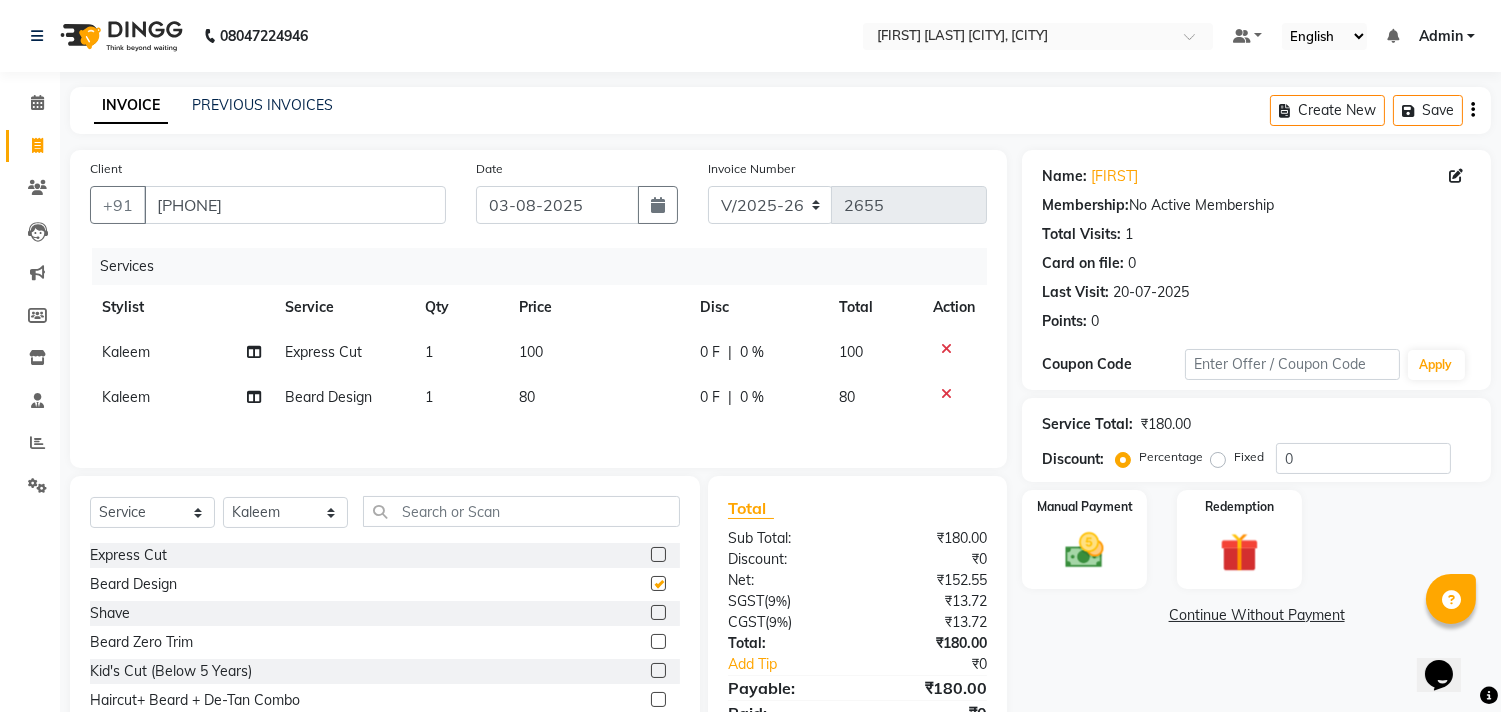 checkbox on "false" 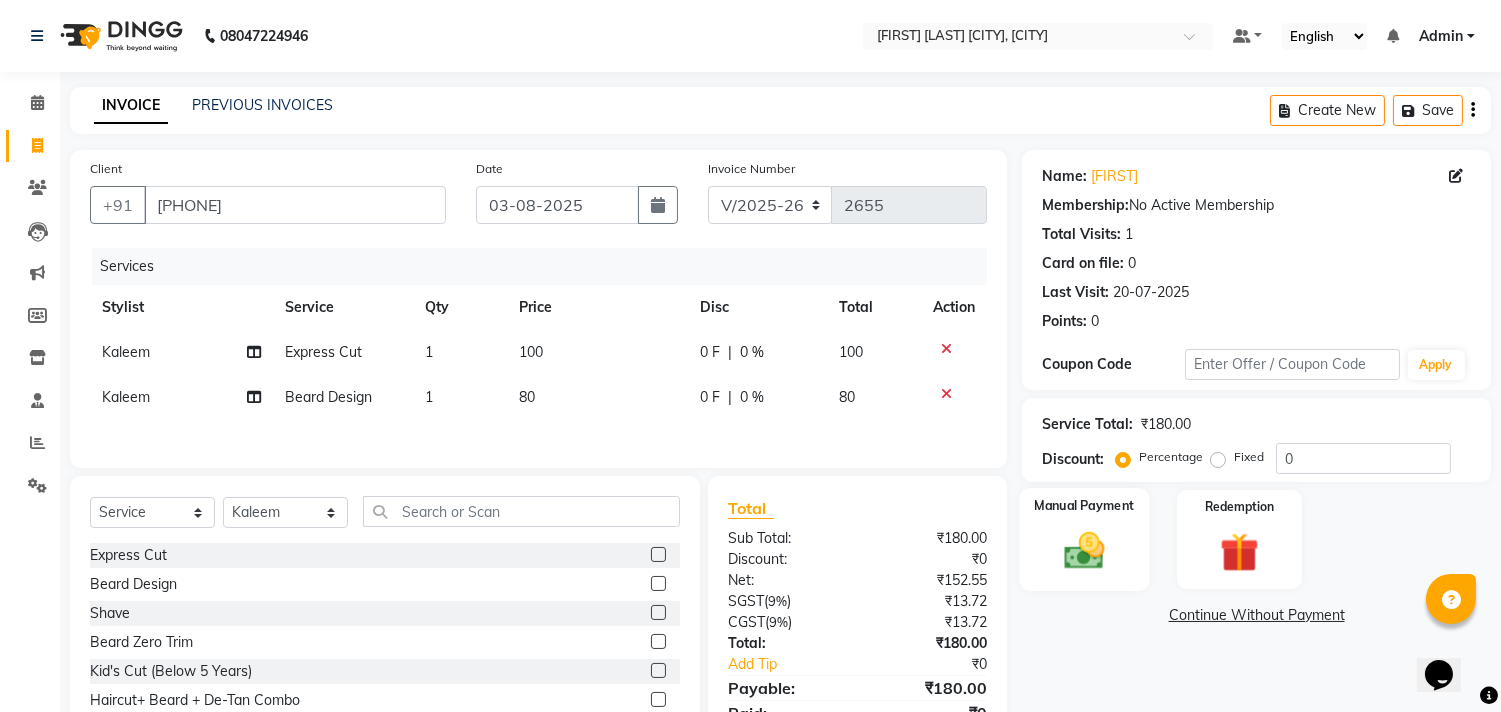 click on "Manual Payment" 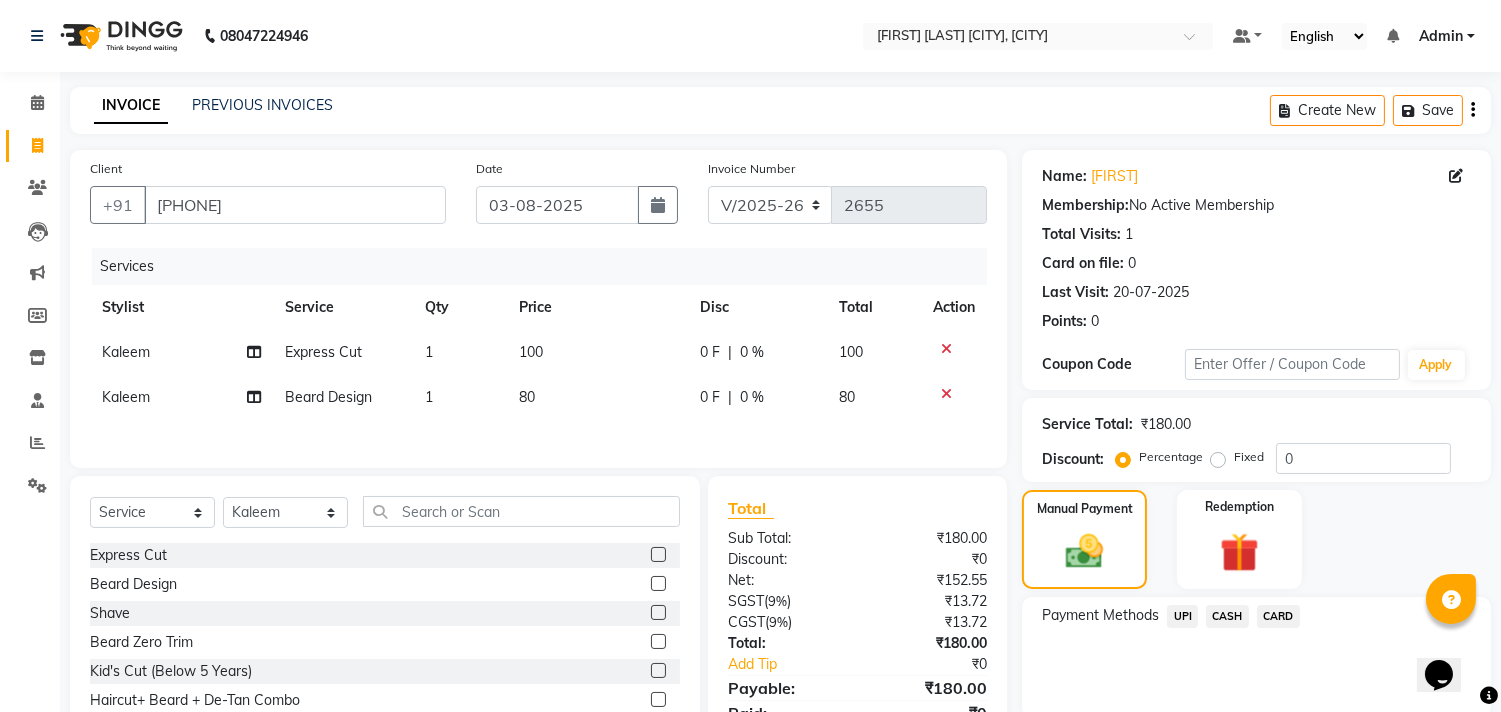click on "CASH" 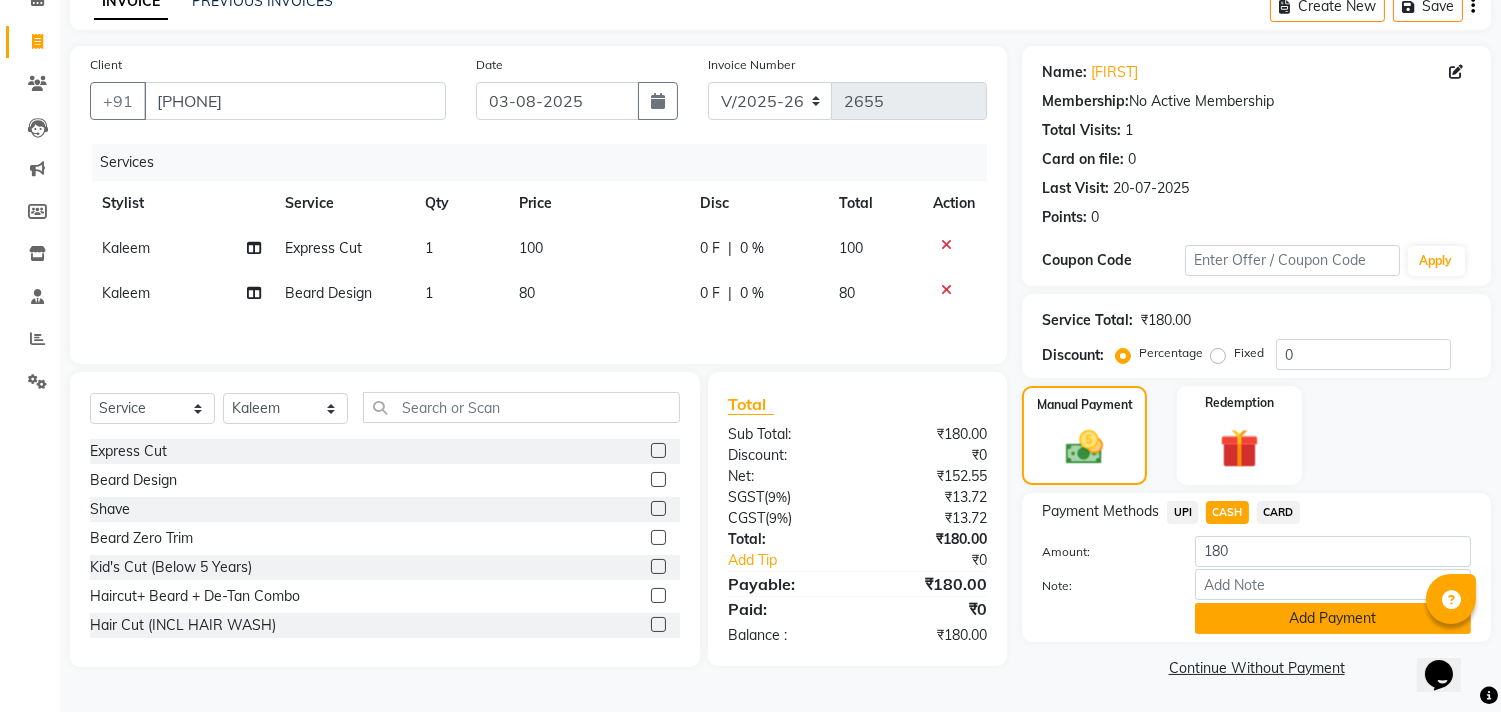 click on "Add Payment" 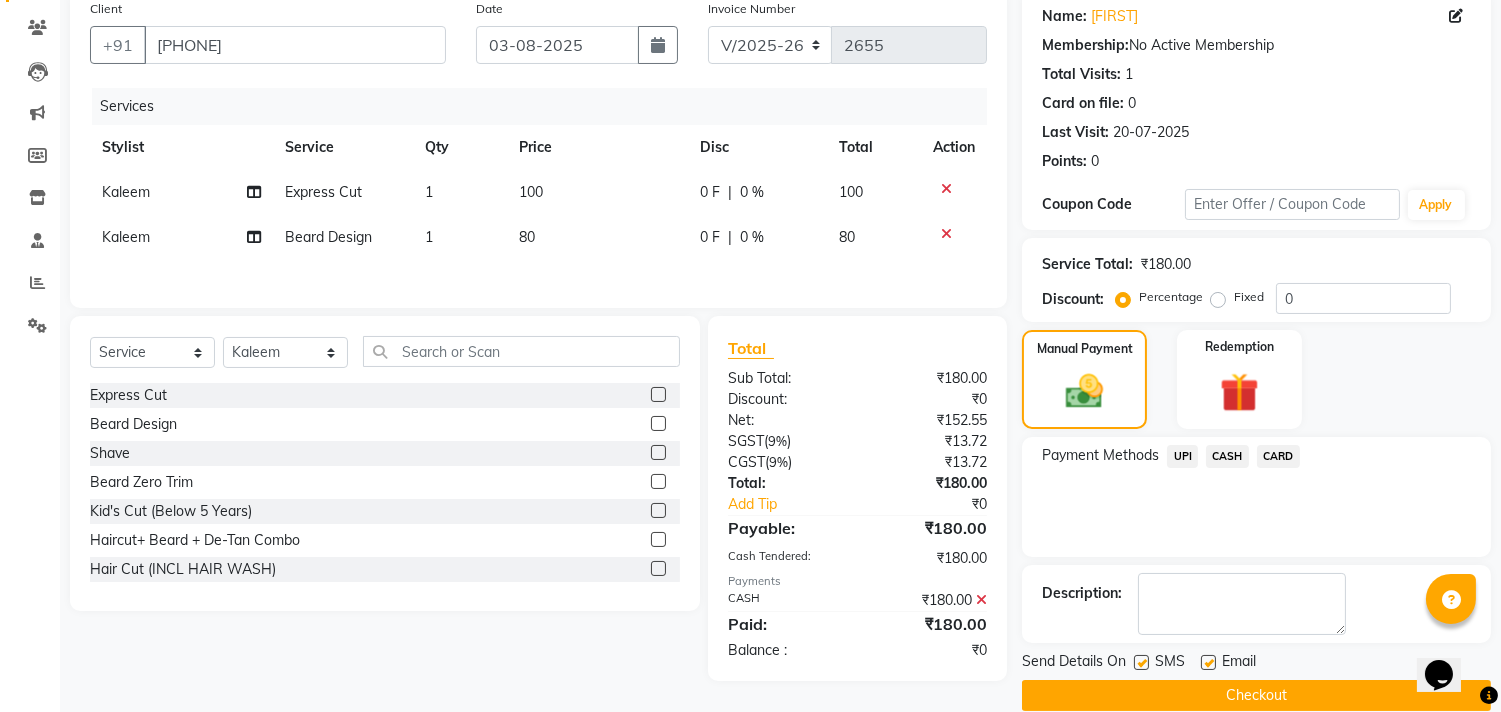 scroll, scrollTop: 187, scrollLeft: 0, axis: vertical 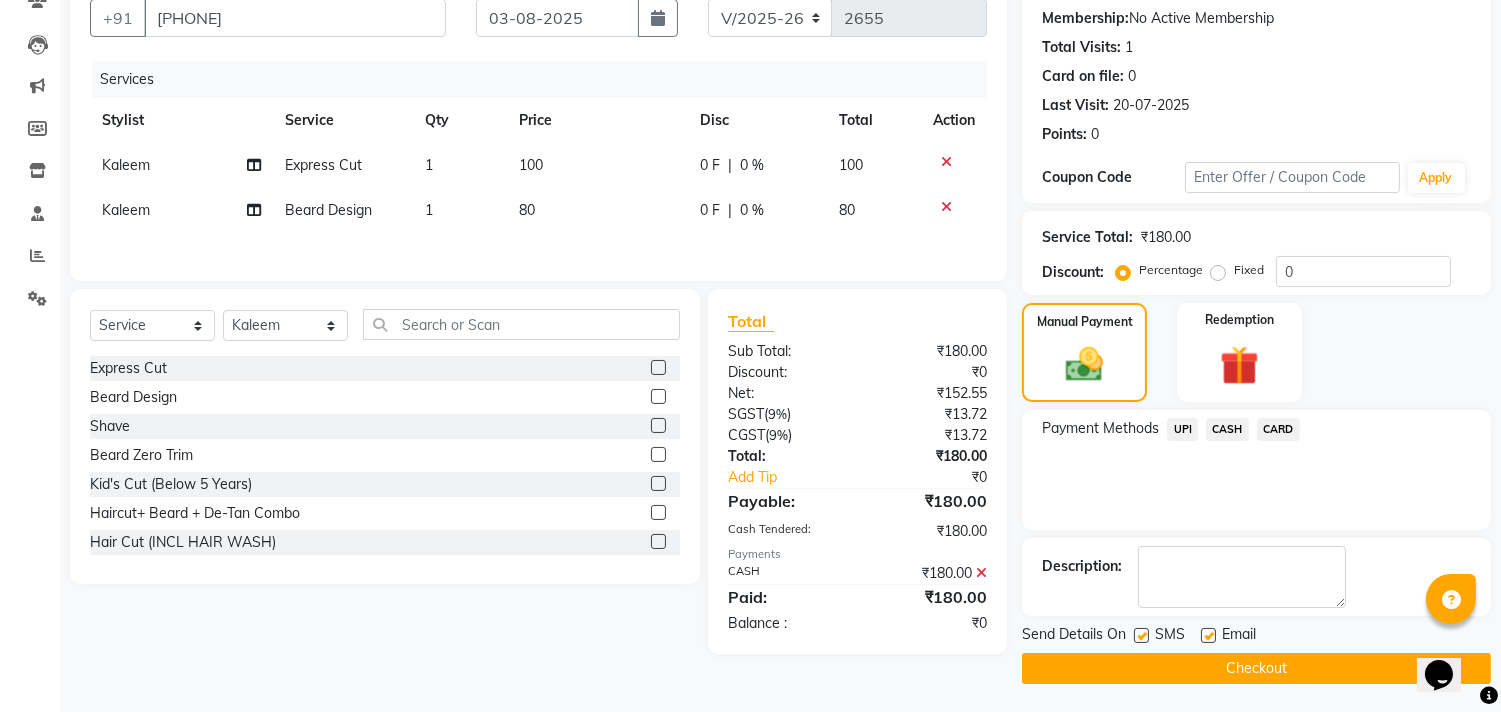 click on "Checkout" 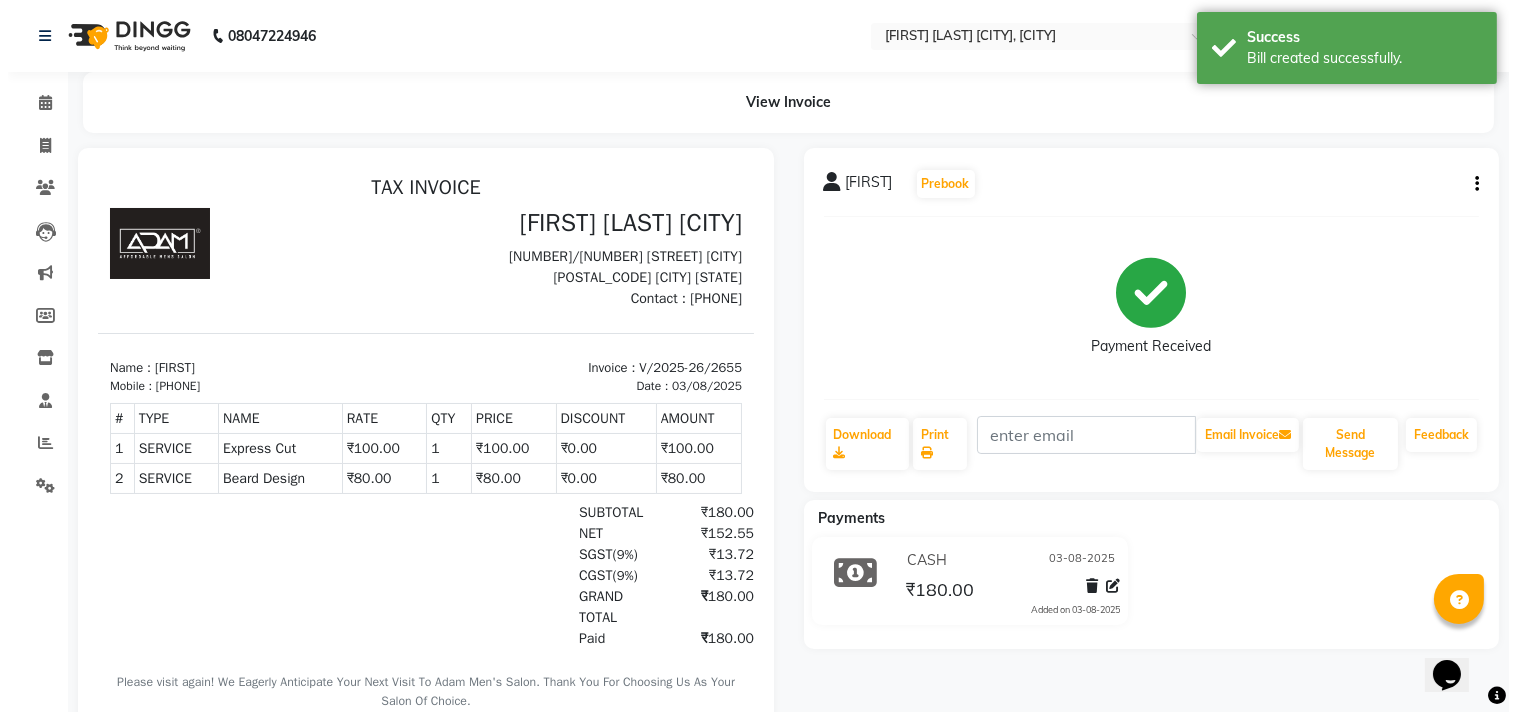 scroll, scrollTop: 0, scrollLeft: 0, axis: both 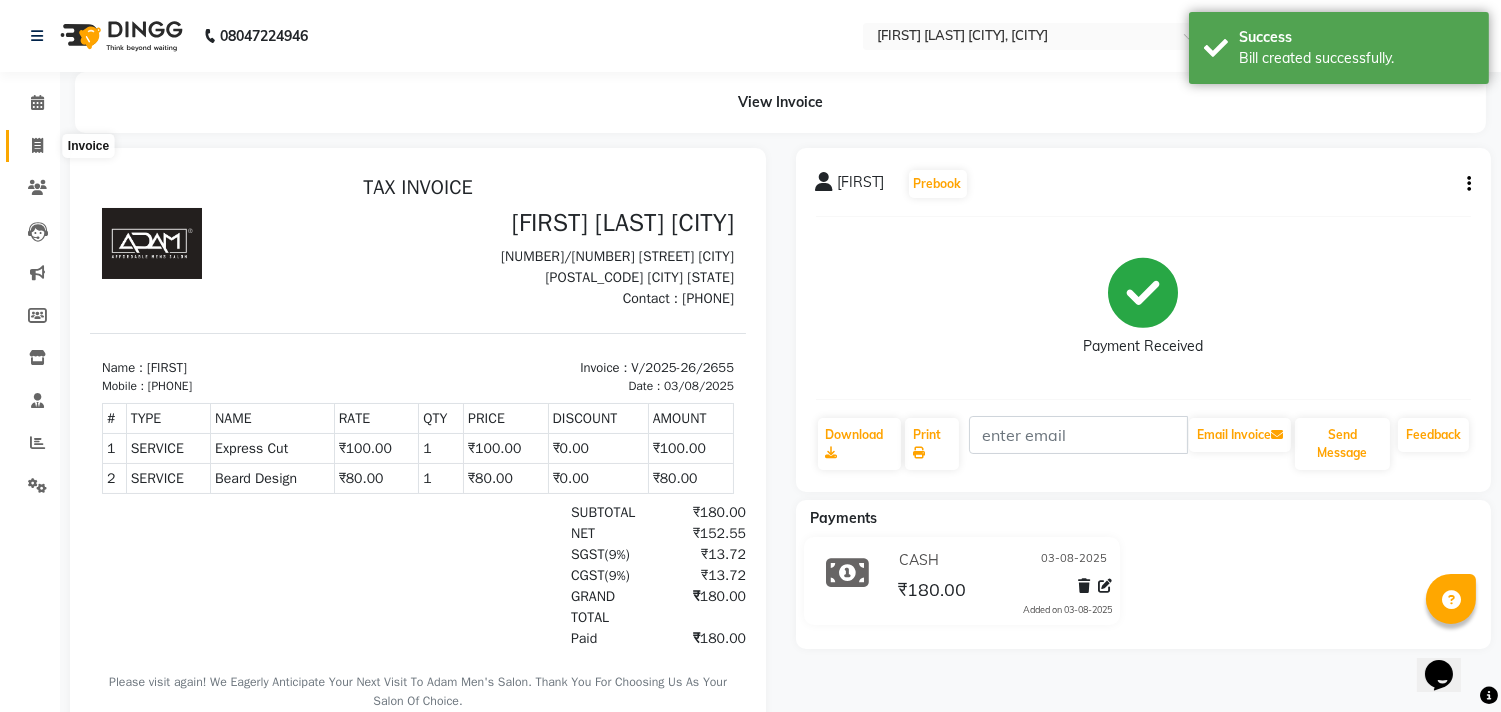 click 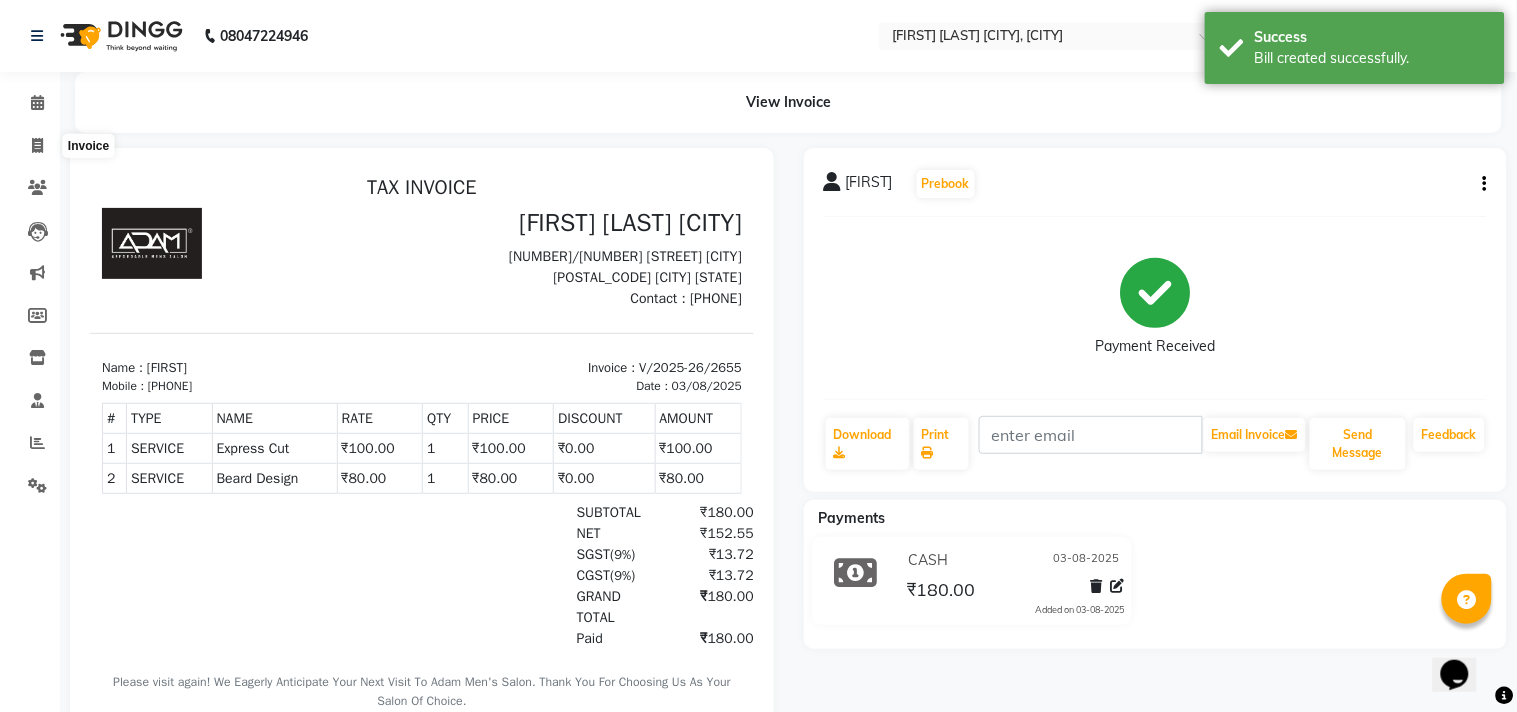 select on "8329" 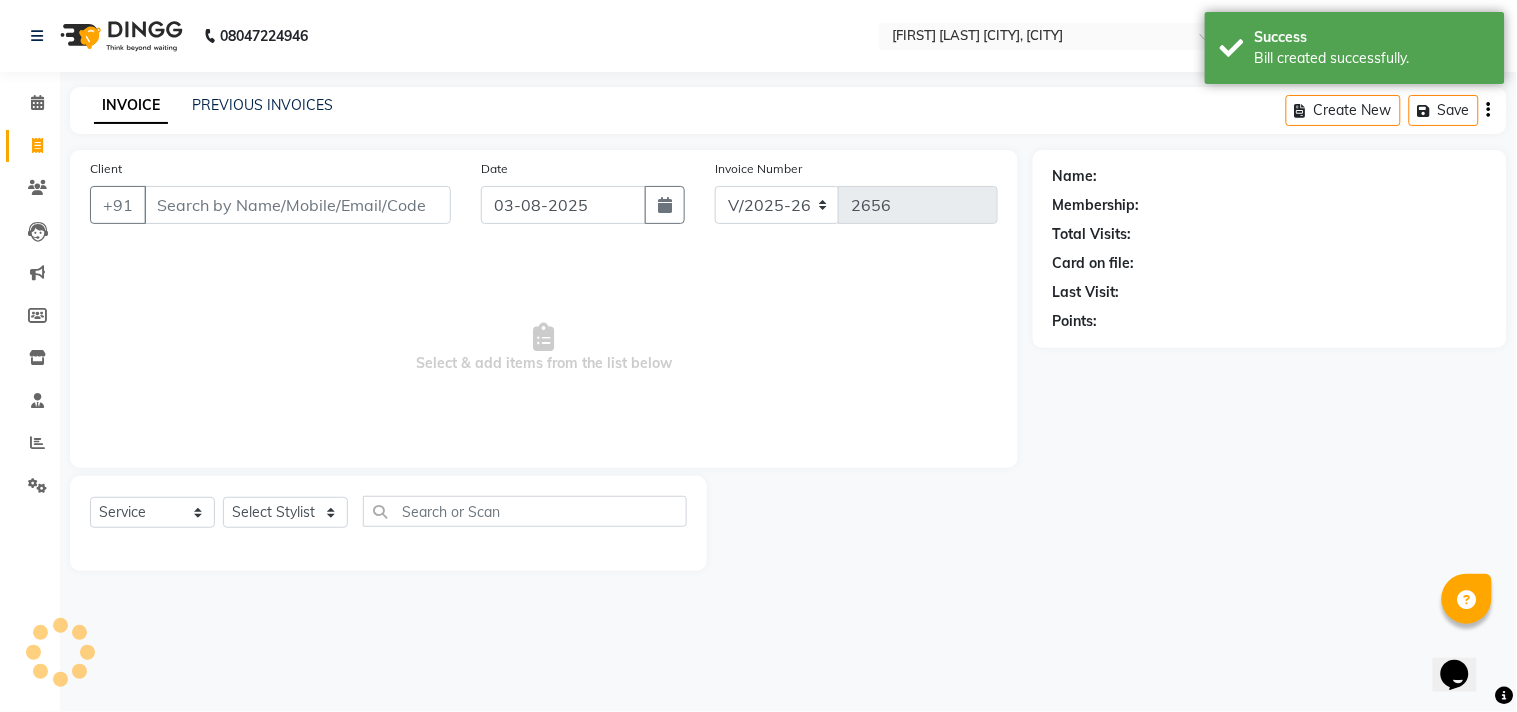 click on "Client" at bounding box center [297, 205] 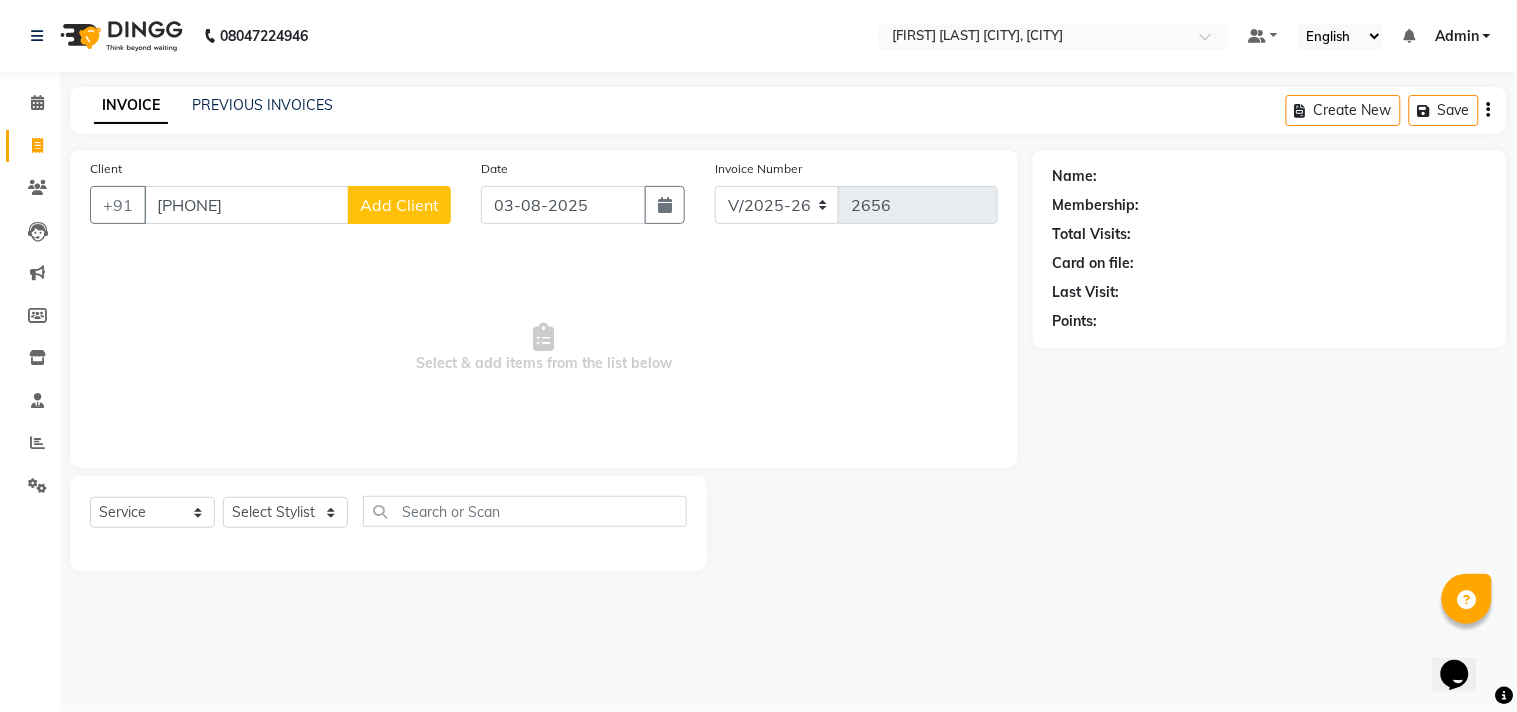 type on "[PHONE]" 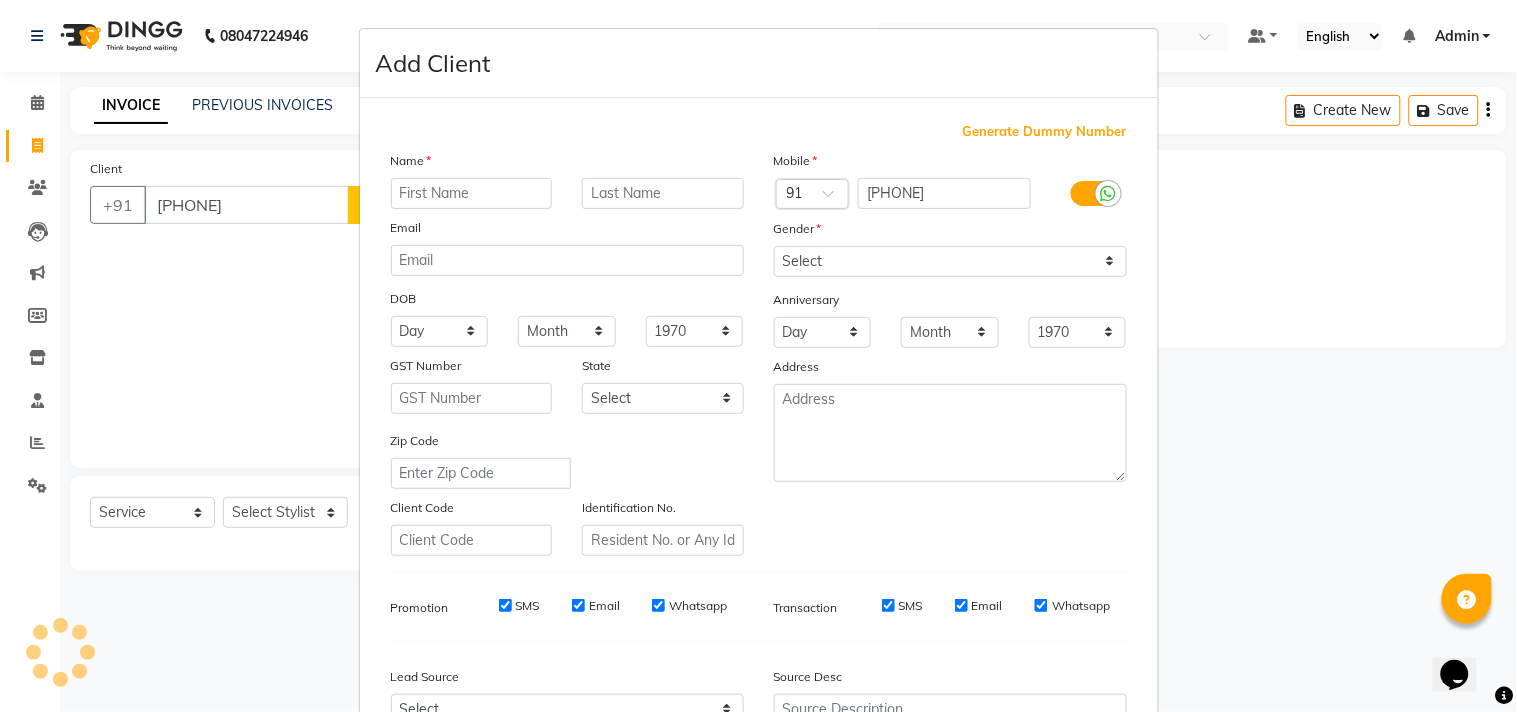 click at bounding box center (472, 193) 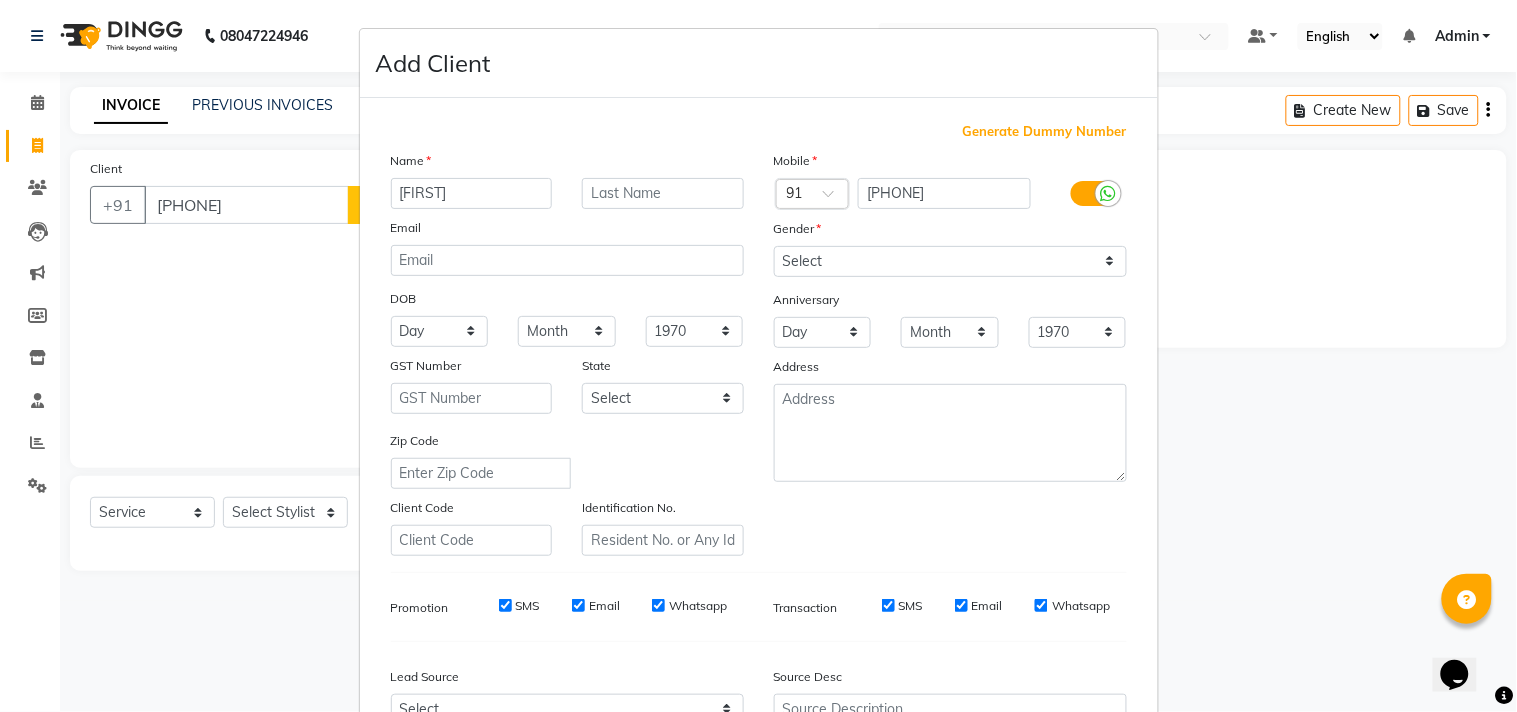 type on "[FIRST]" 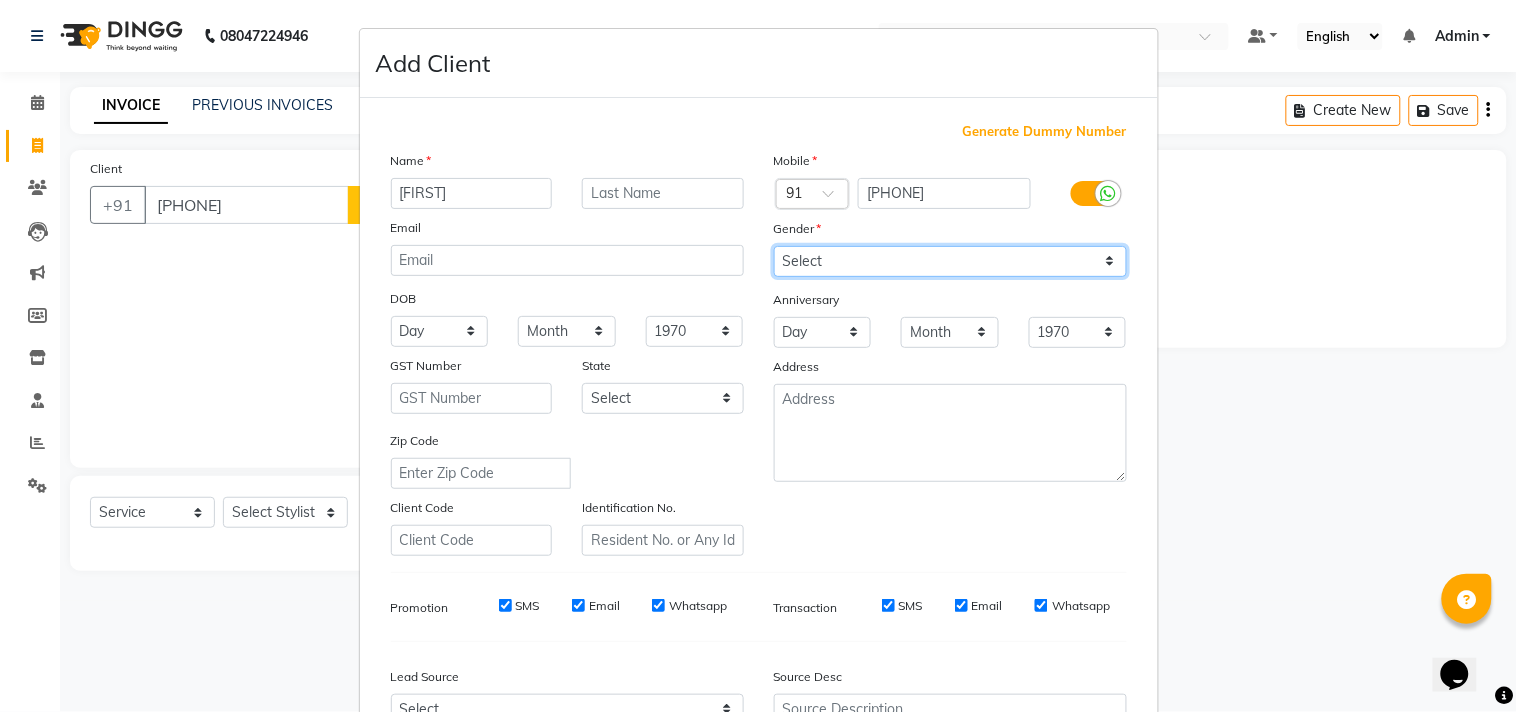 click on "Select Male Female Other Prefer Not To Say" at bounding box center [950, 261] 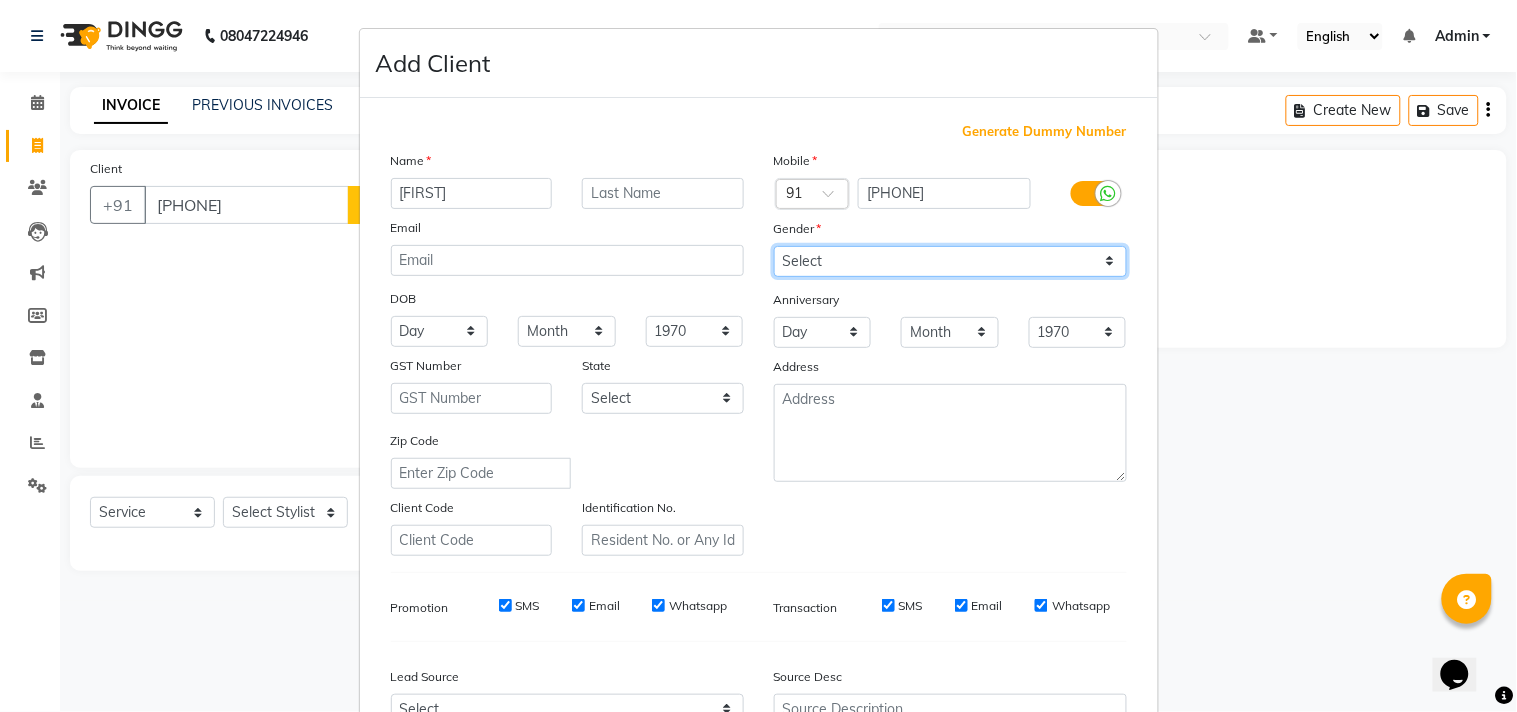 select on "male" 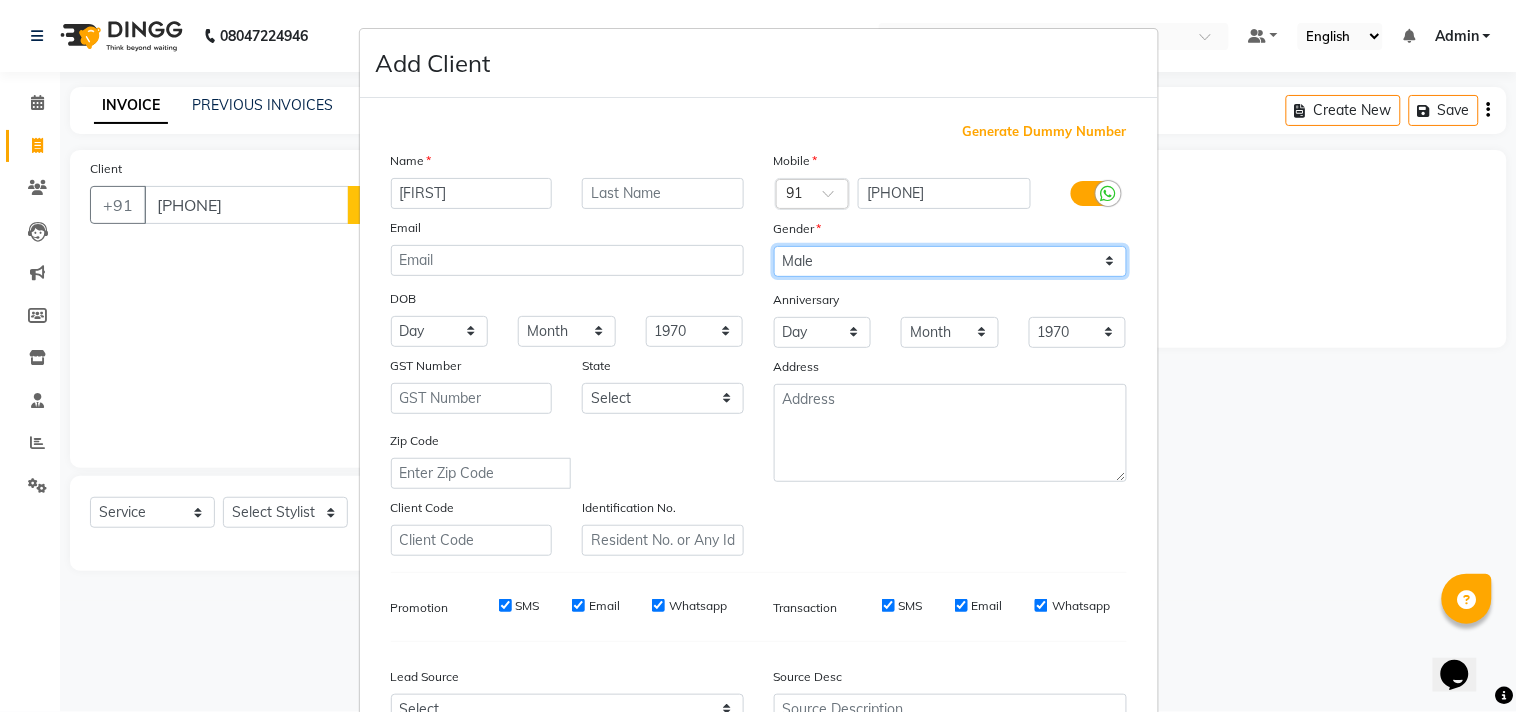 click on "Select Male Female Other Prefer Not To Say" at bounding box center [950, 261] 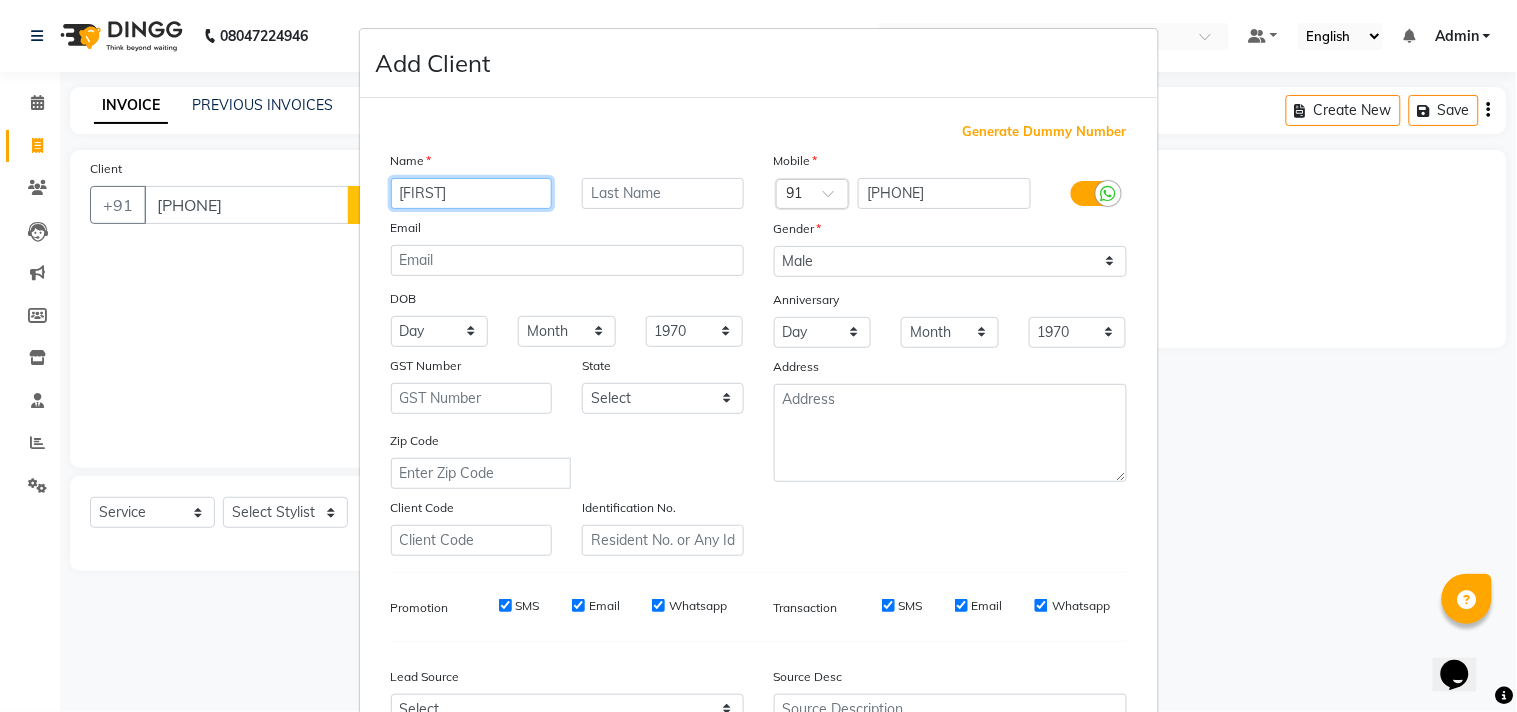 click on "[FIRST]" at bounding box center (472, 193) 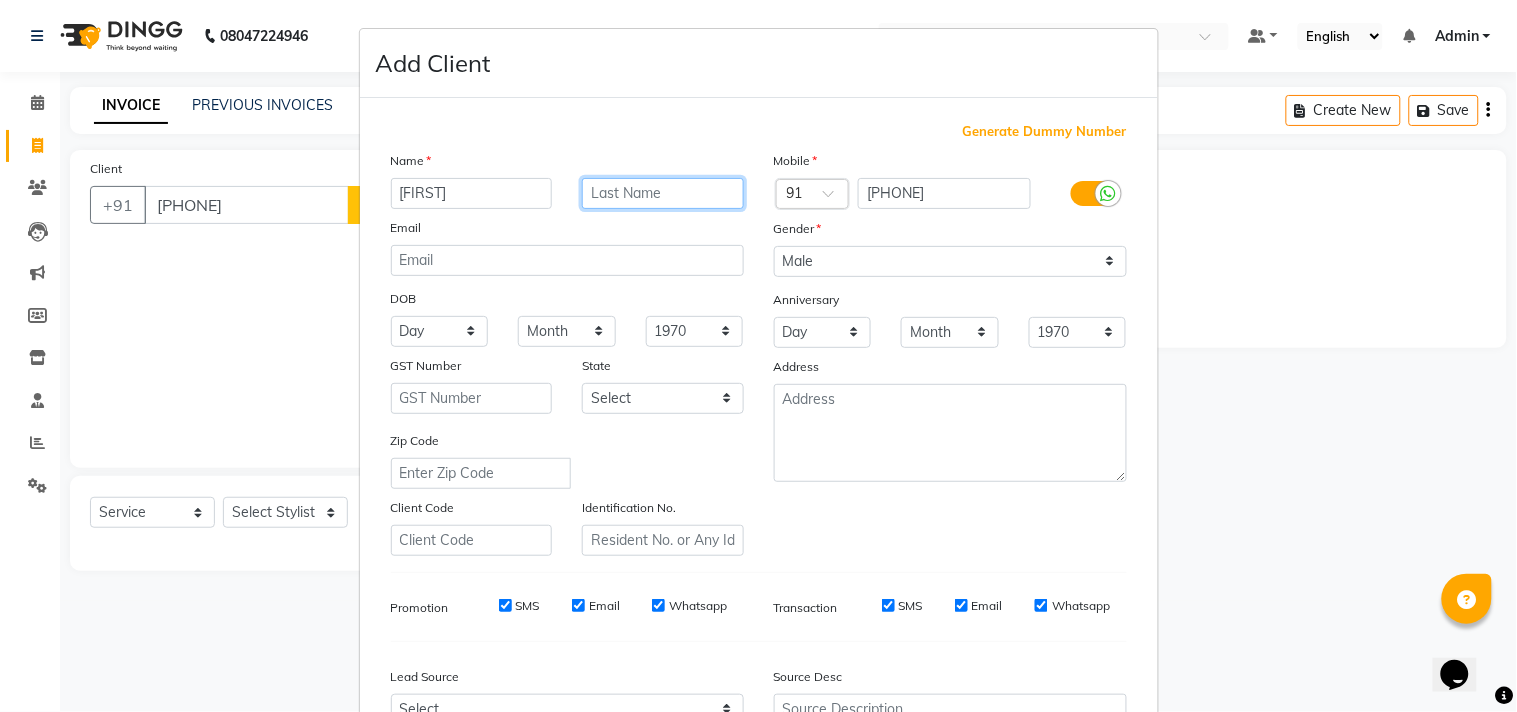 click at bounding box center (663, 193) 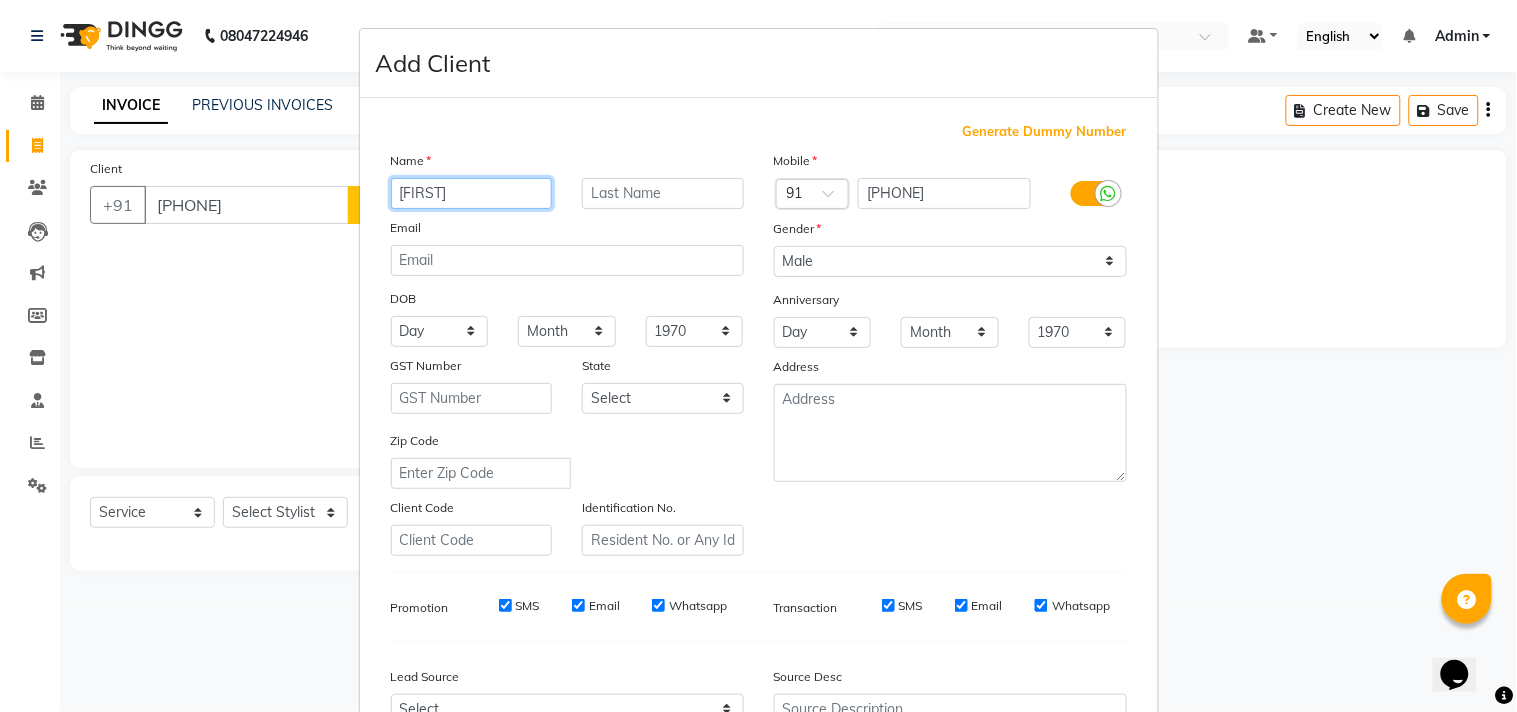 click on "[FIRST]" at bounding box center [472, 193] 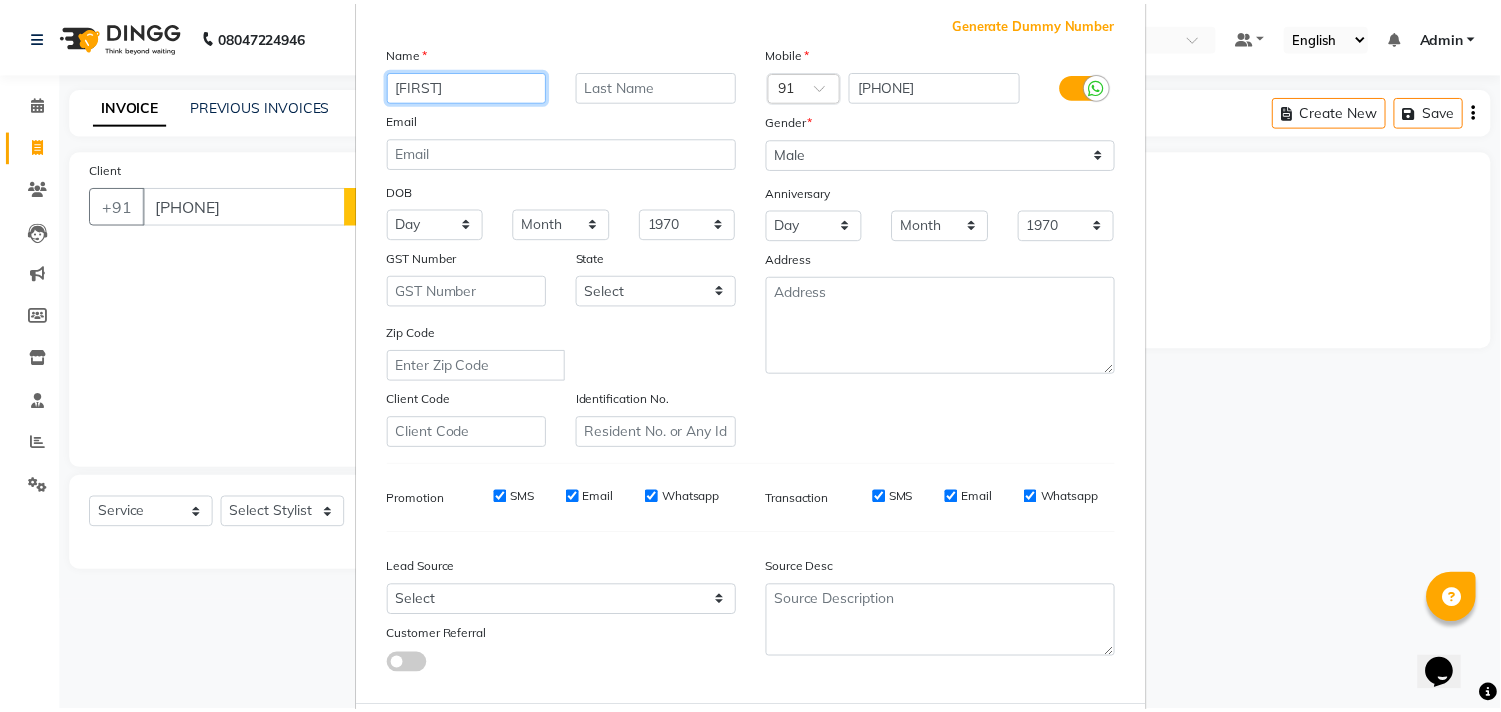 scroll, scrollTop: 212, scrollLeft: 0, axis: vertical 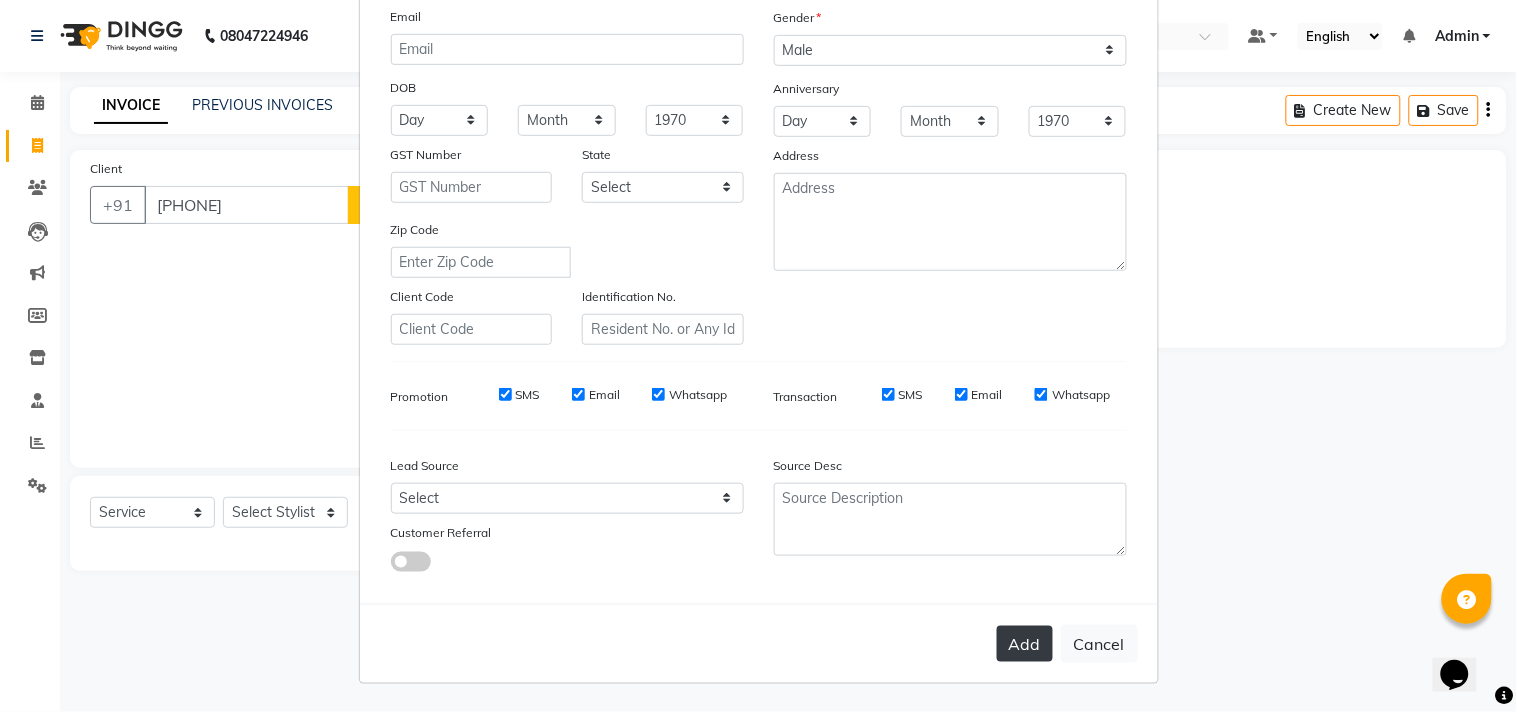 click on "Add" at bounding box center (1025, 644) 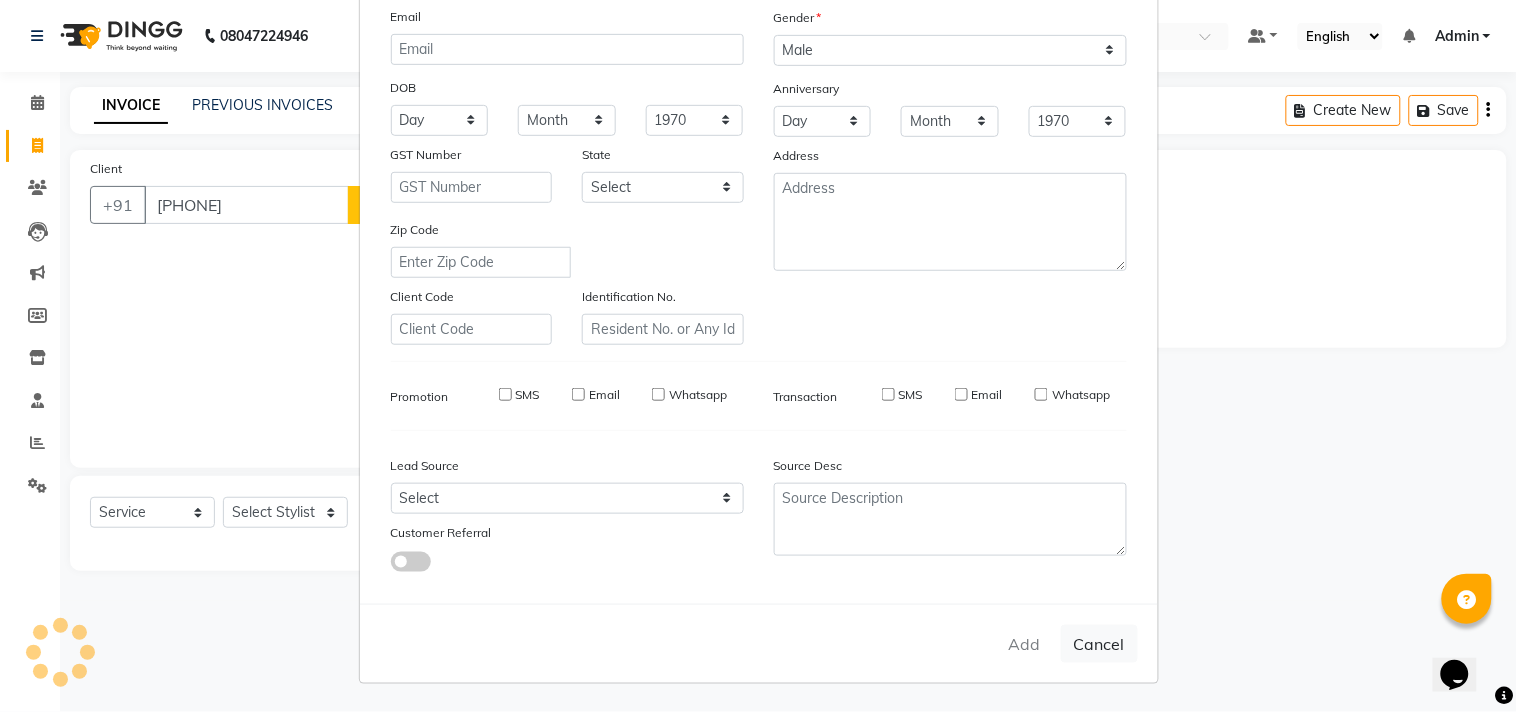 type 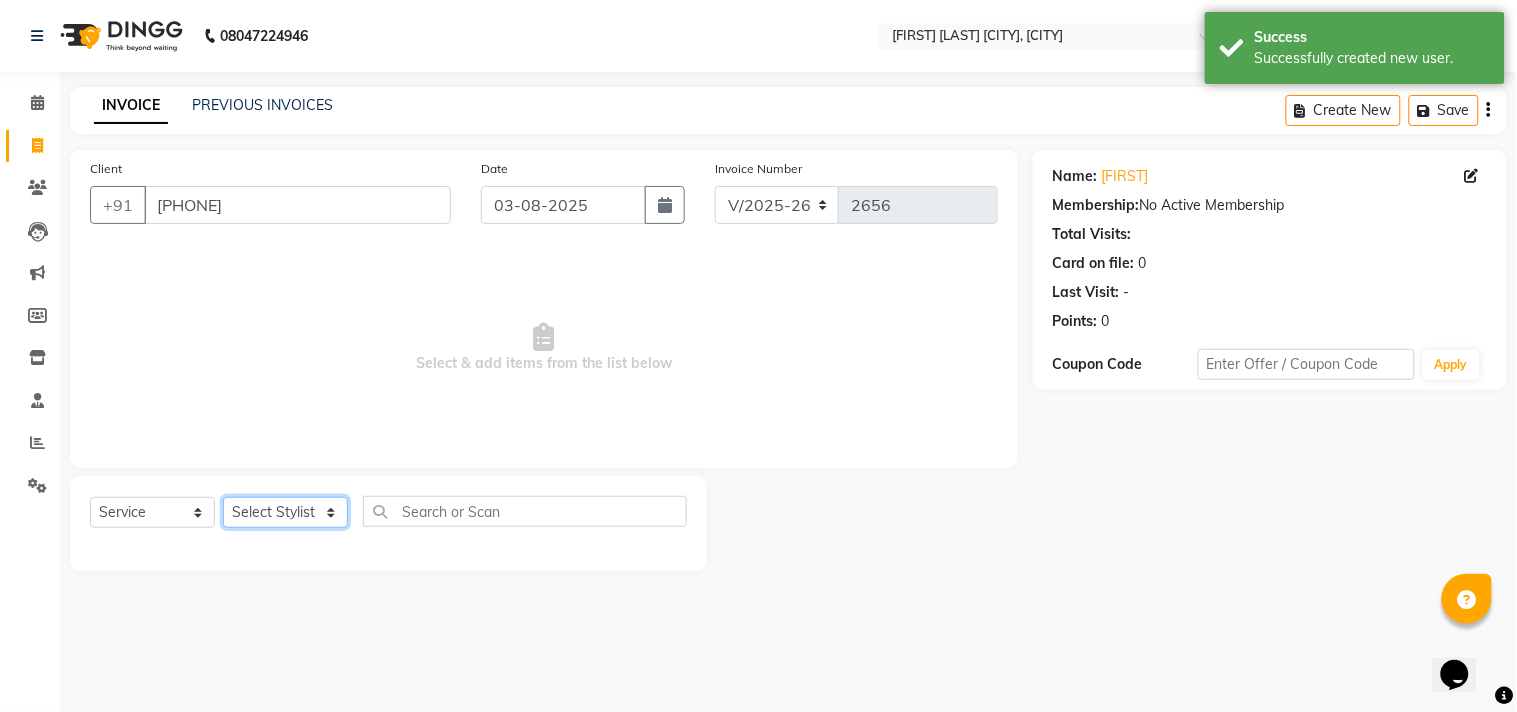 click on "Select Stylist Admin [FIRST] [FIRST] [FIRST] [FIRST] [FIRST] [FIRST] [FIRST]" 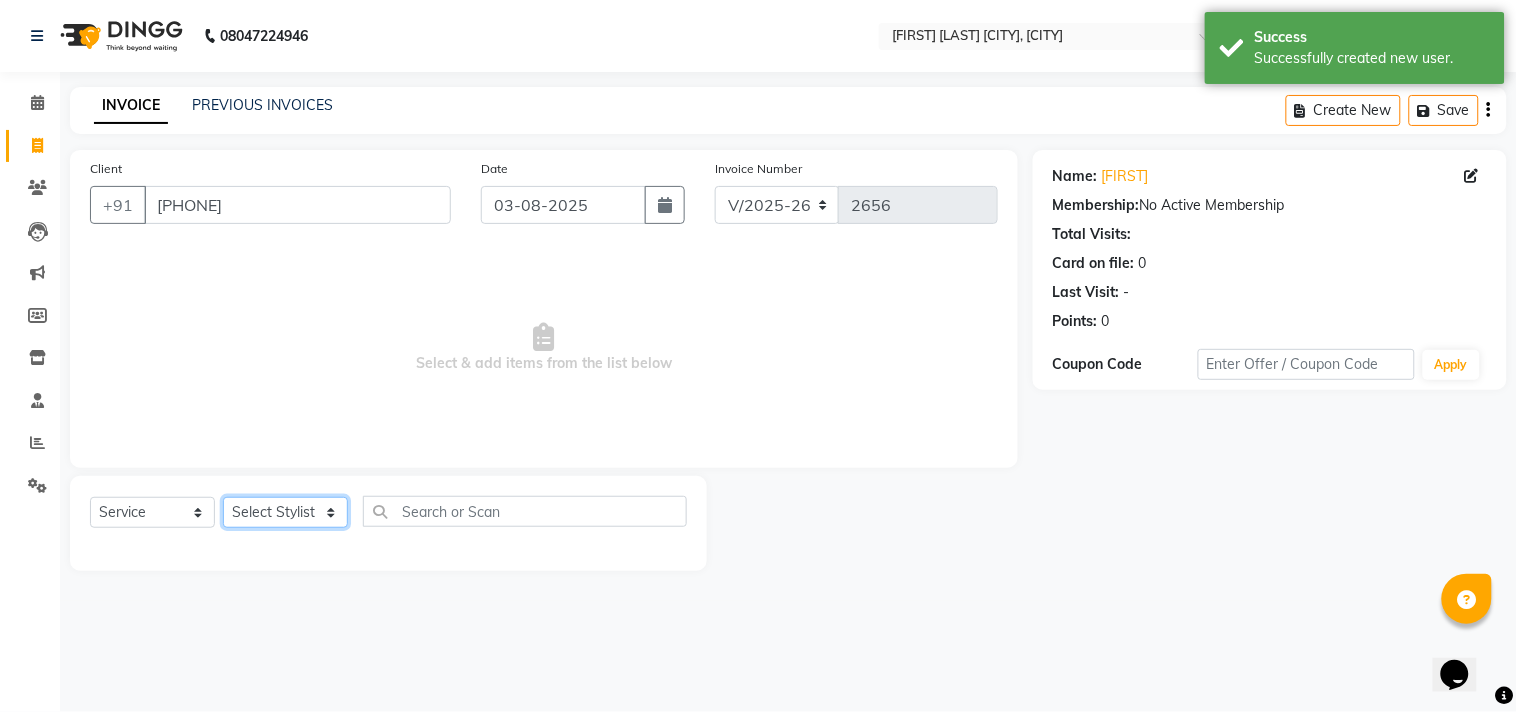 select on "85802" 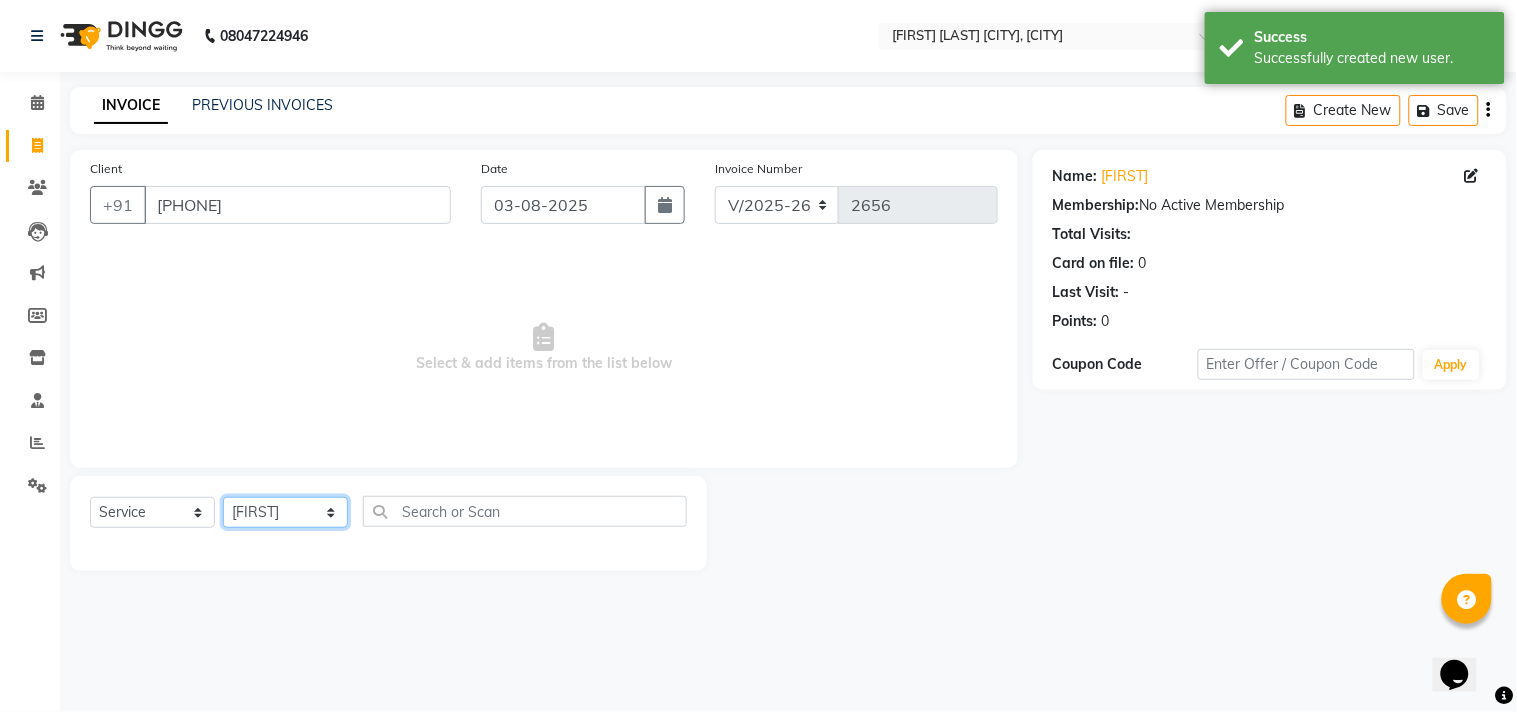 click on "Select Stylist Admin [FIRST] [FIRST] [FIRST] [FIRST] [FIRST] [FIRST] [FIRST]" 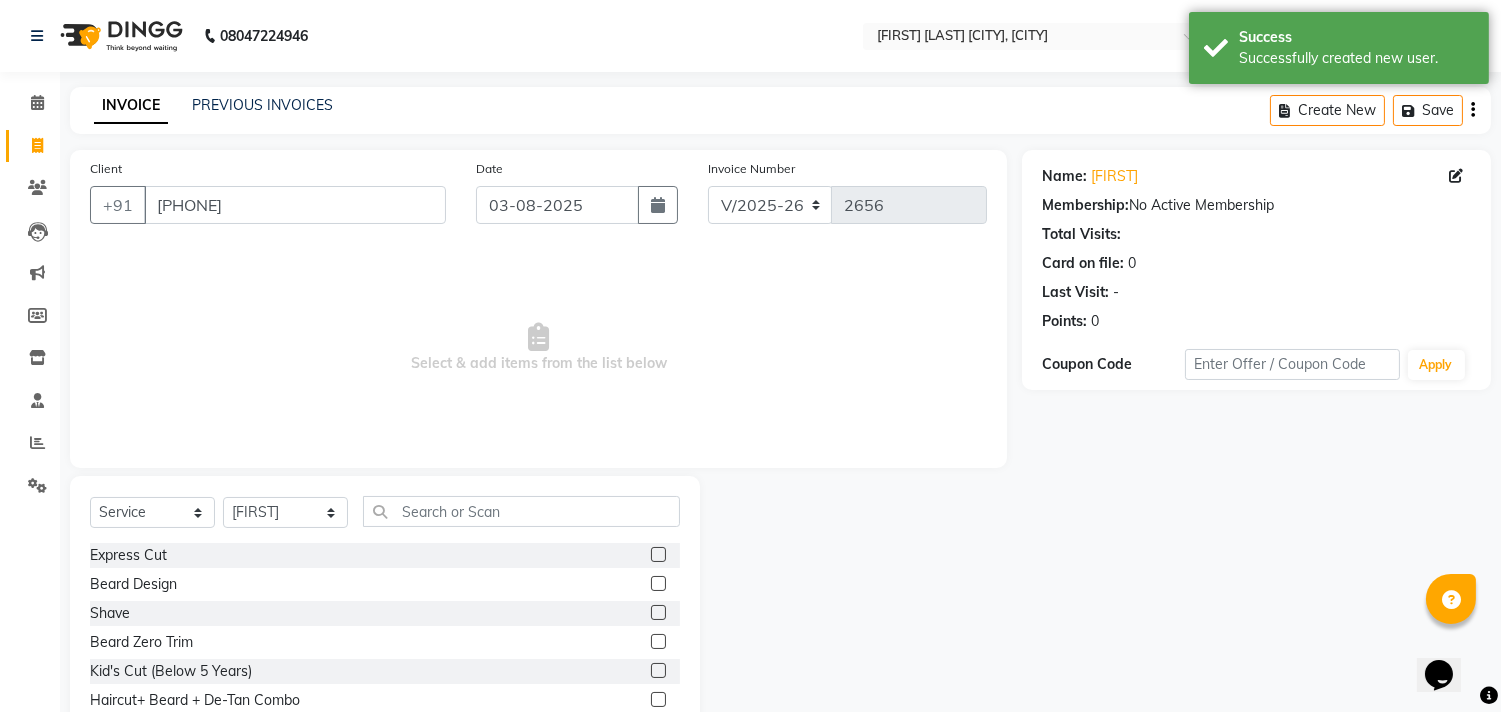 click 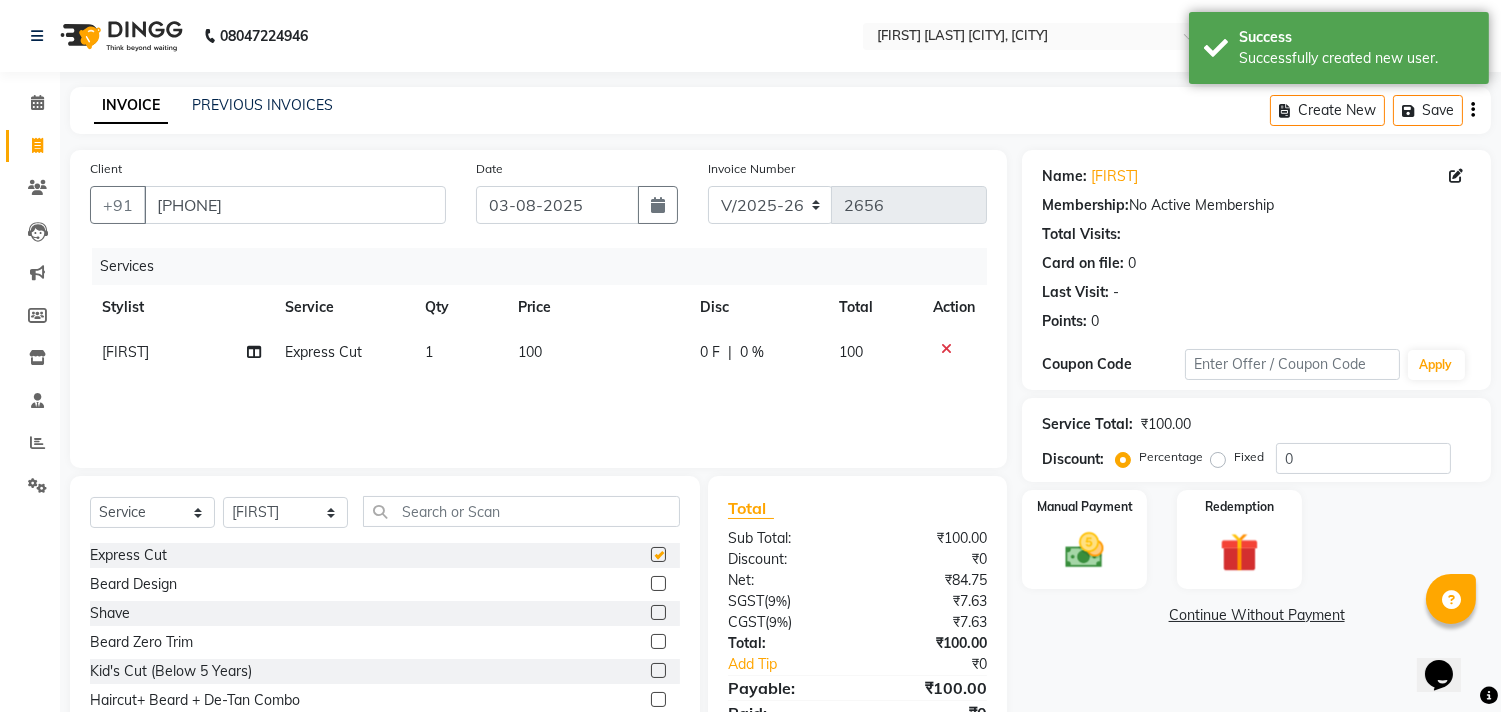 checkbox on "false" 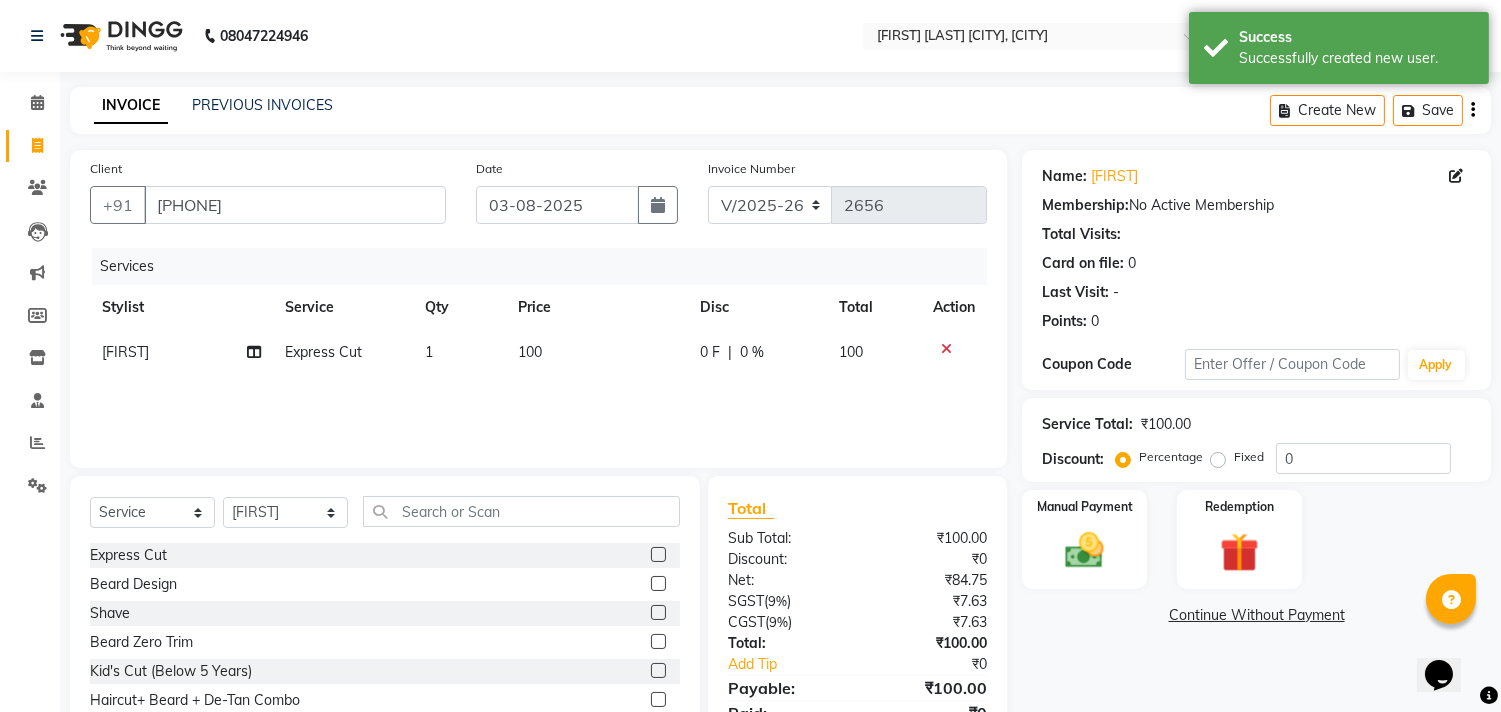 click 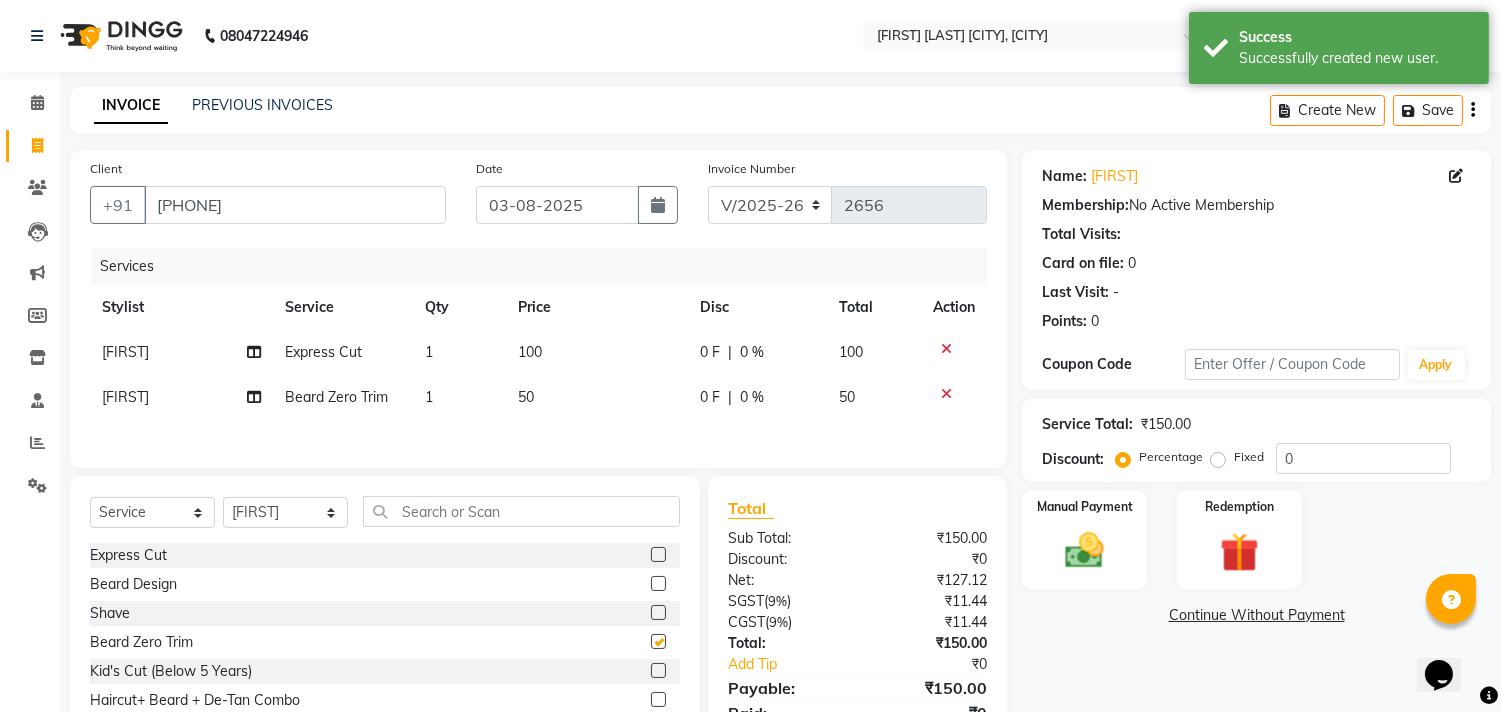 checkbox on "false" 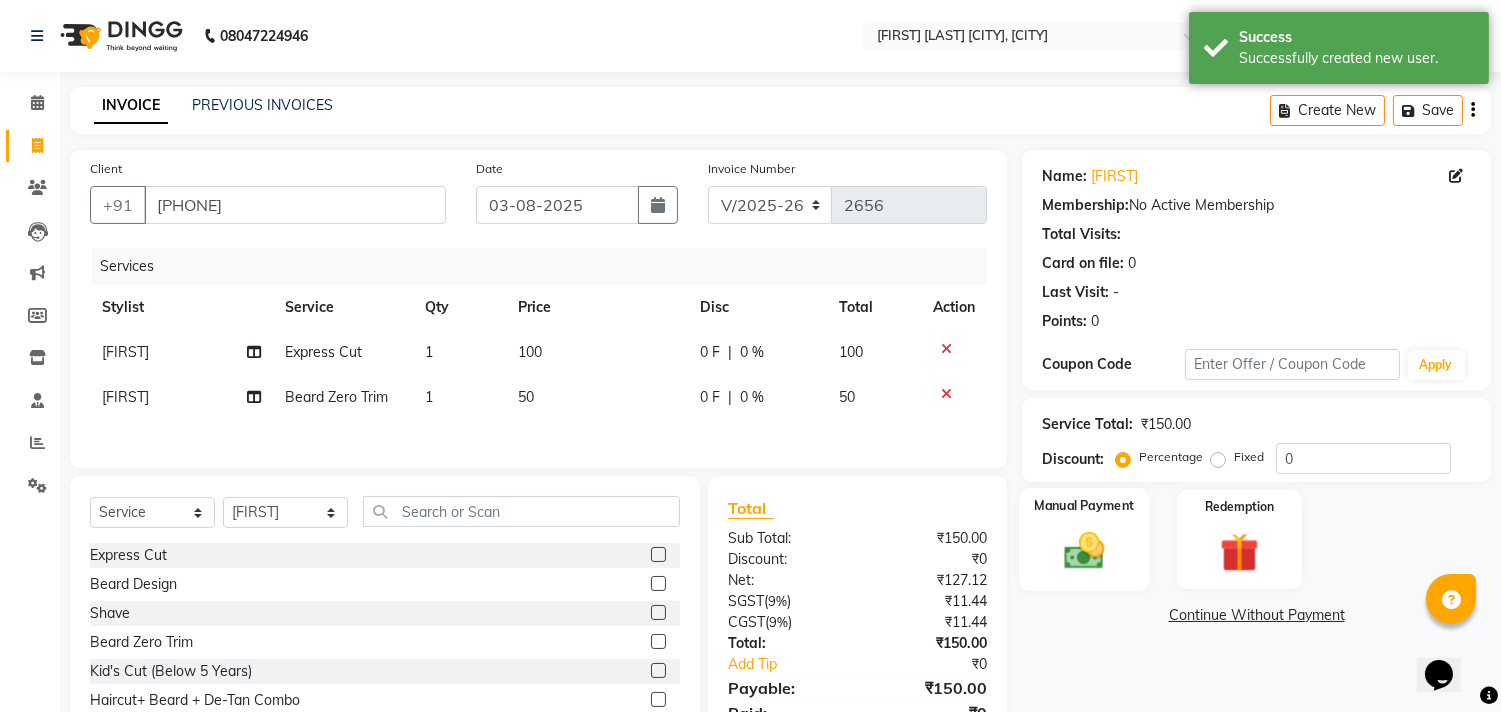 click 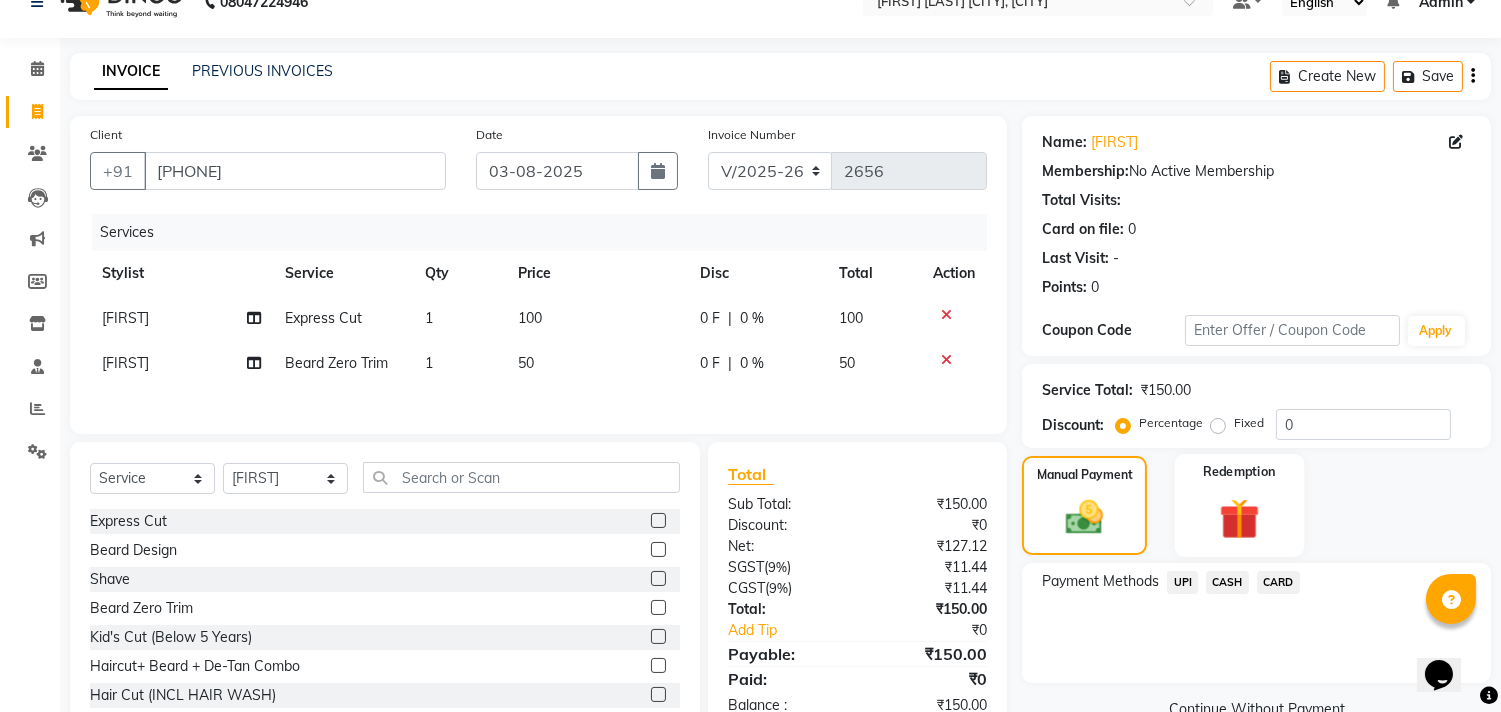 scroll, scrollTop: 93, scrollLeft: 0, axis: vertical 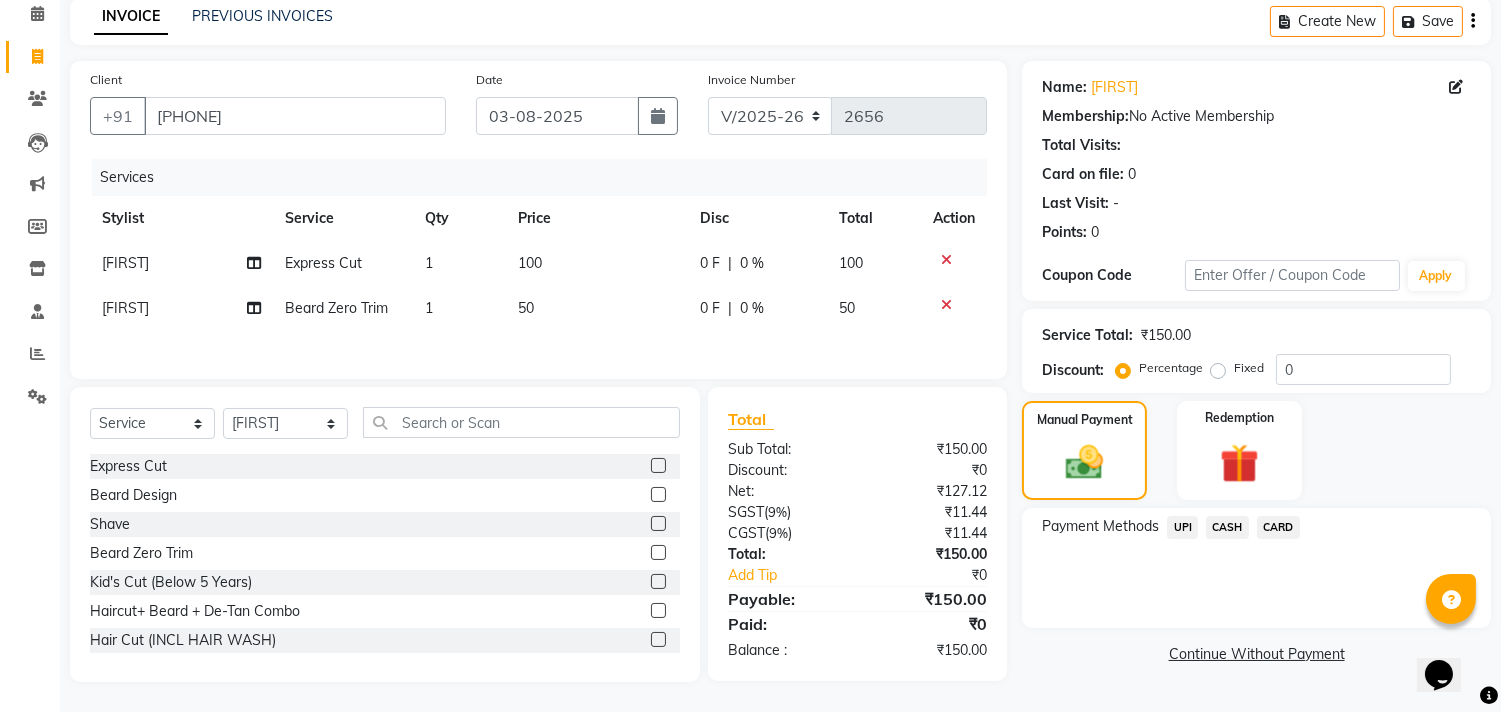 click on "CASH" 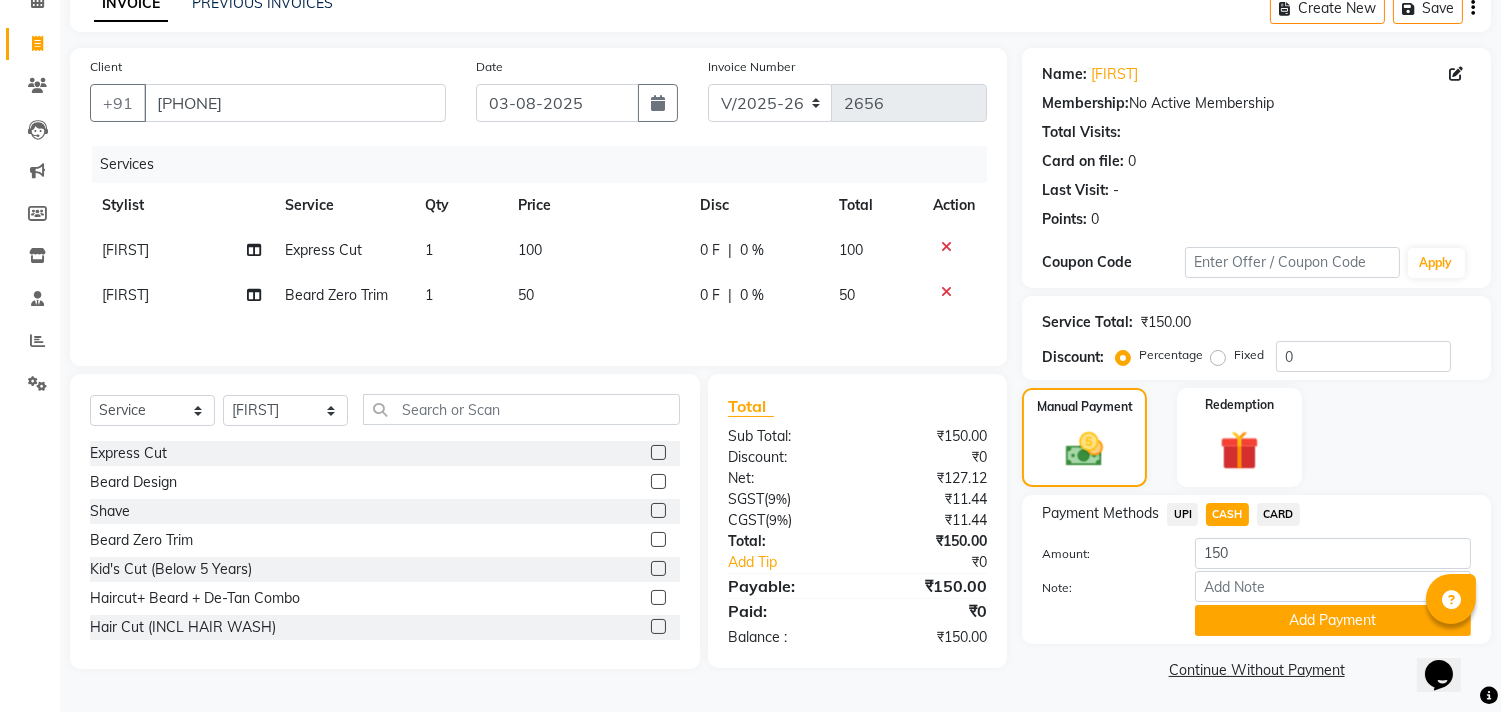 scroll, scrollTop: 104, scrollLeft: 0, axis: vertical 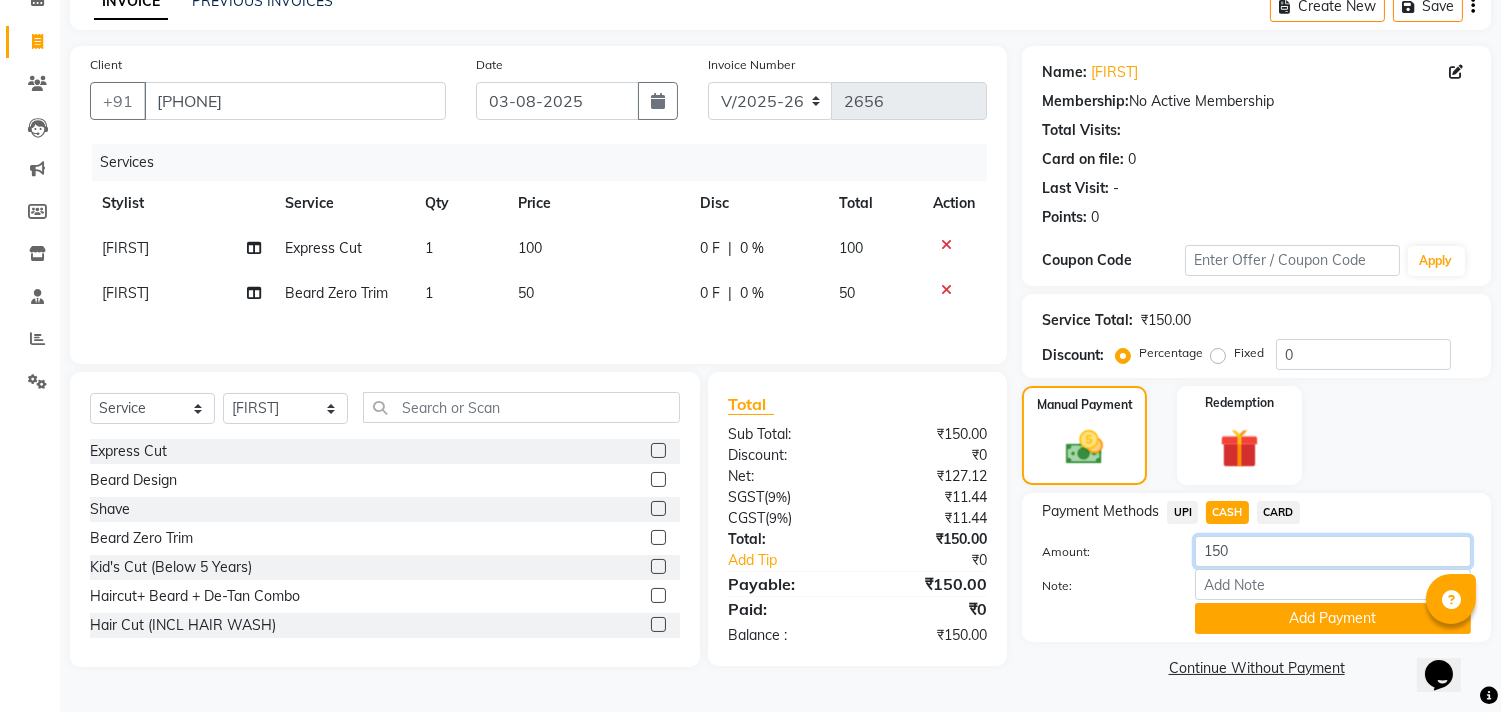 drag, startPoint x: 1237, startPoint y: 565, endPoint x: 1126, endPoint y: 521, distance: 119.40268 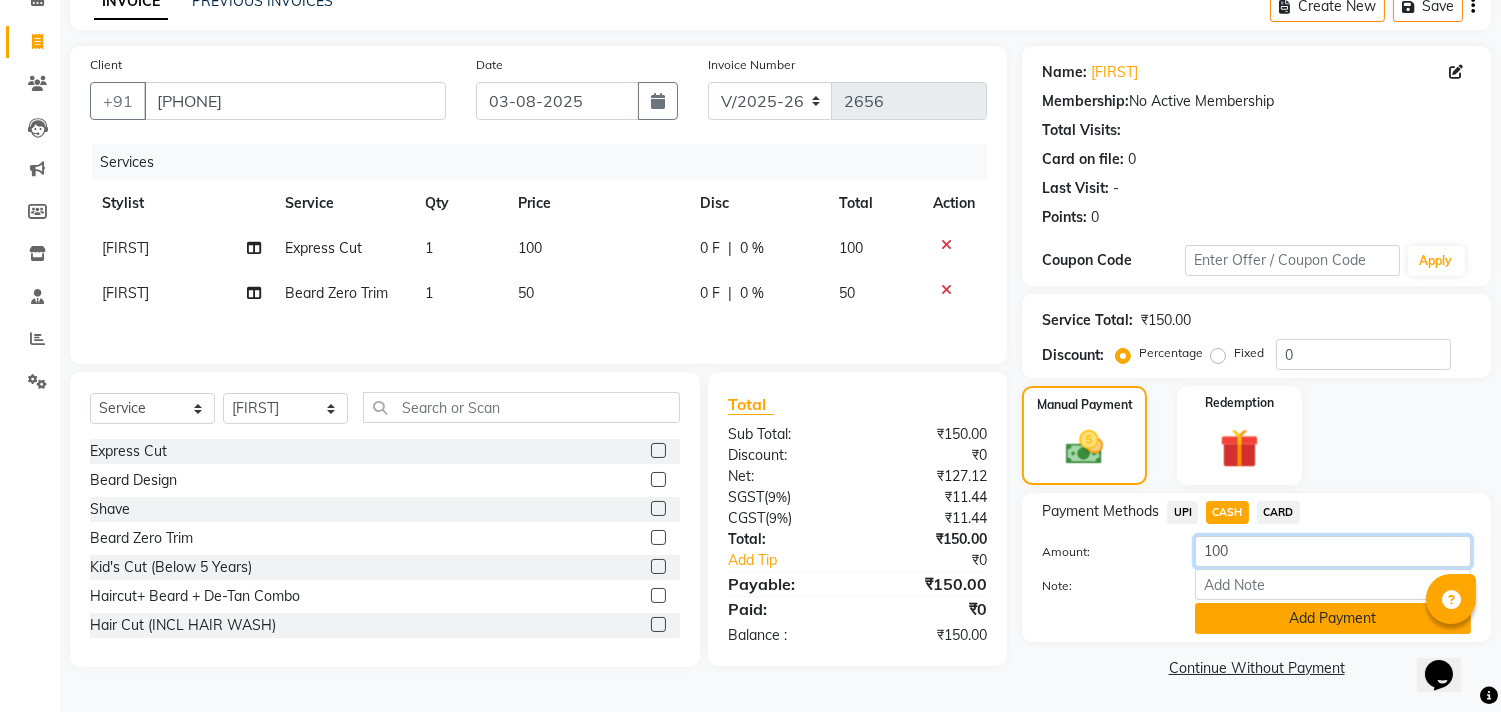 type on "100" 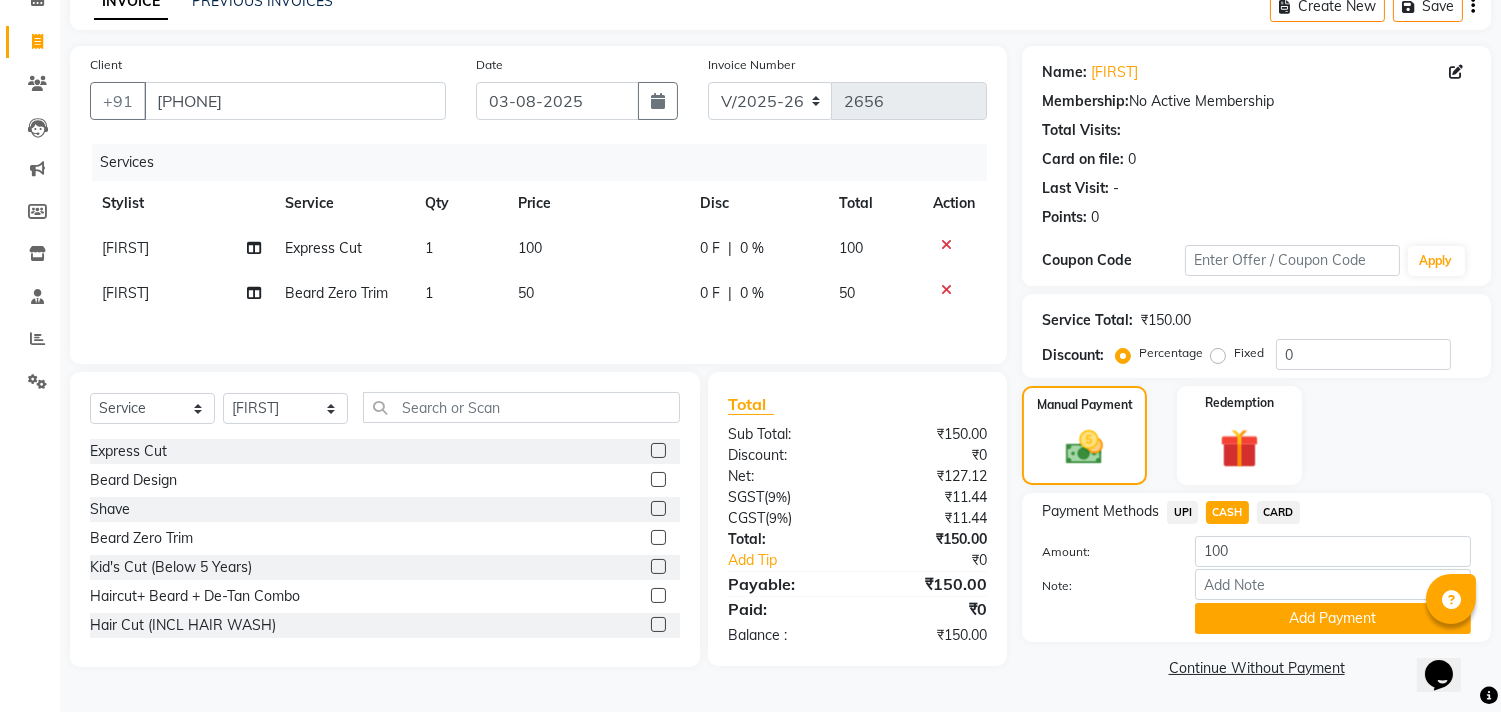 click on "Add Payment" 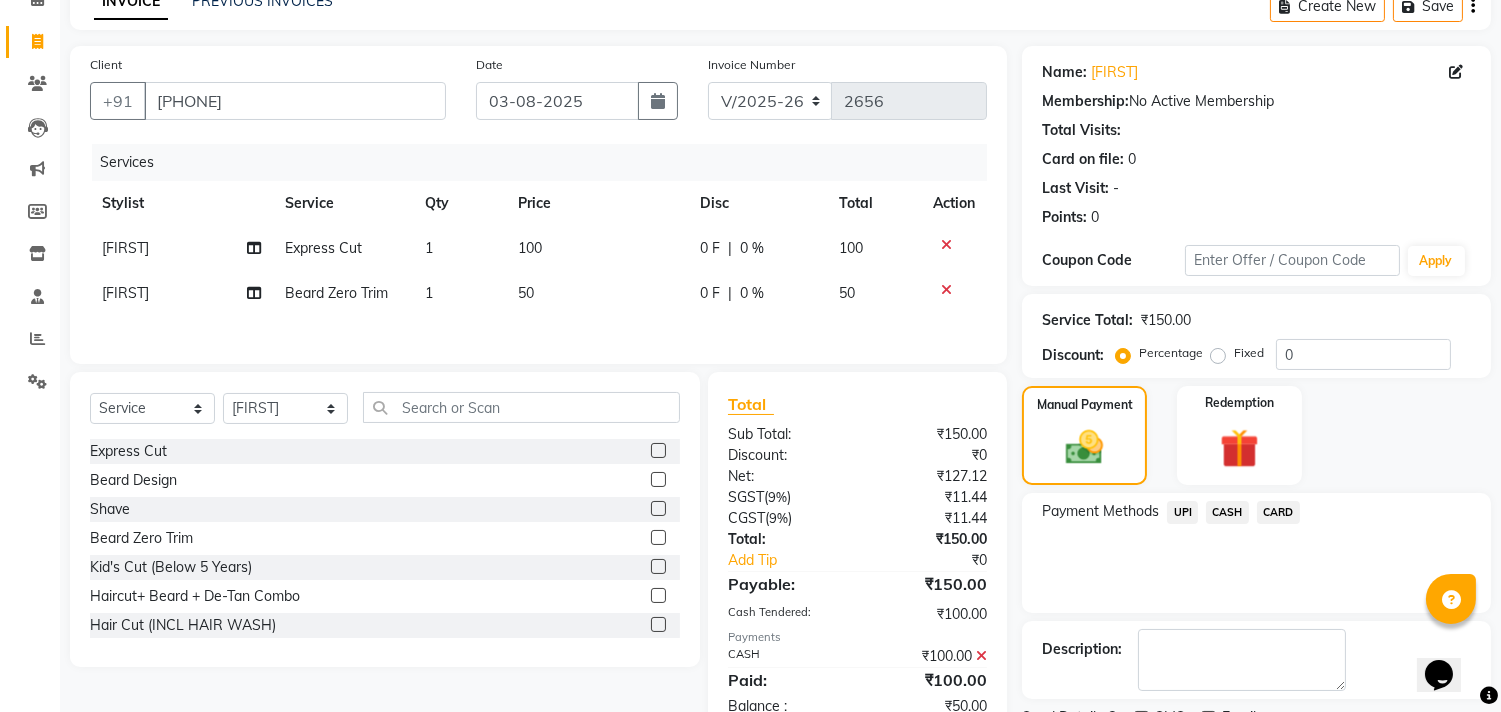 click on "UPI" 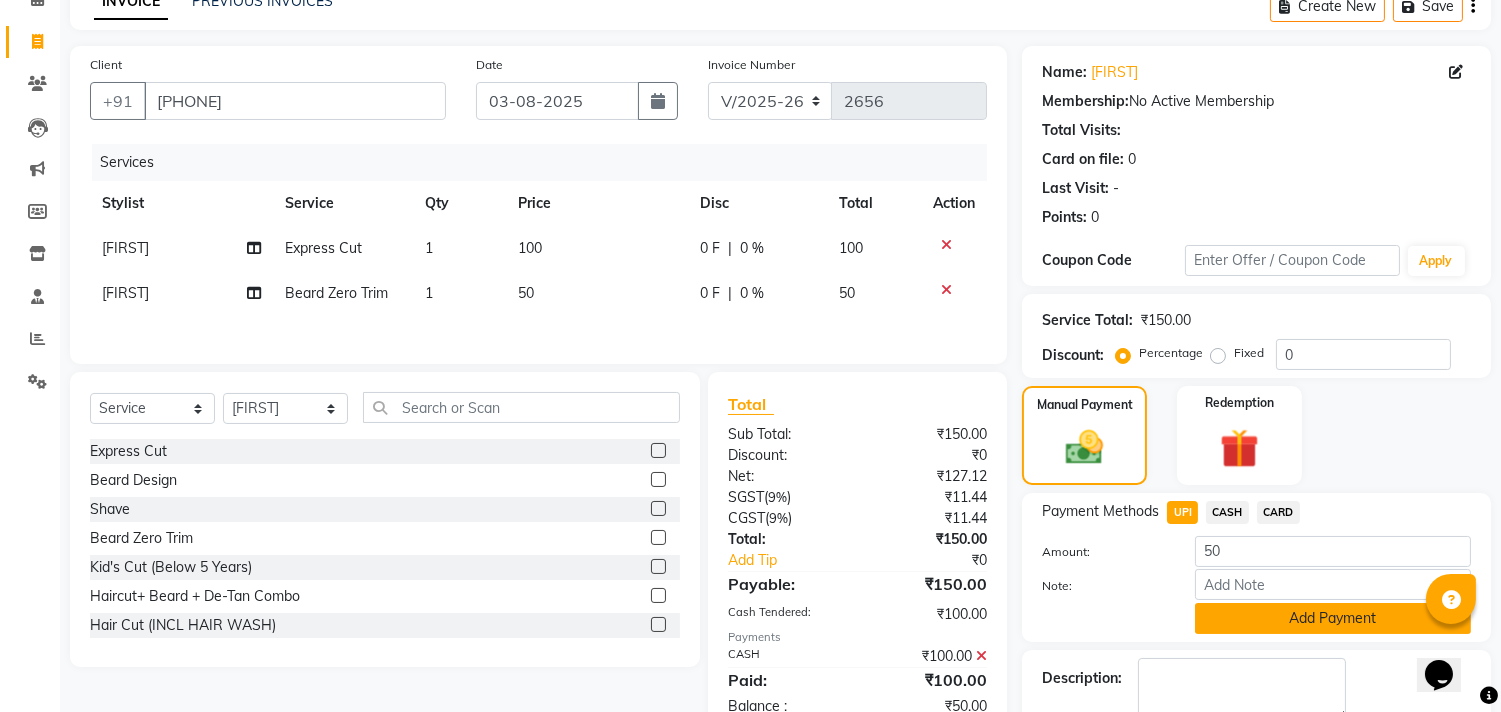 click on "Add Payment" 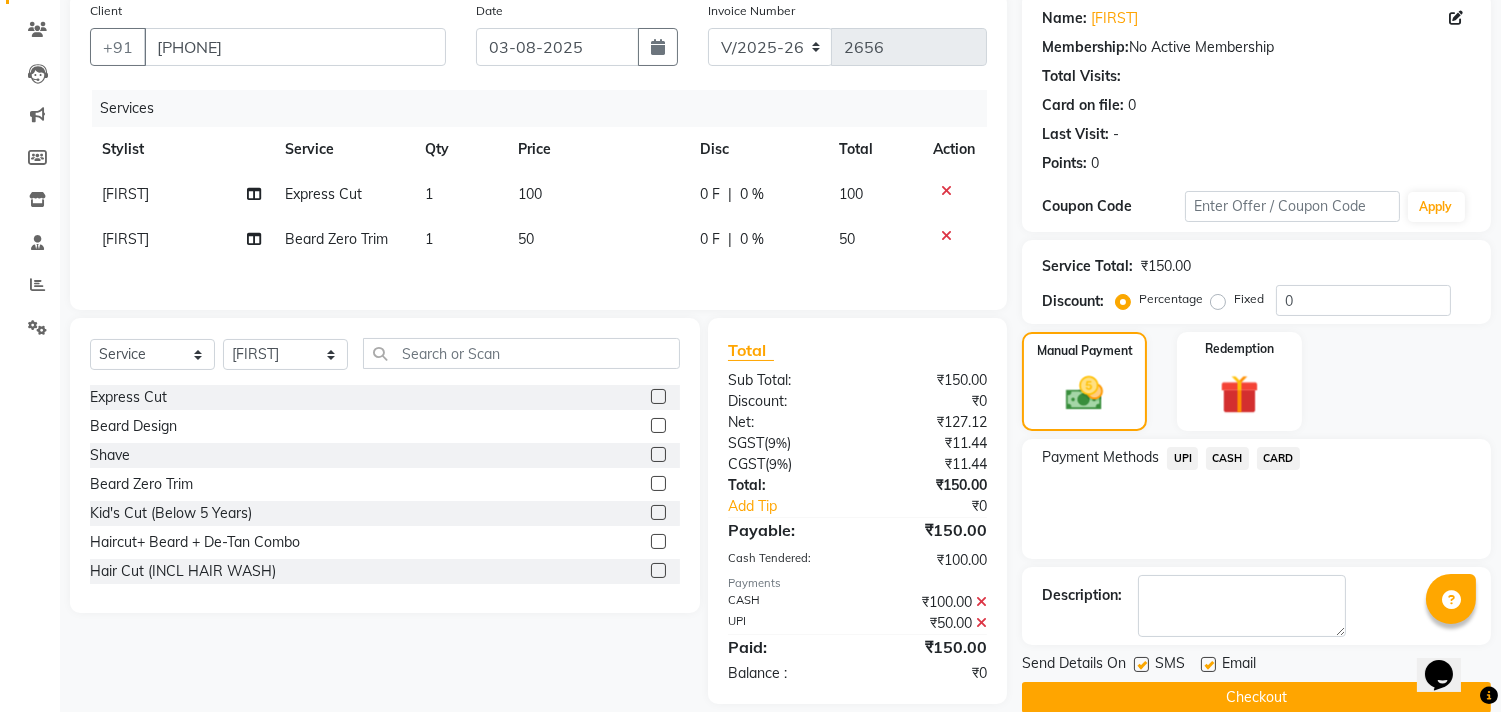 scroll, scrollTop: 187, scrollLeft: 0, axis: vertical 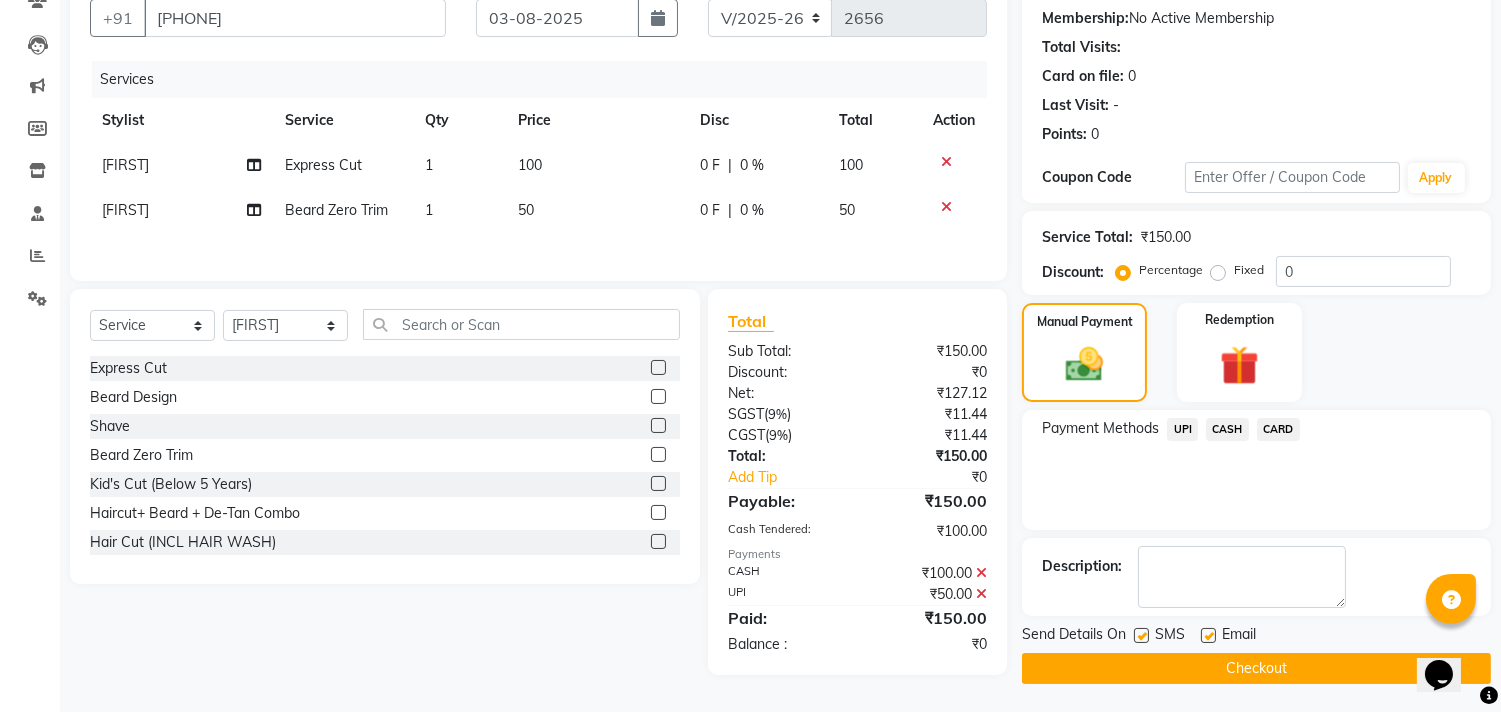 click on "Checkout" 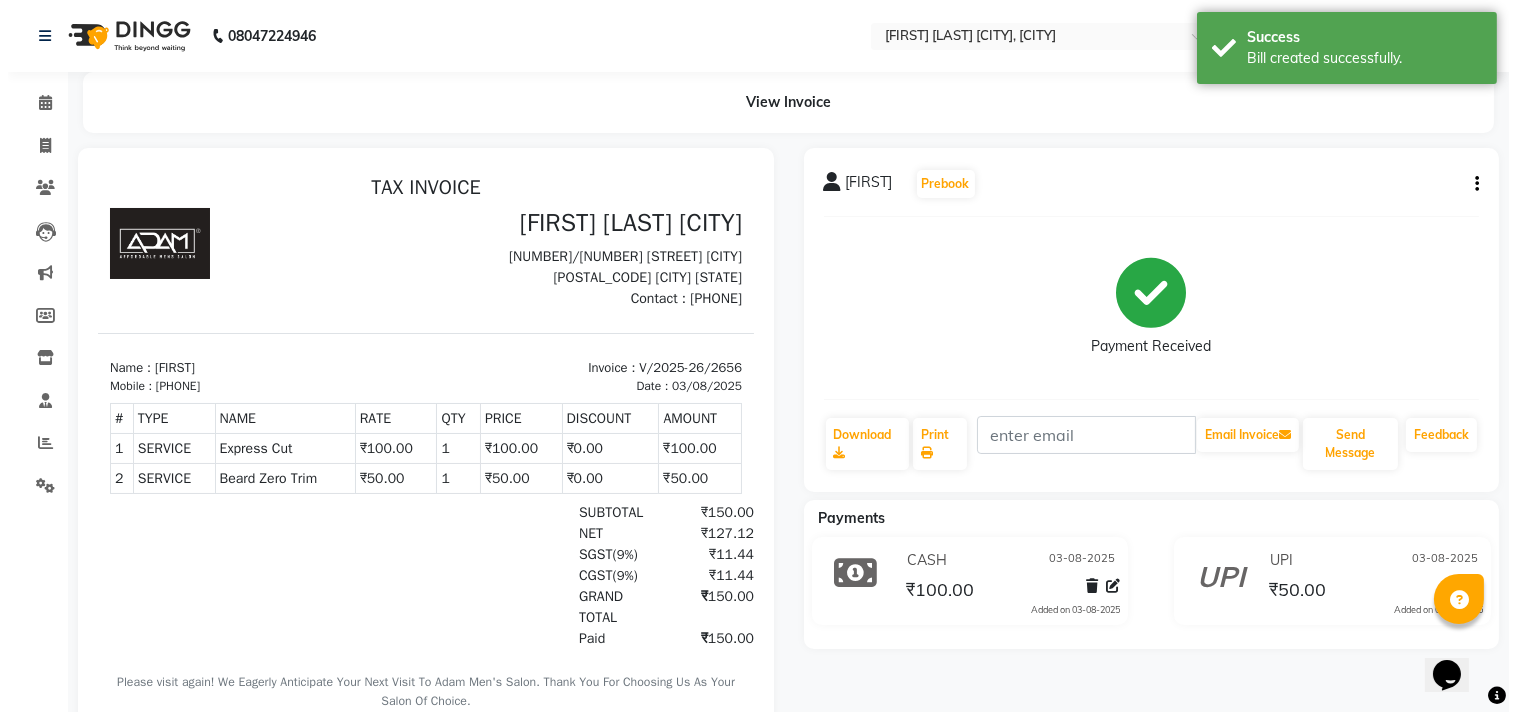 scroll, scrollTop: 0, scrollLeft: 0, axis: both 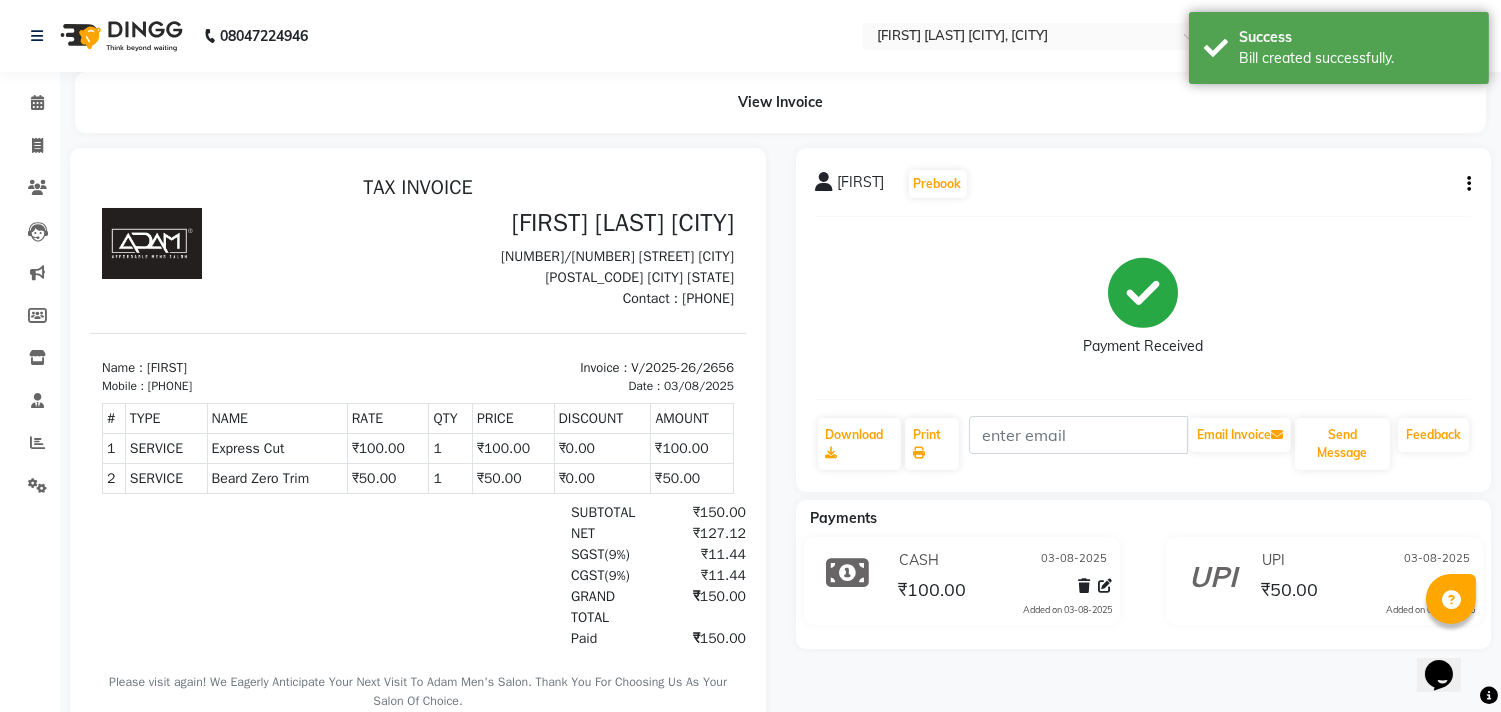 click on "Invoice" 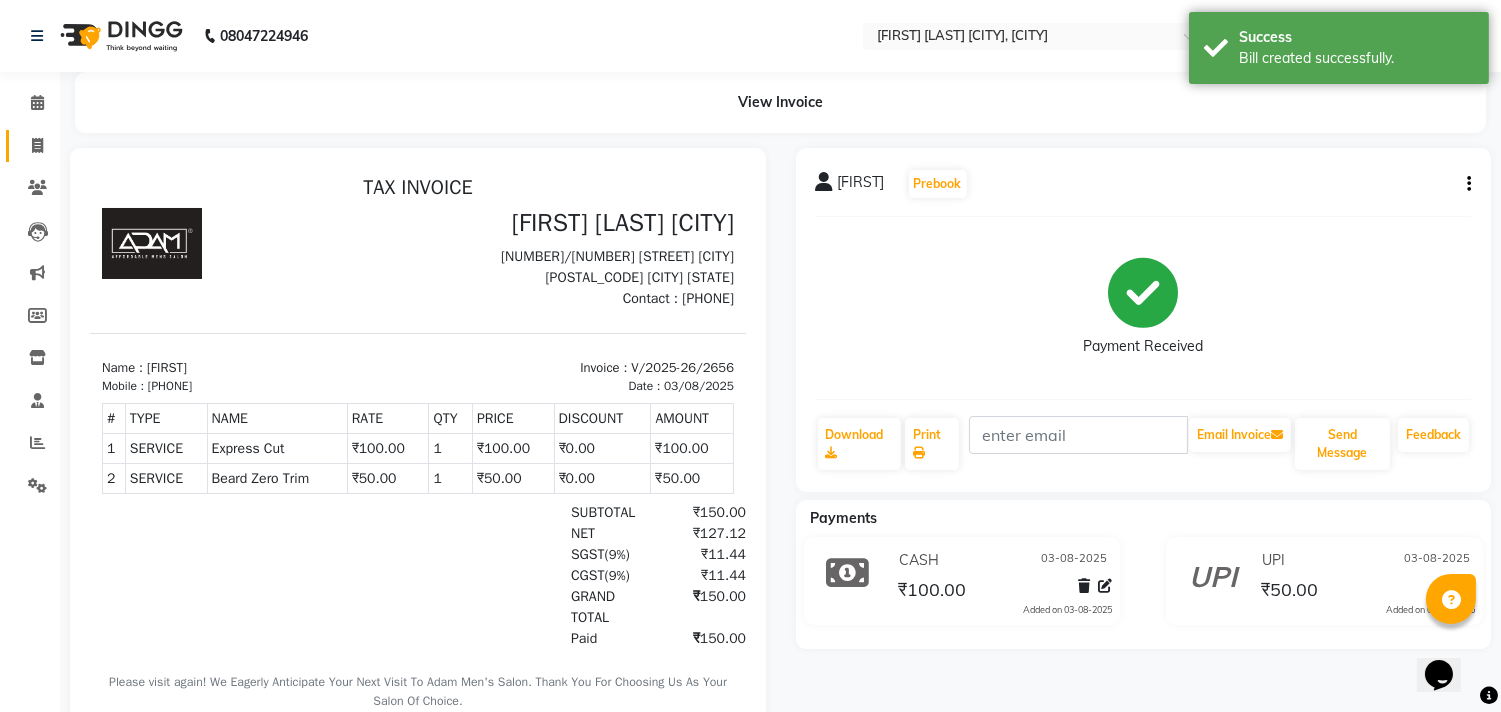 click on "Invoice" 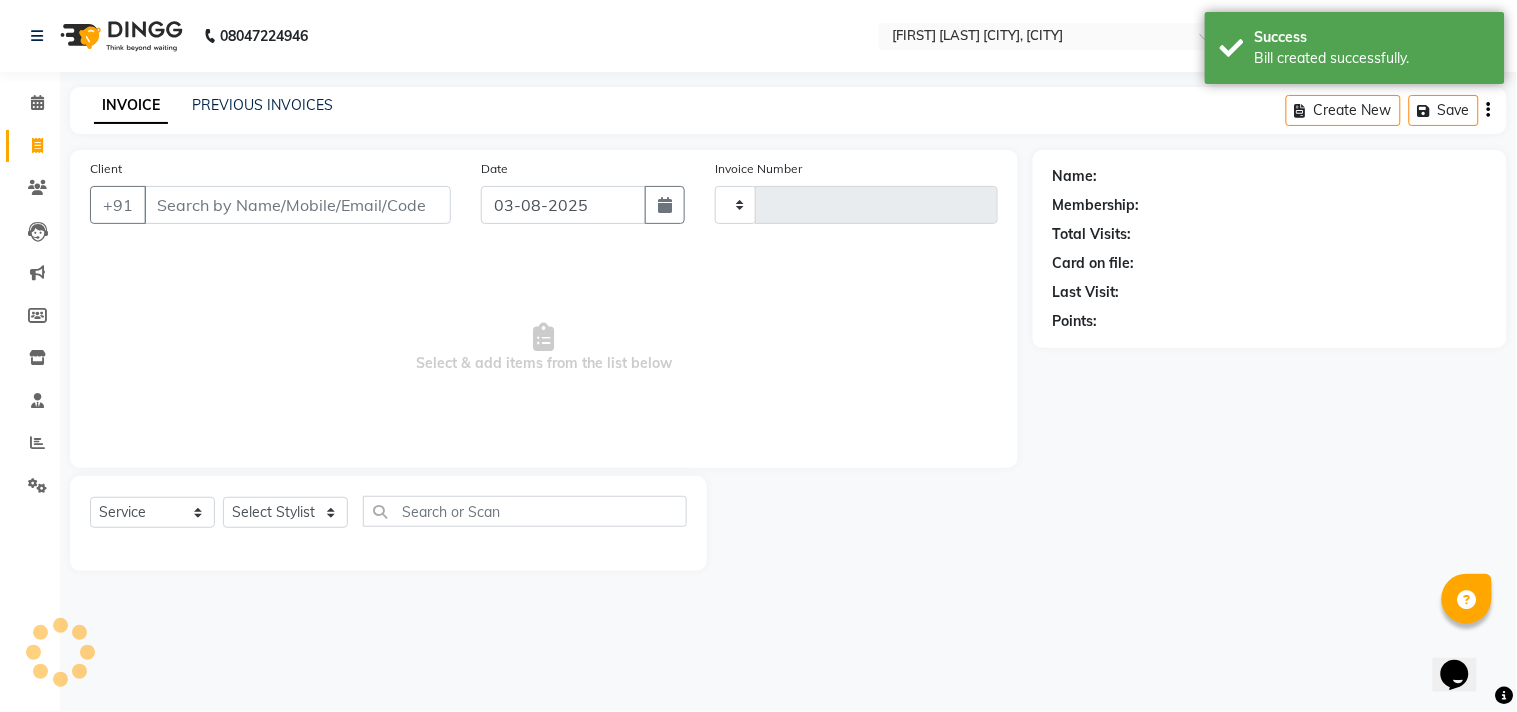 type on "2657" 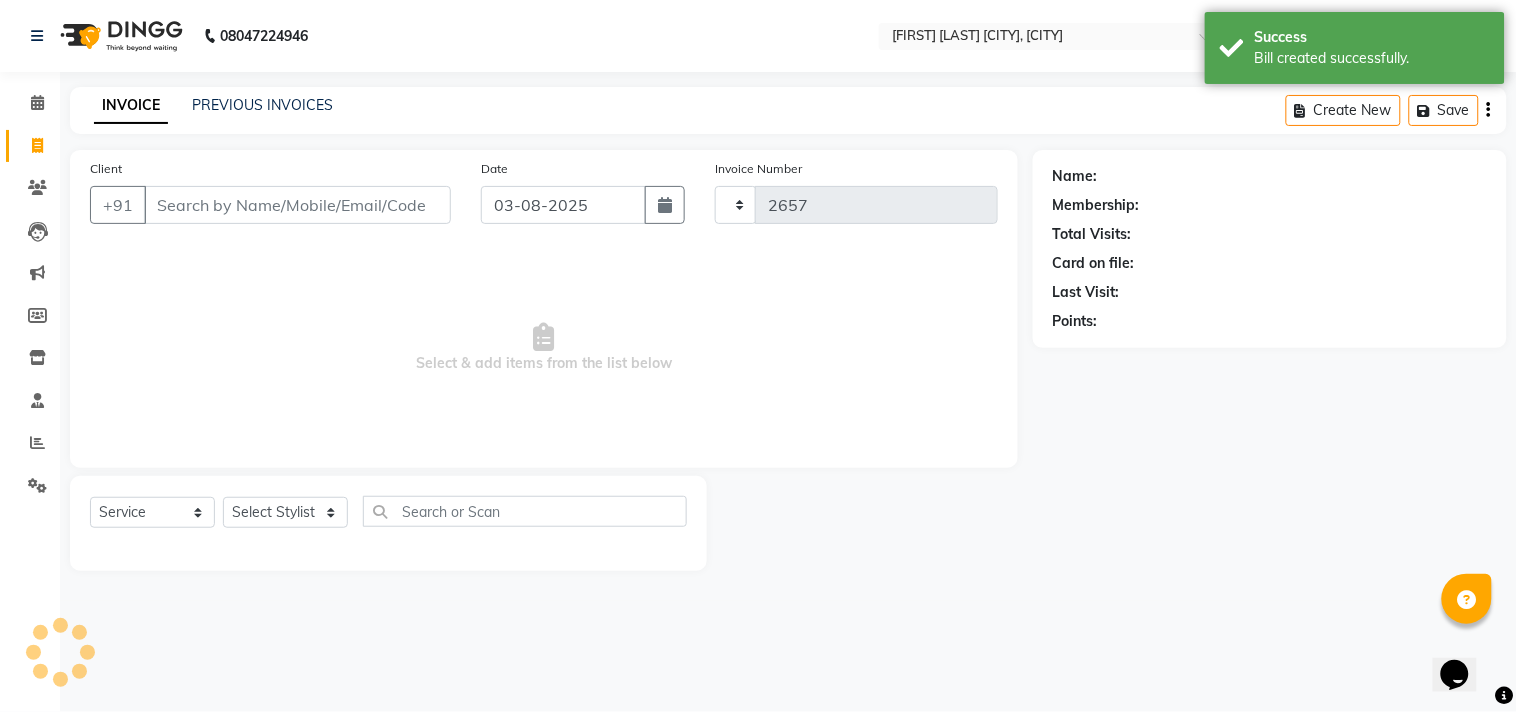 select on "8329" 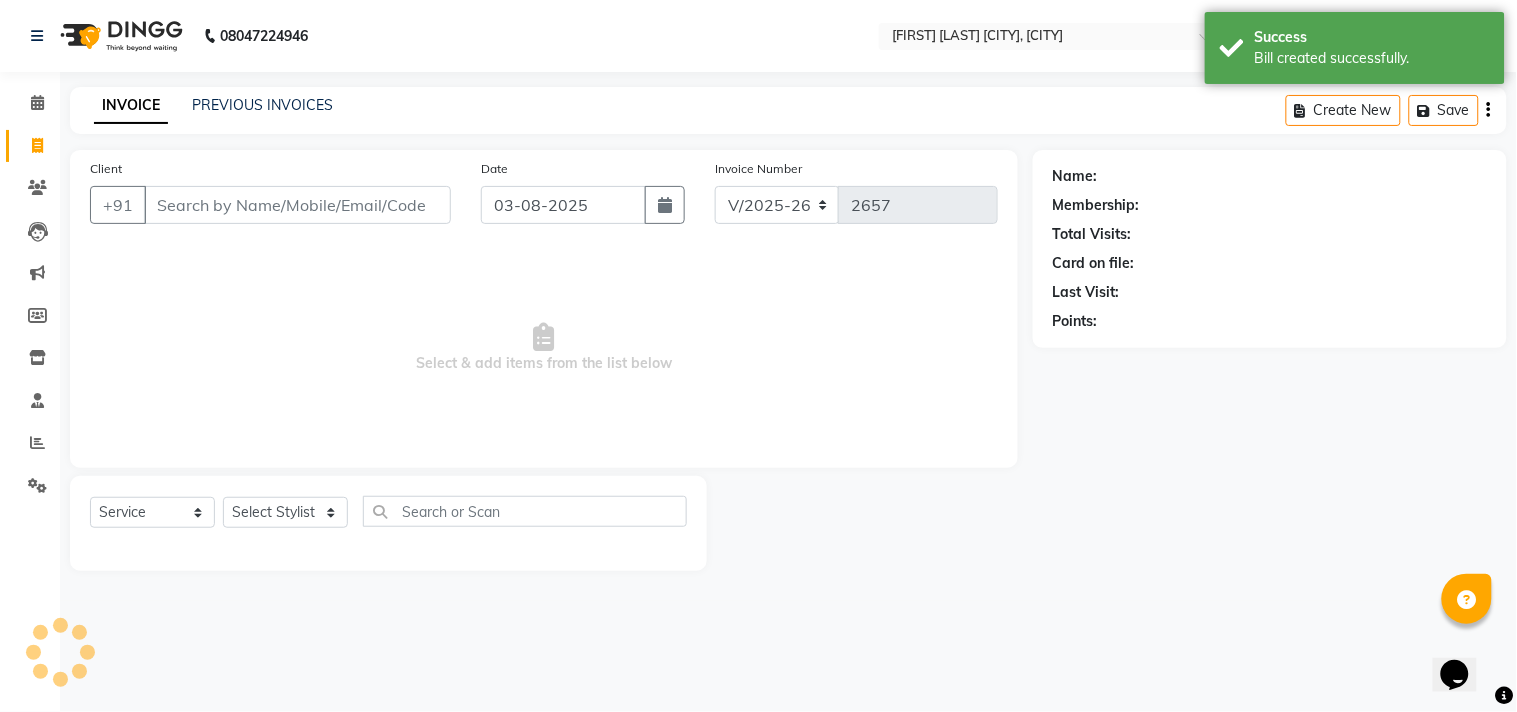 click on "Client" at bounding box center [297, 205] 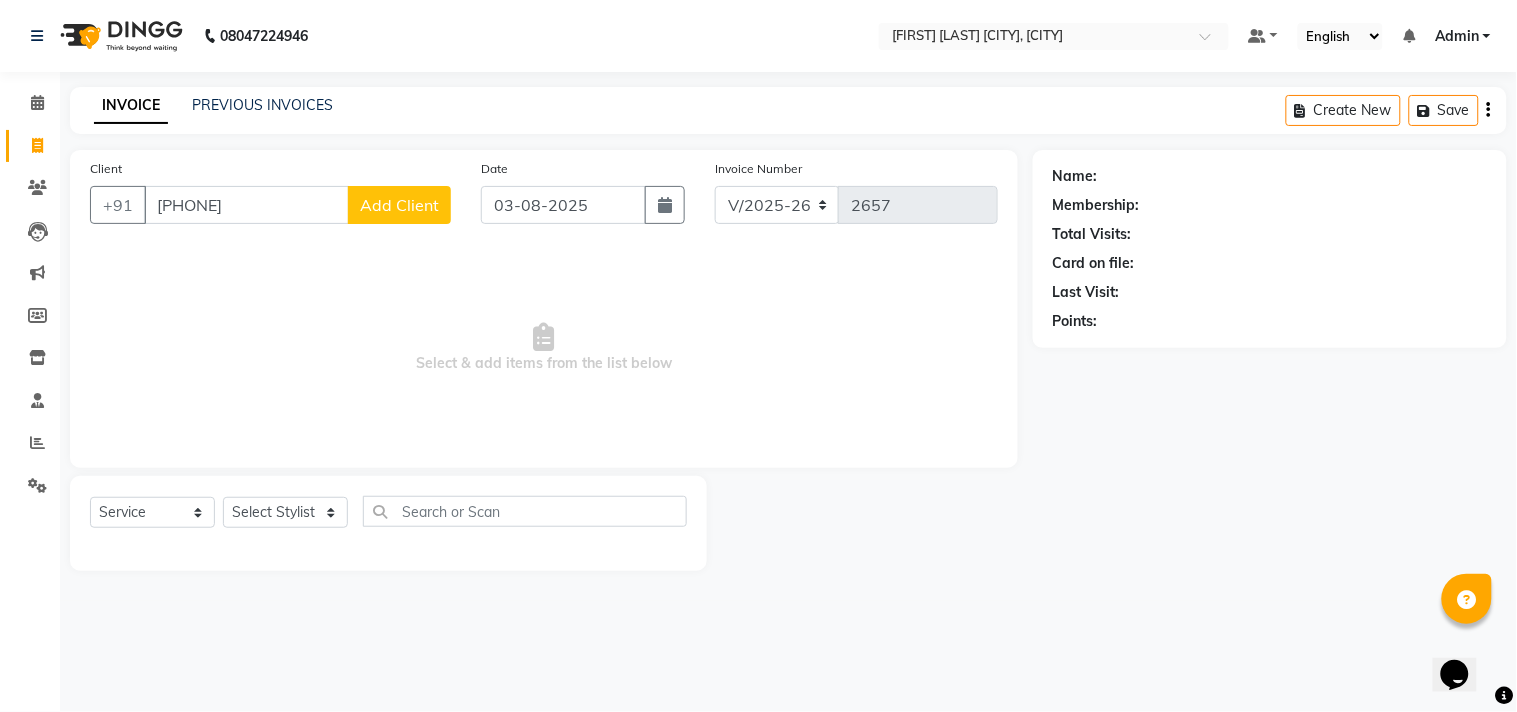 type on "[PHONE]" 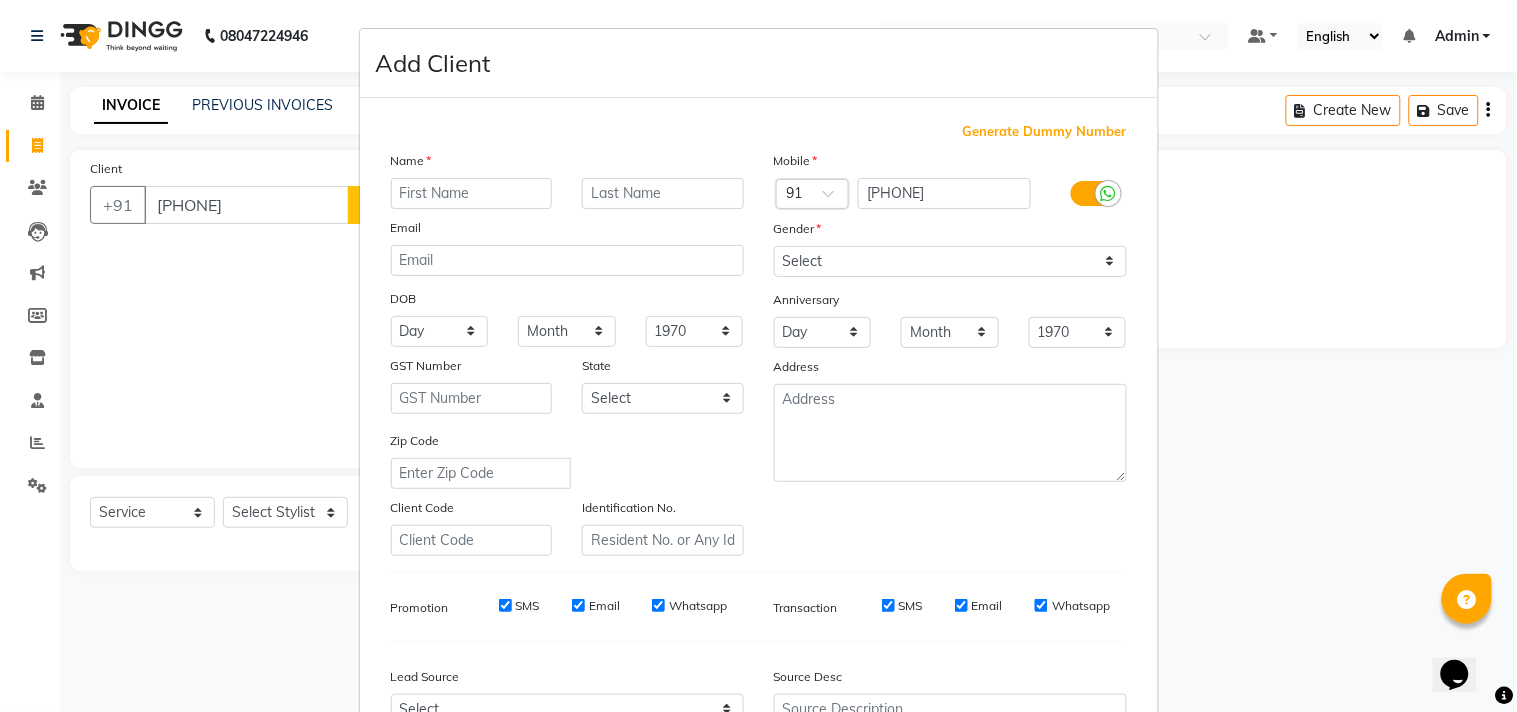 click at bounding box center (472, 193) 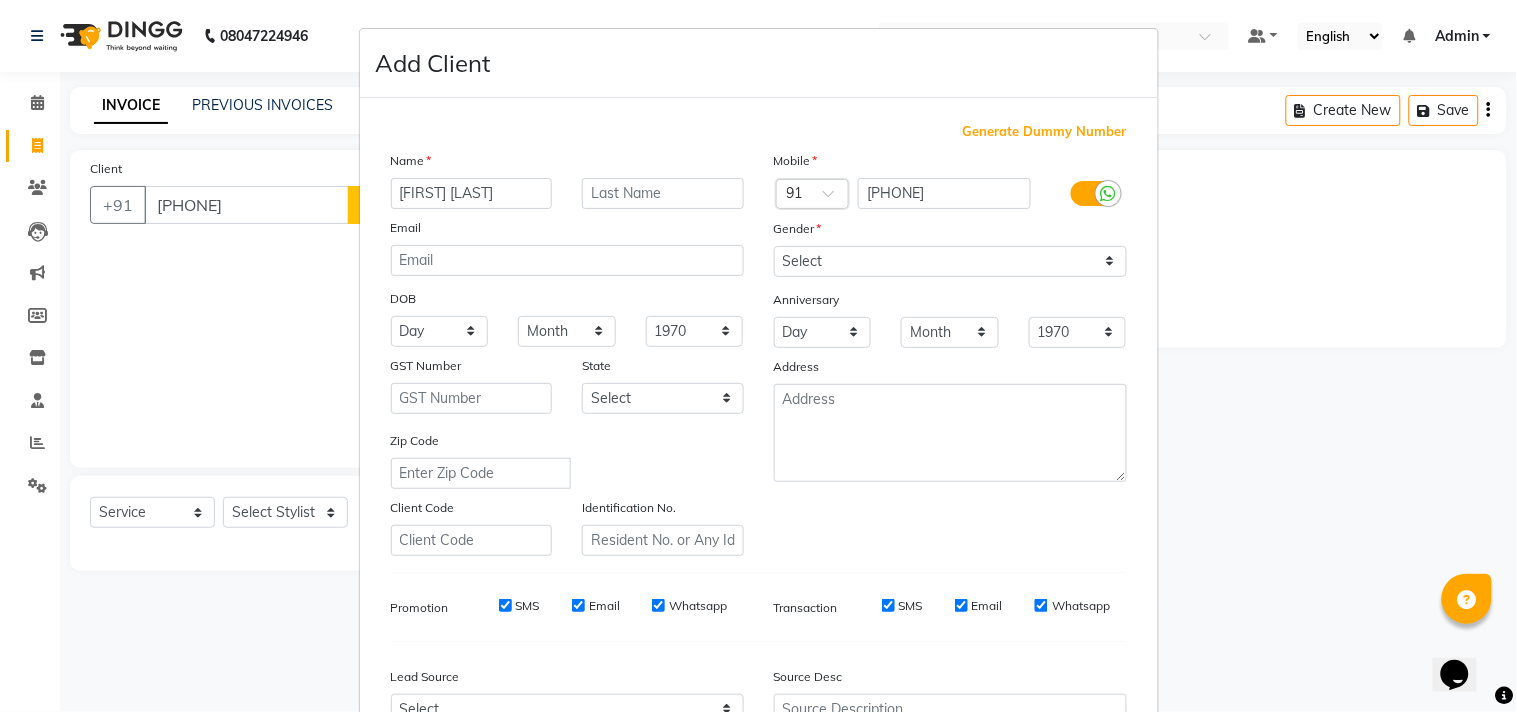 type on "[FIRST] [LAST]" 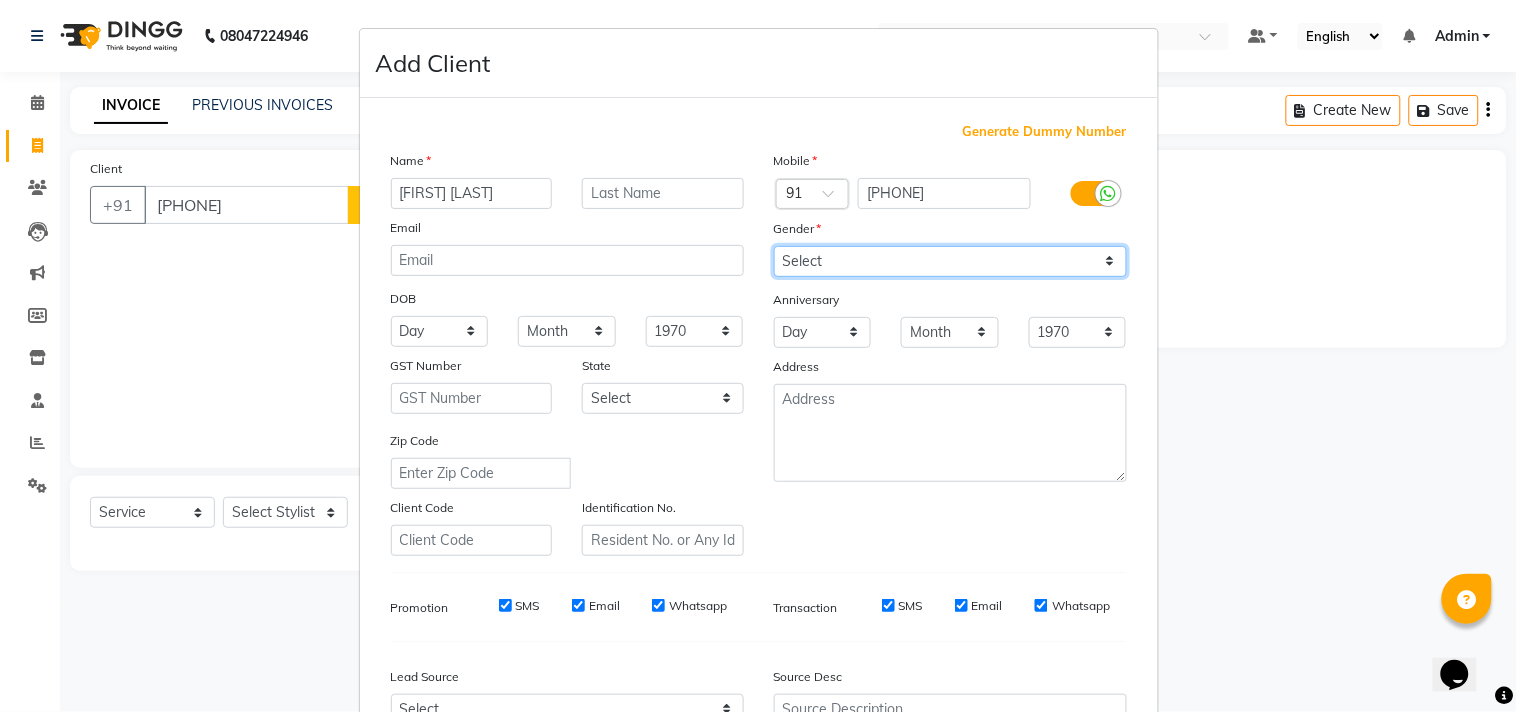 click on "Select Male Female Other Prefer Not To Say" at bounding box center (950, 261) 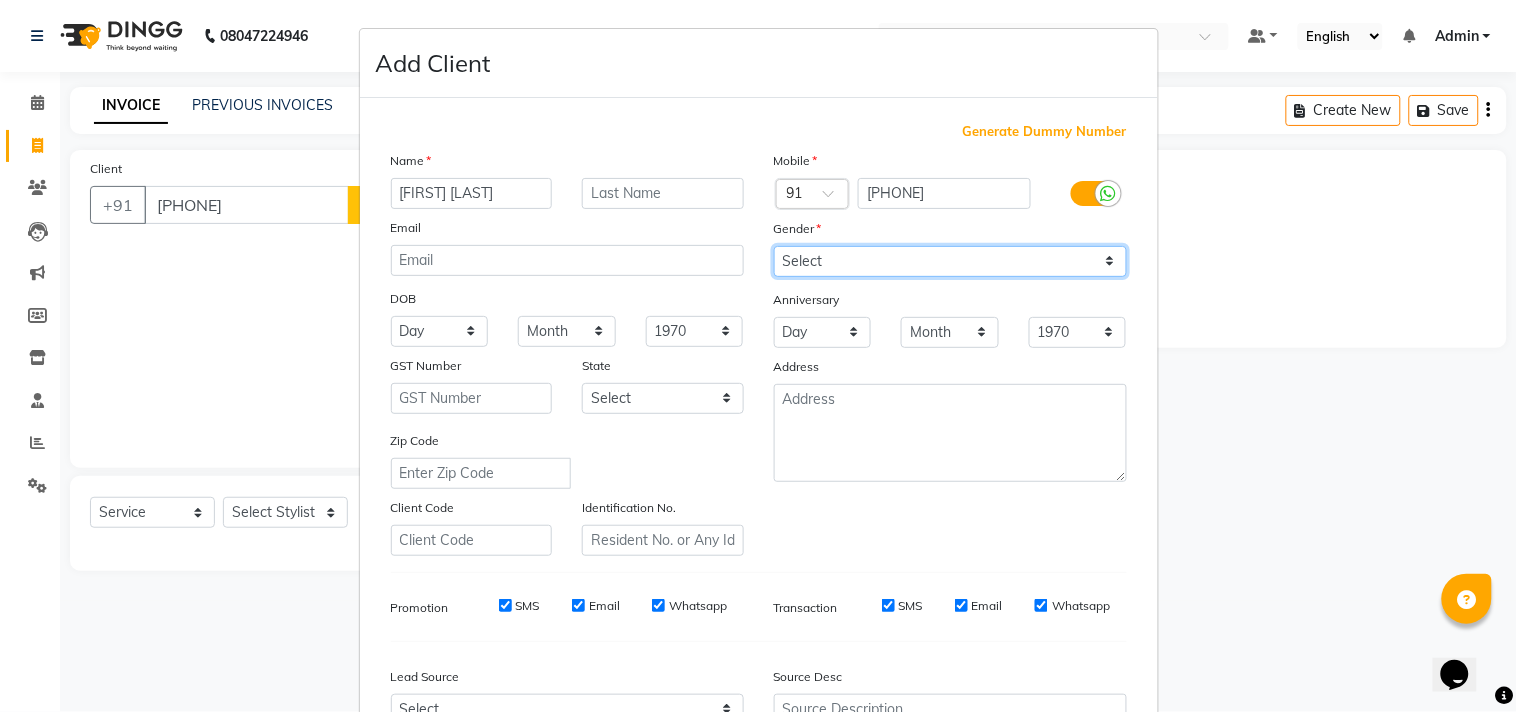 select on "male" 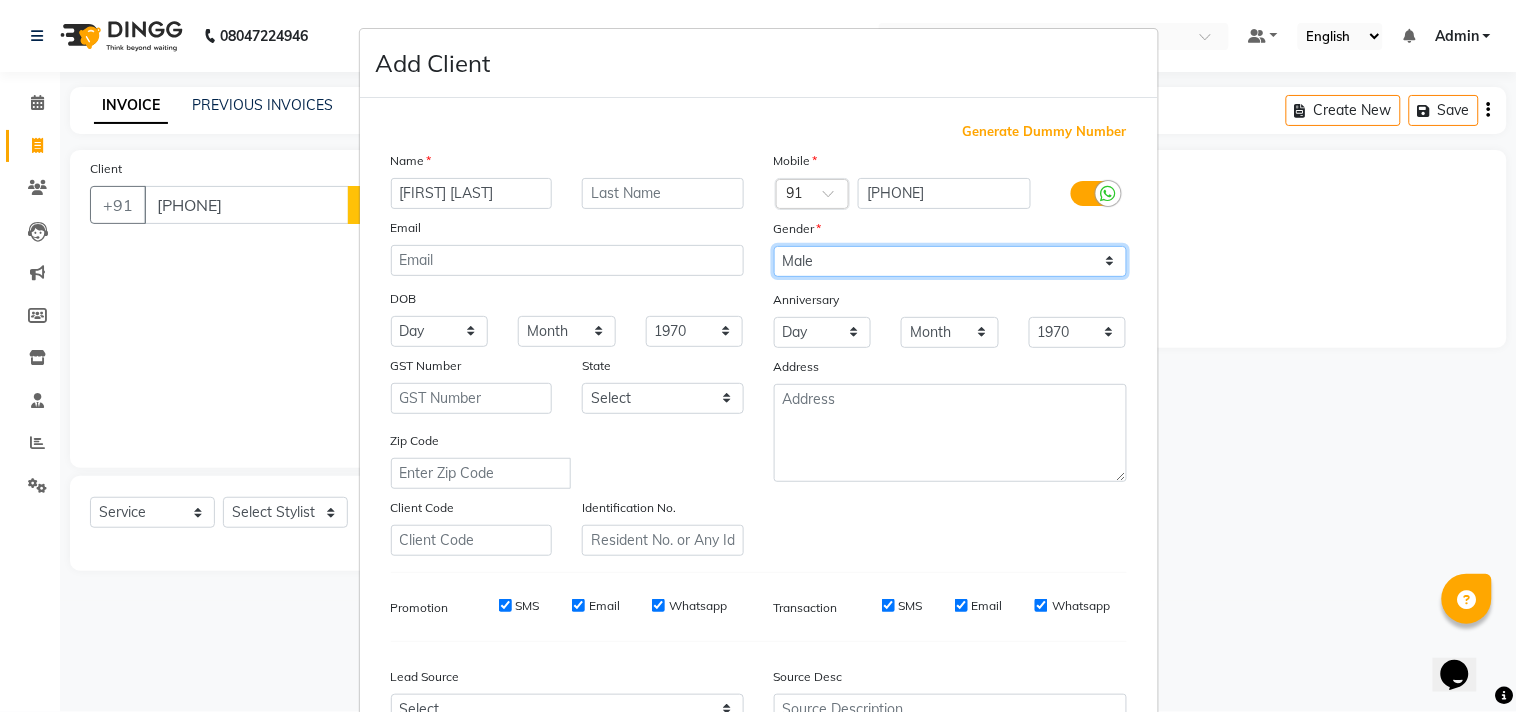 click on "Select Male Female Other Prefer Not To Say" at bounding box center (950, 261) 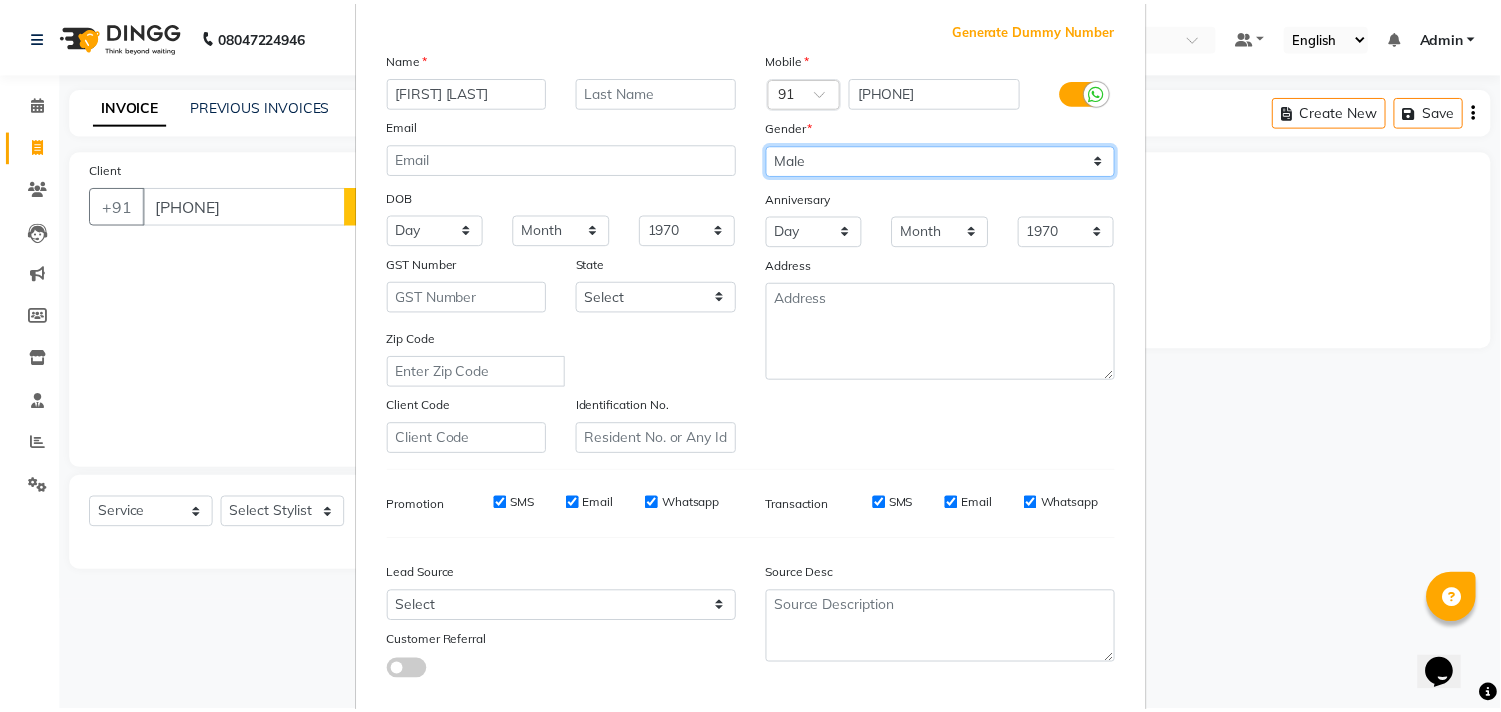 scroll, scrollTop: 212, scrollLeft: 0, axis: vertical 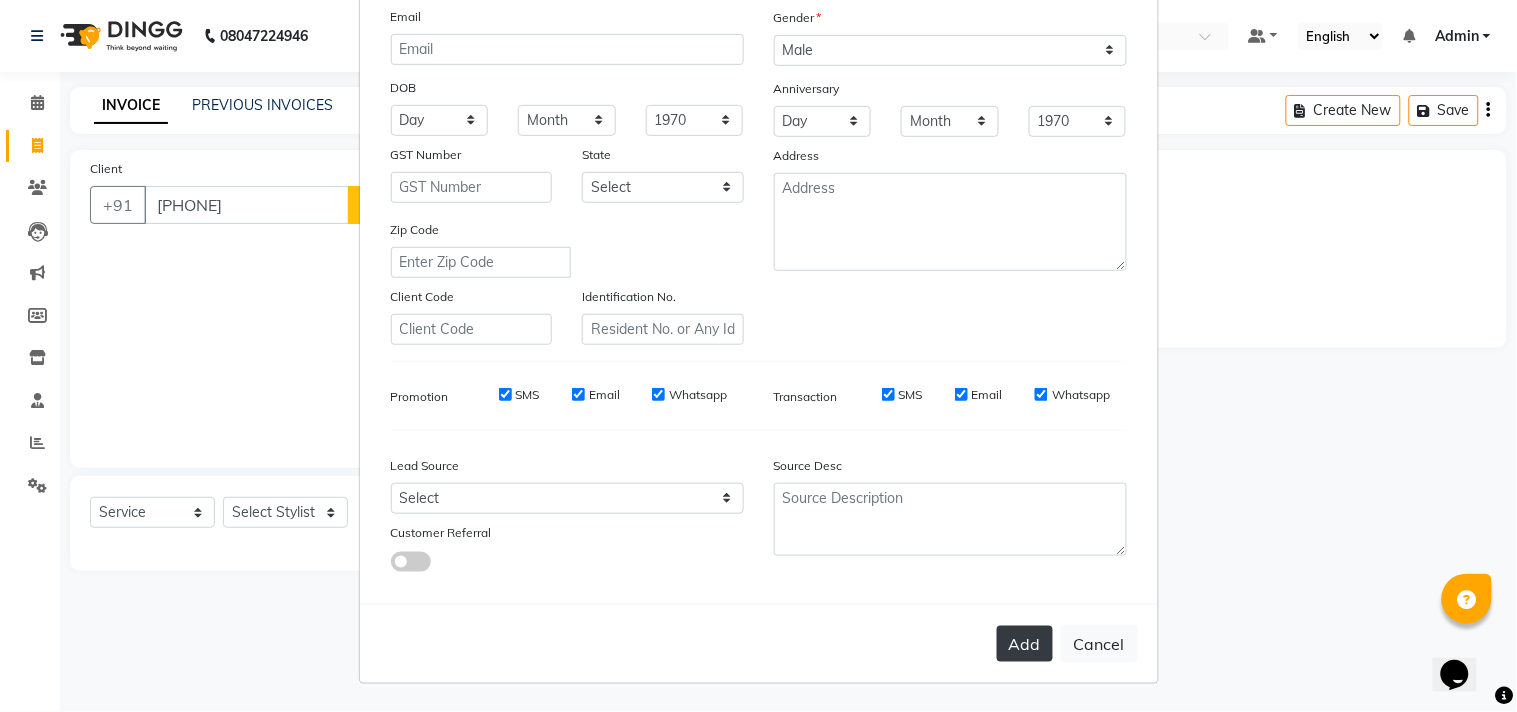click on "Add" at bounding box center (1025, 644) 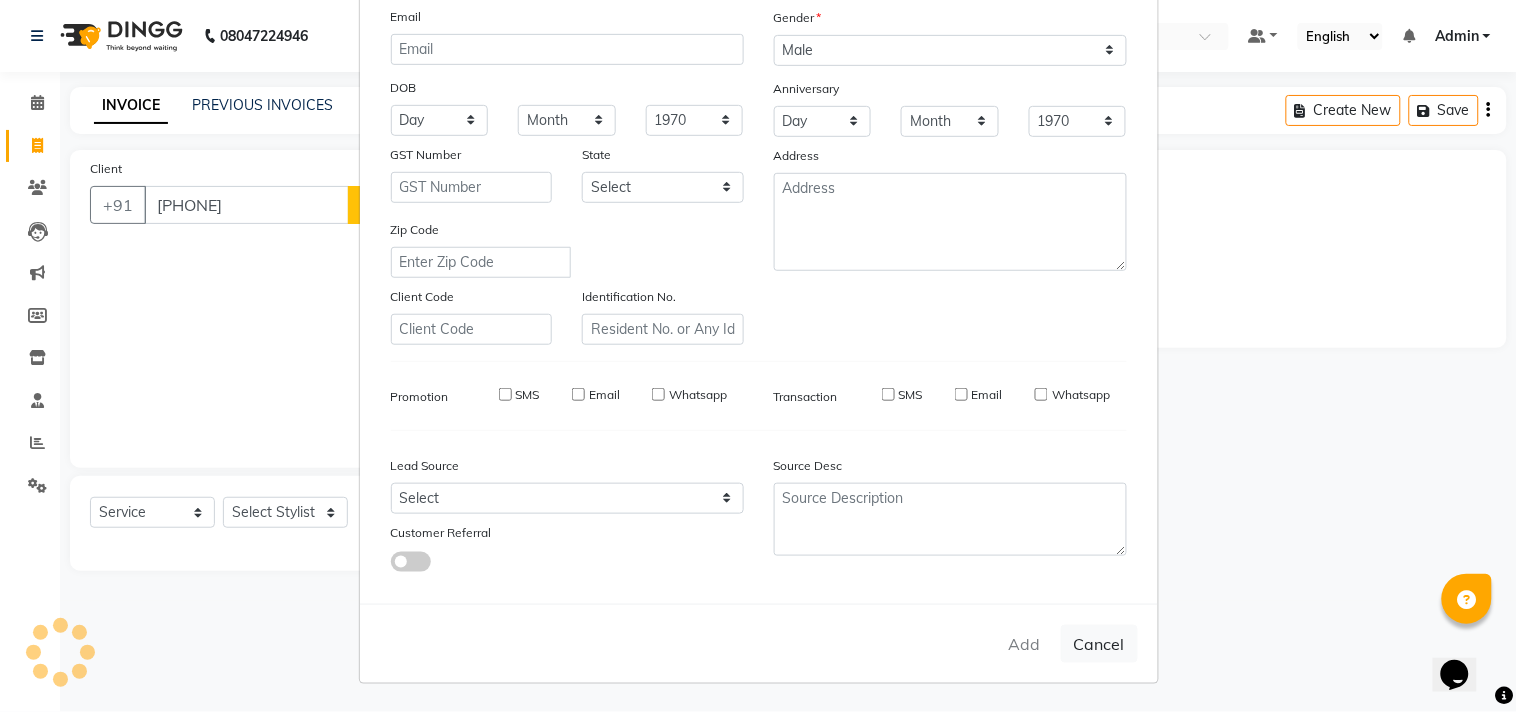 type 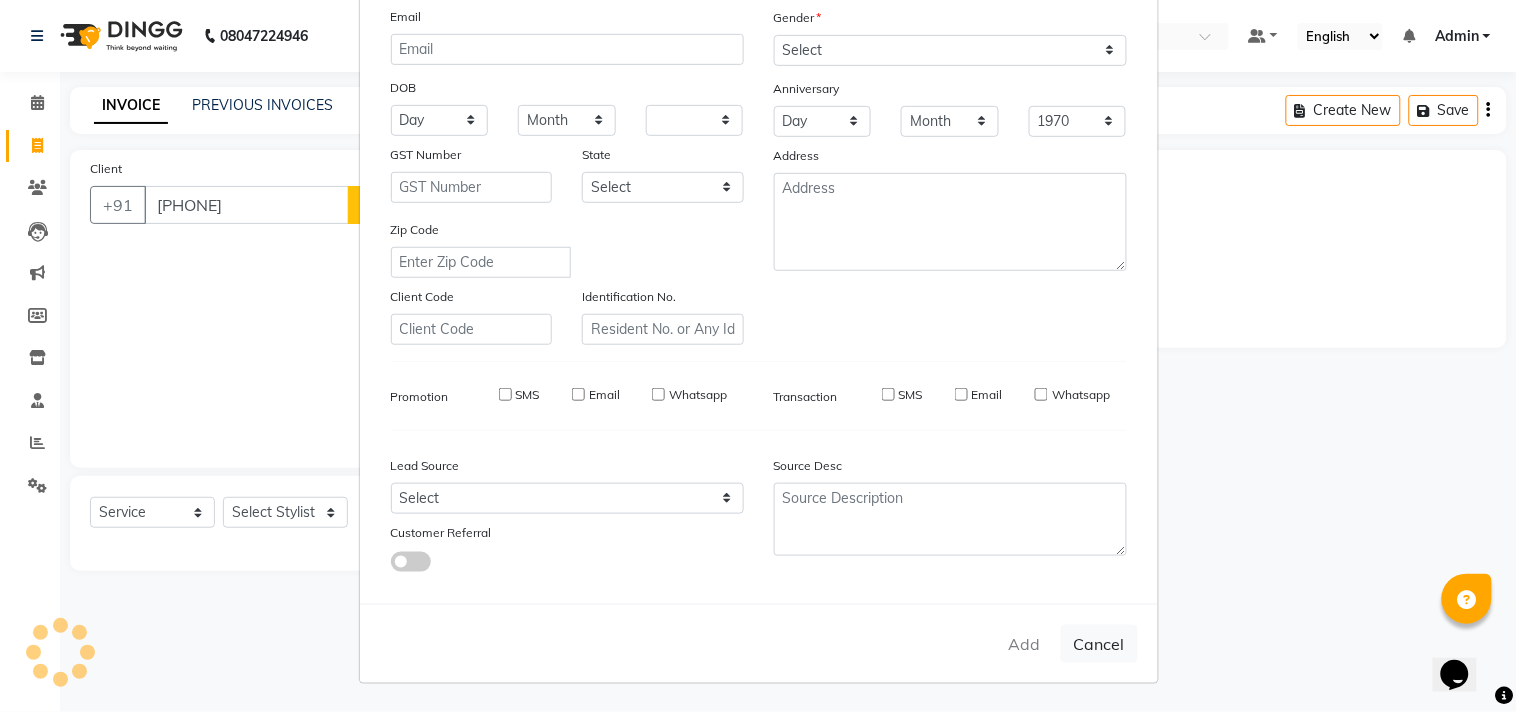 select 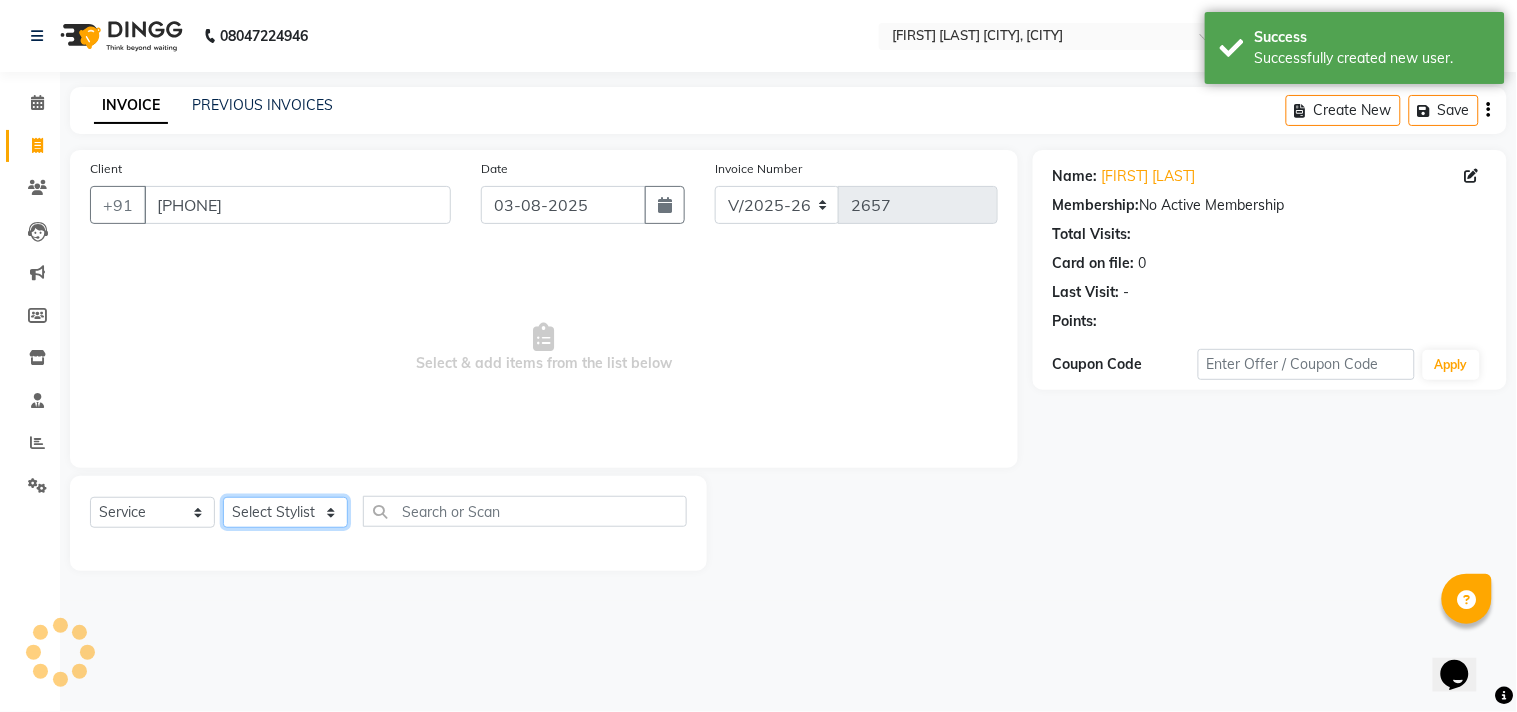 click on "Select Stylist Admin [FIRST] [FIRST] [FIRST] [FIRST] [FIRST] [FIRST] [FIRST]" 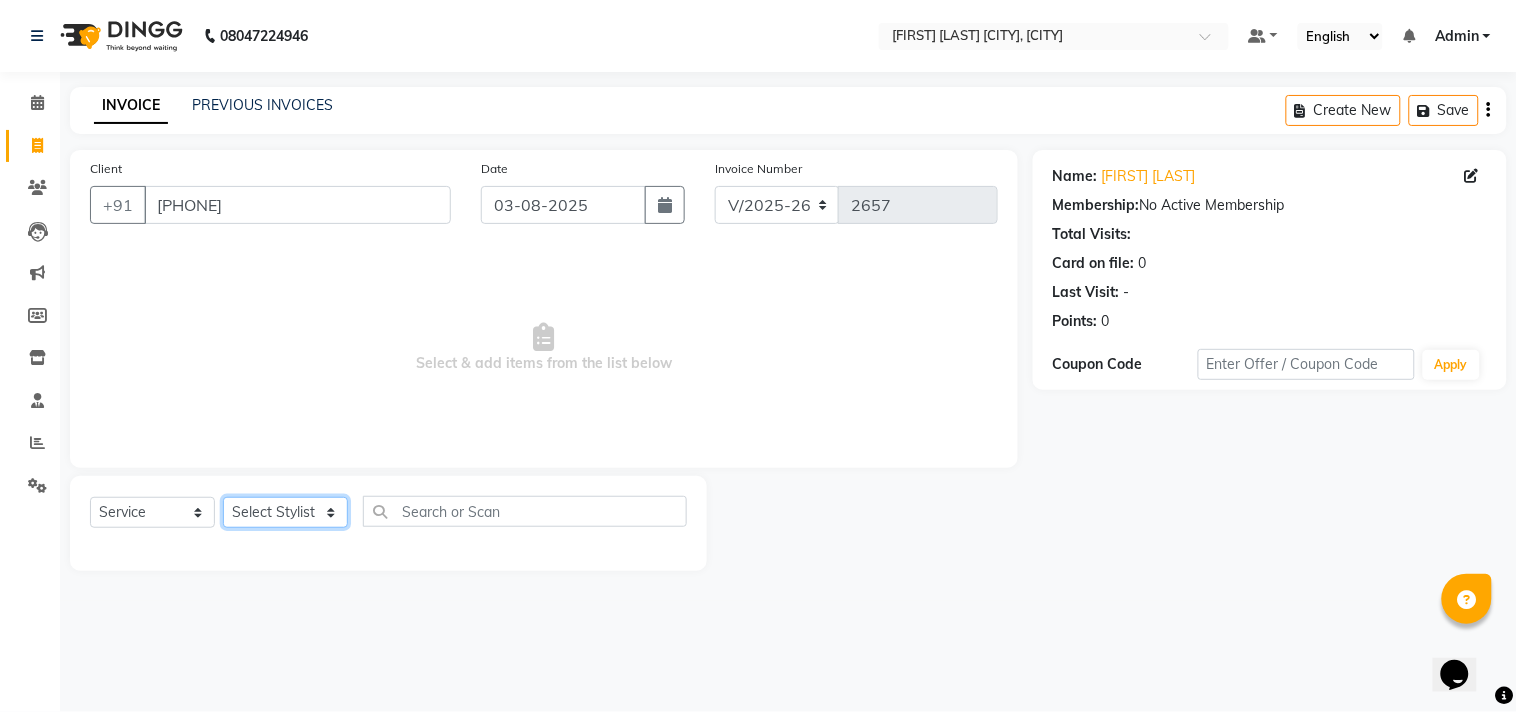 select on "85801" 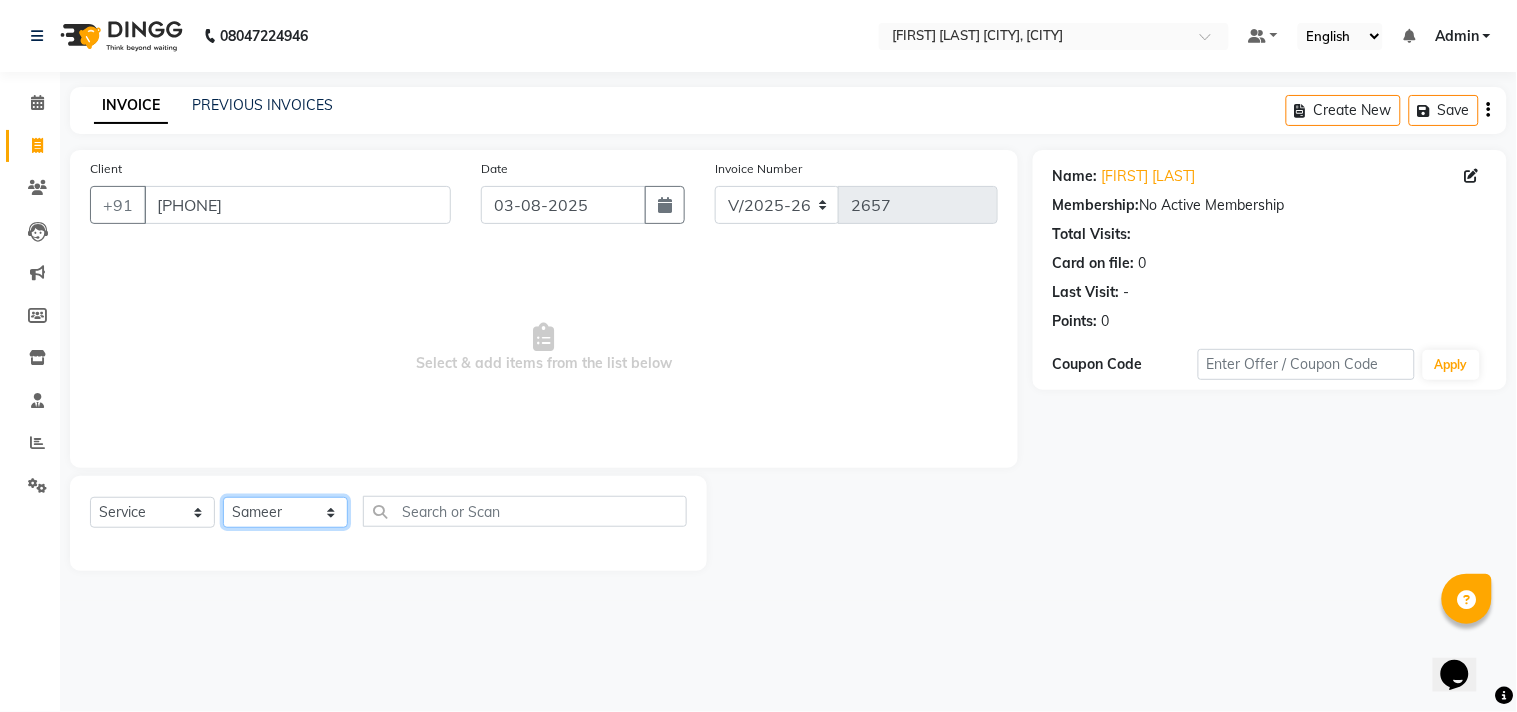 click on "Select Stylist Admin [FIRST] [FIRST] [FIRST] [FIRST] [FIRST] [FIRST] [FIRST]" 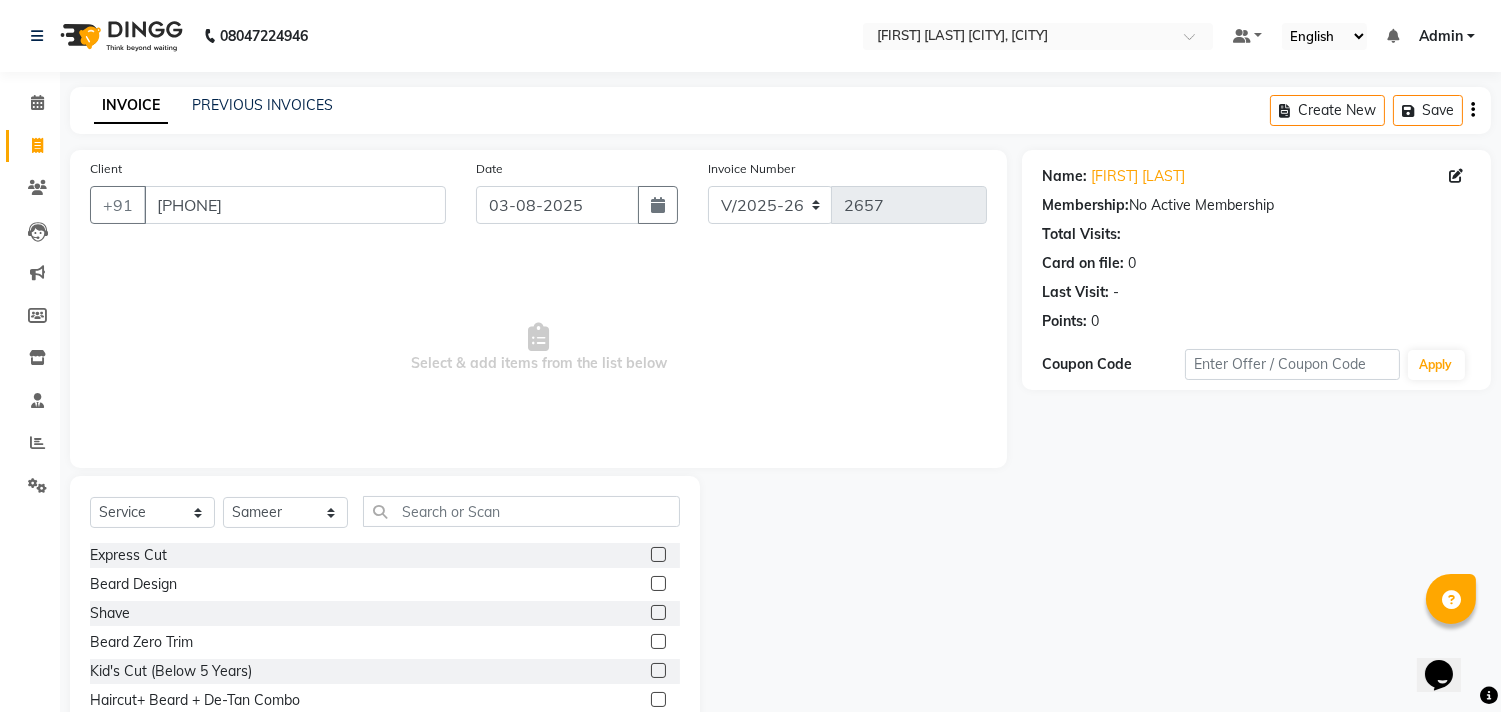 click 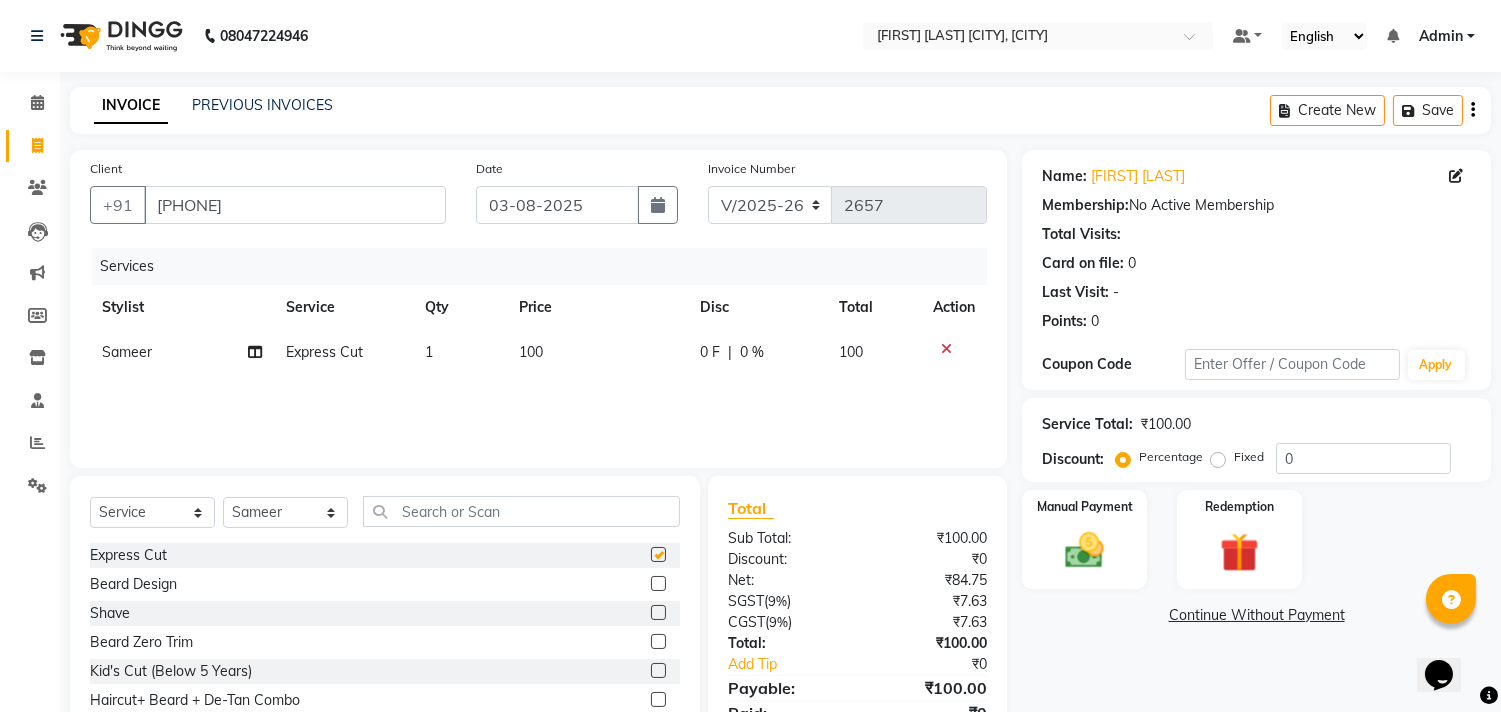 checkbox on "false" 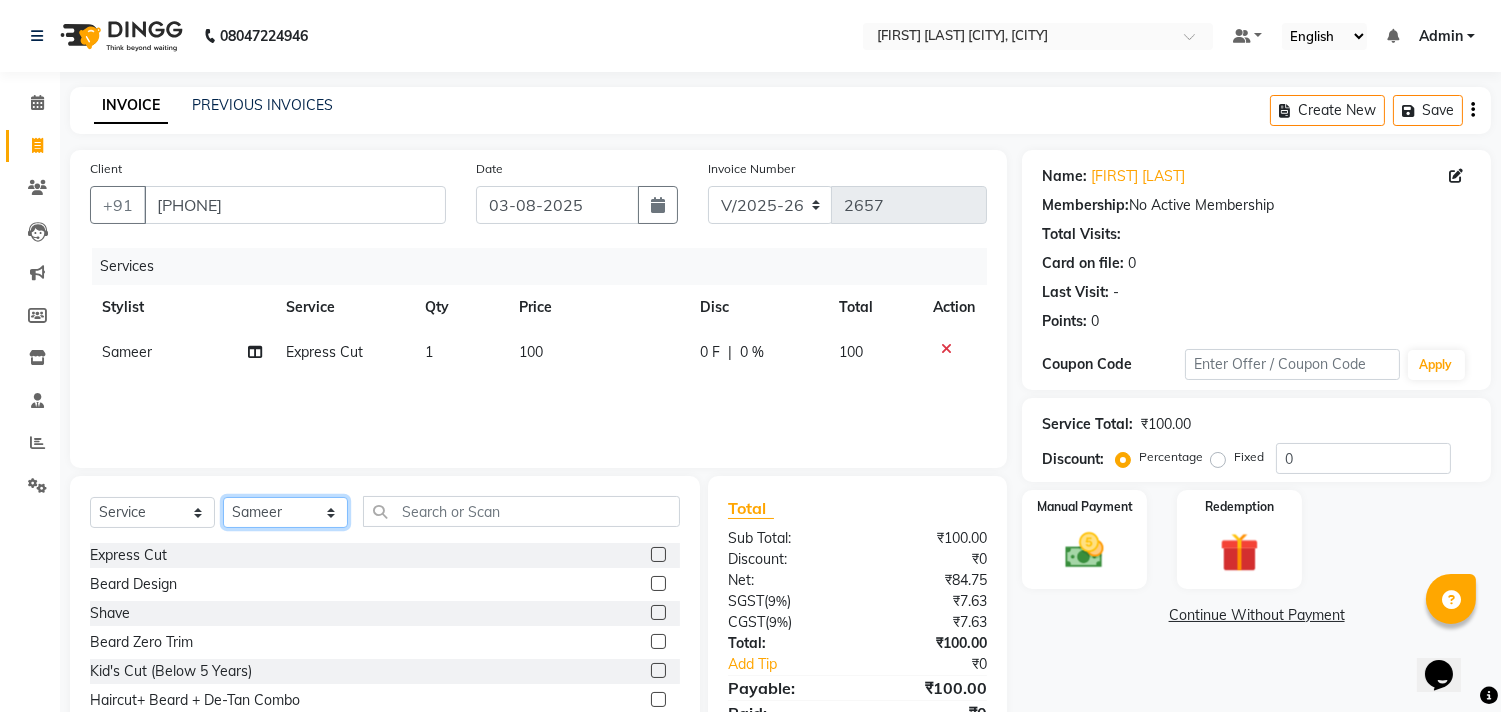 click on "Select Stylist Admin [FIRST] [FIRST] [FIRST] [FIRST] [FIRST] [FIRST] [FIRST]" 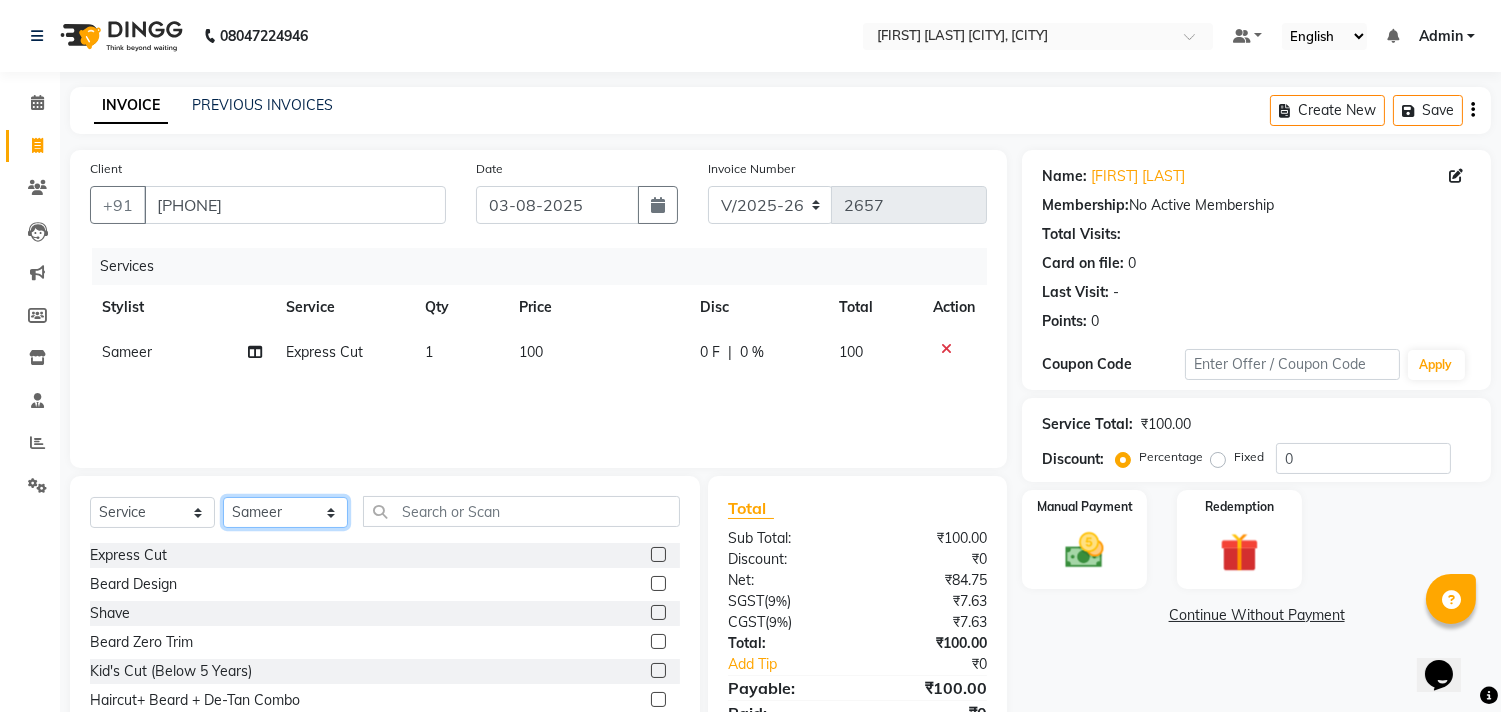 select on "85802" 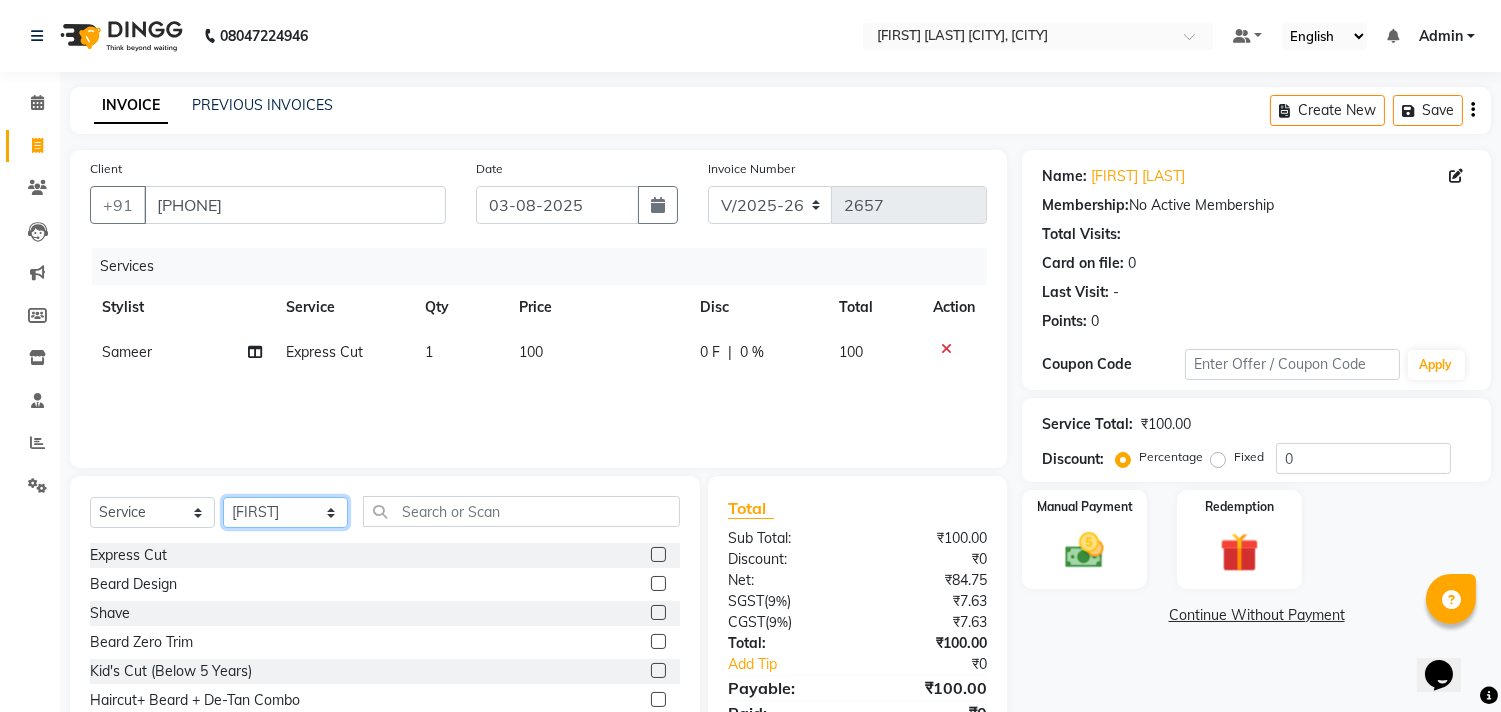 click on "Select Stylist Admin [FIRST] [FIRST] [FIRST] [FIRST] [FIRST] [FIRST] [FIRST]" 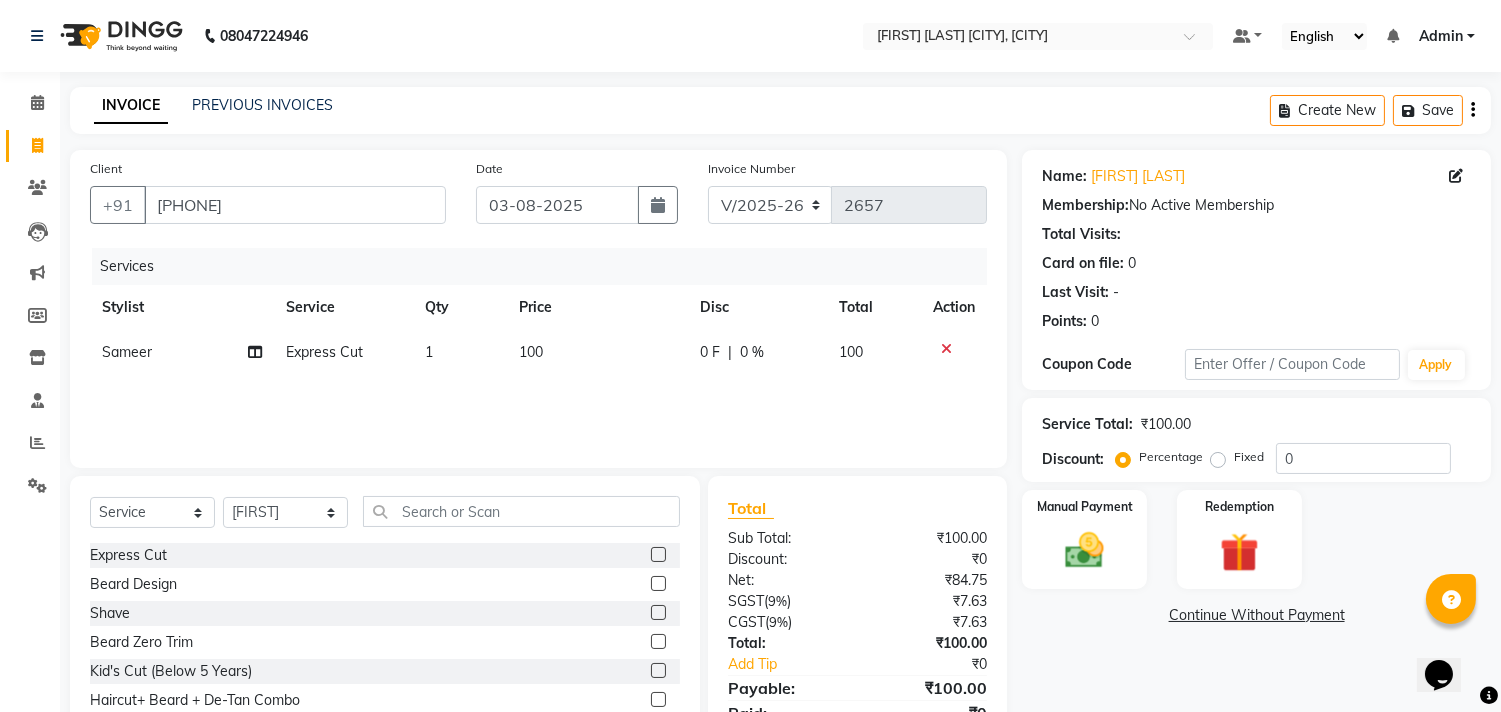 click 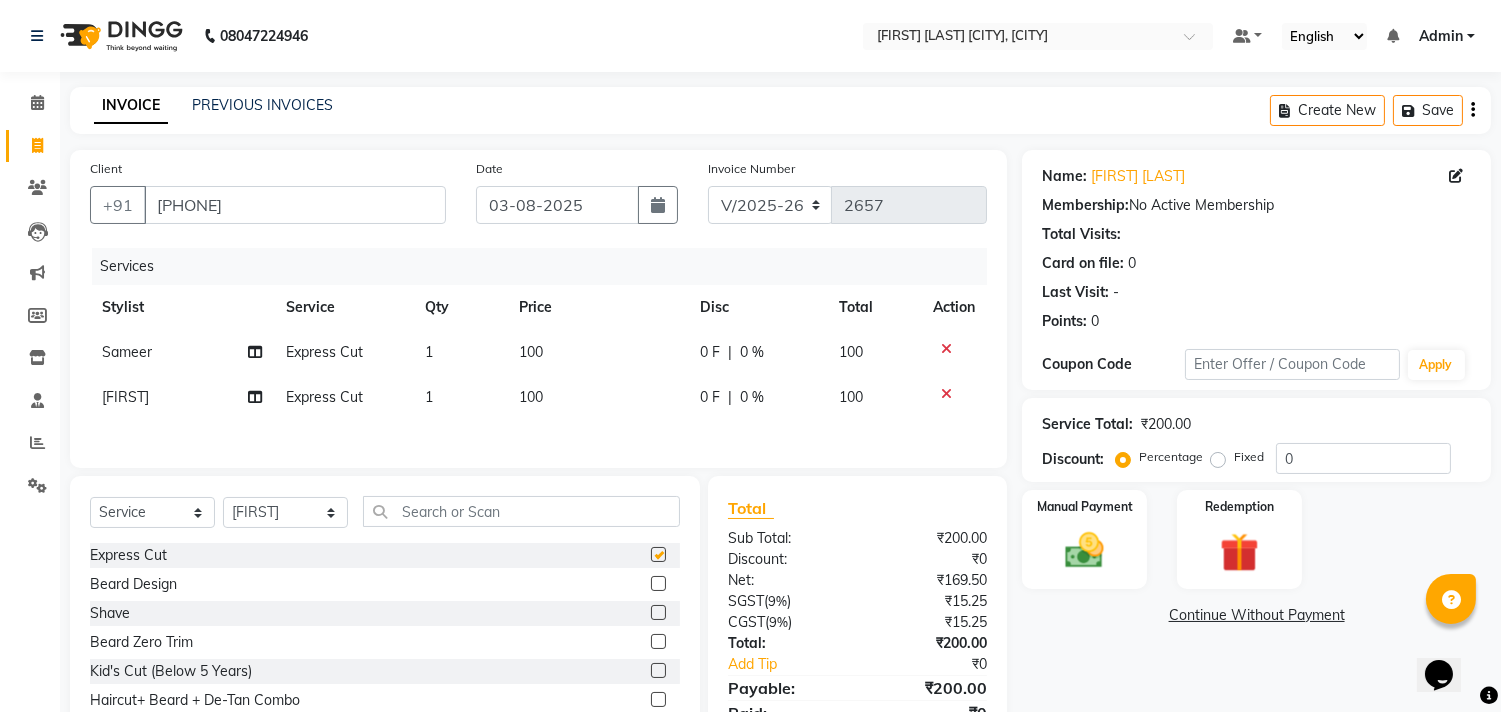 checkbox on "false" 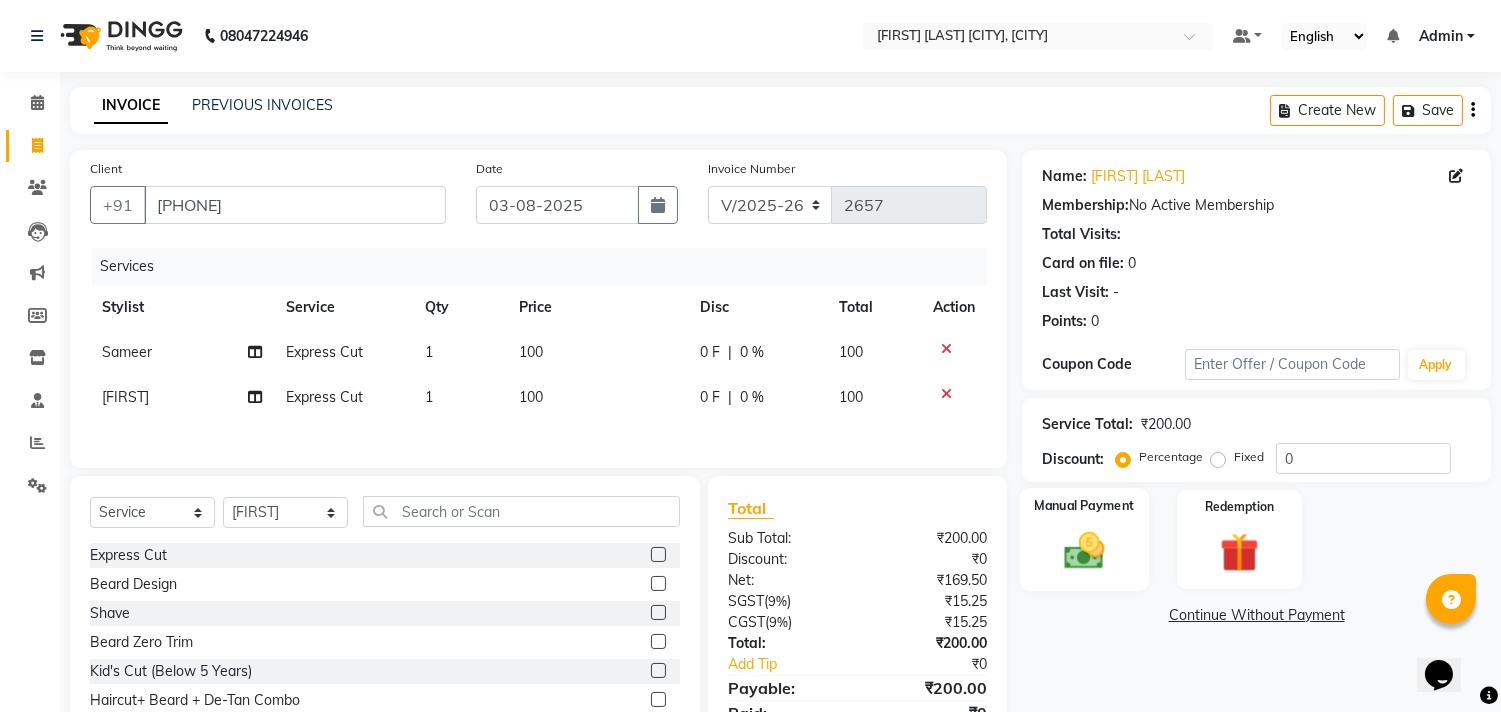 click 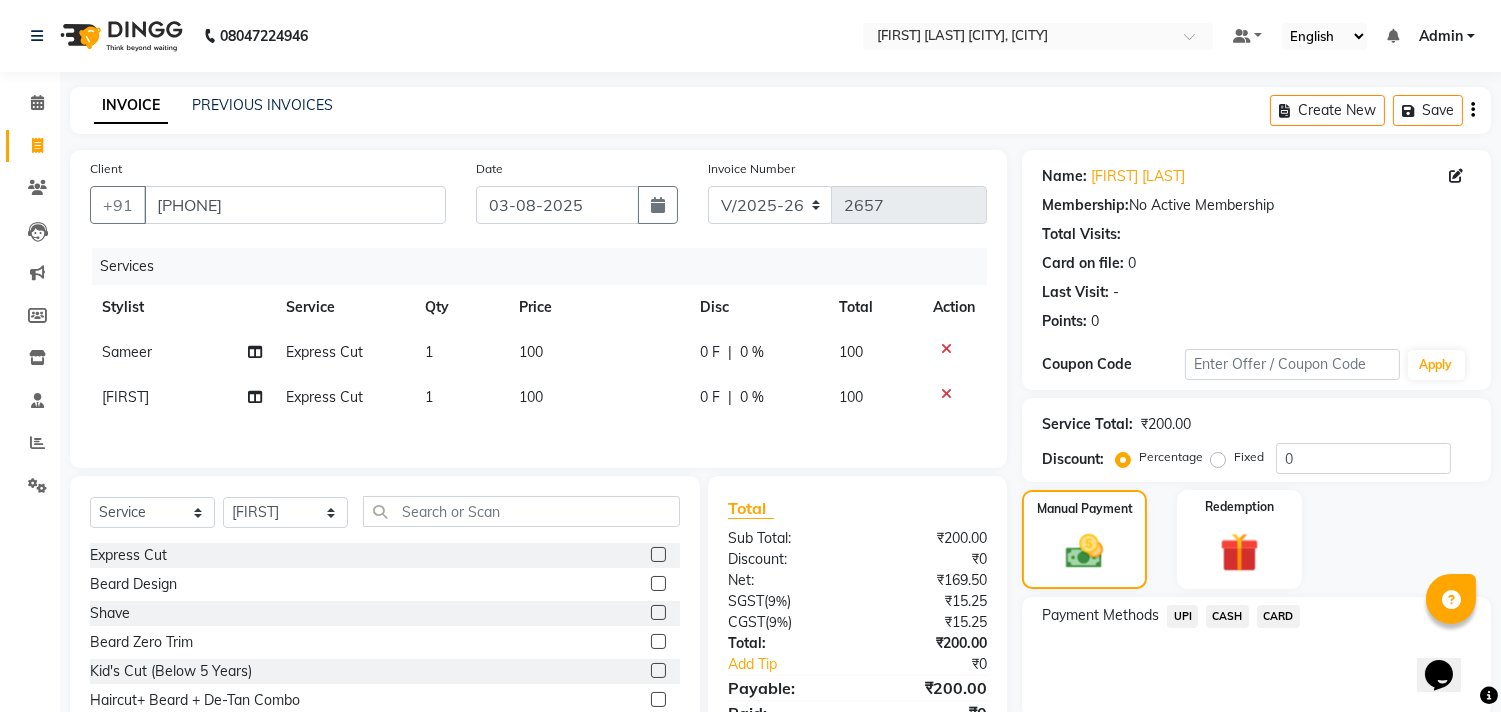 click on "CASH" 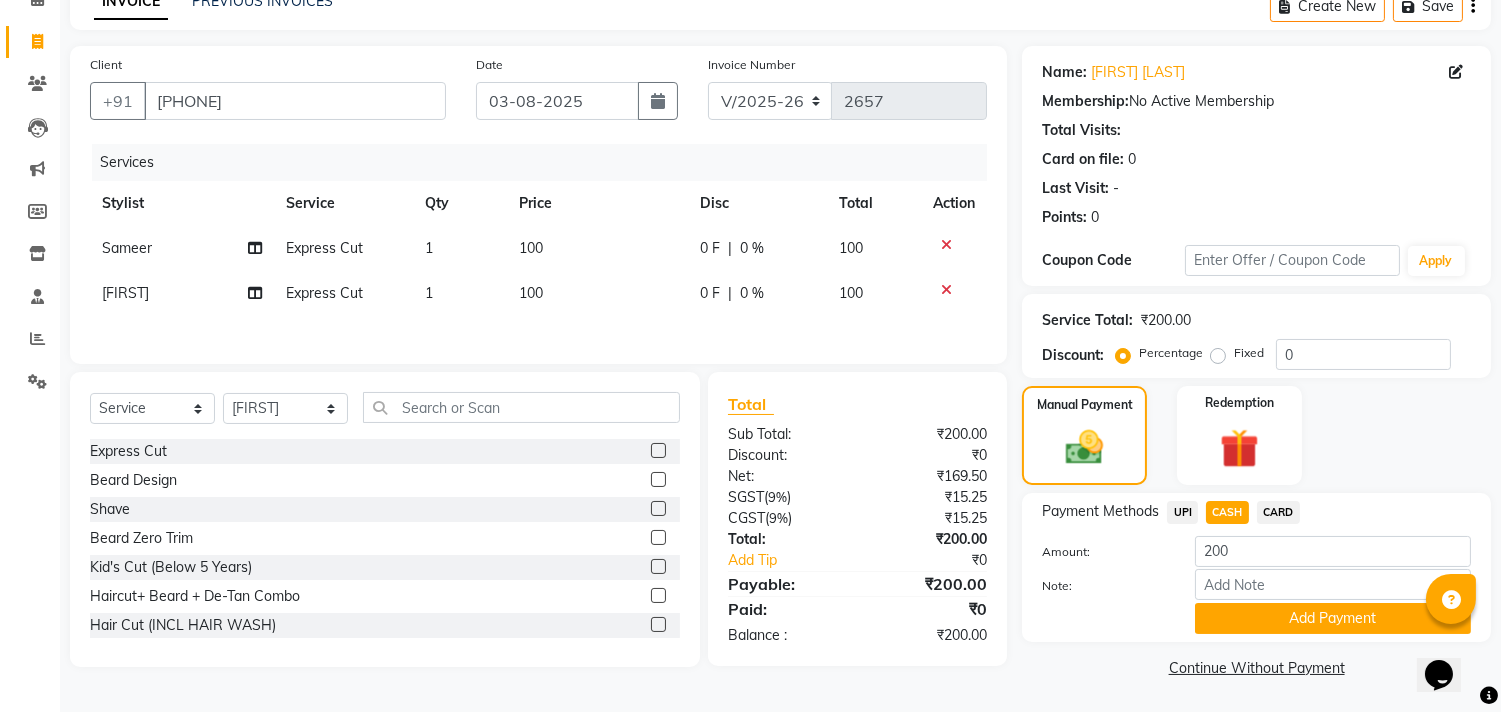 click on "Add Payment" 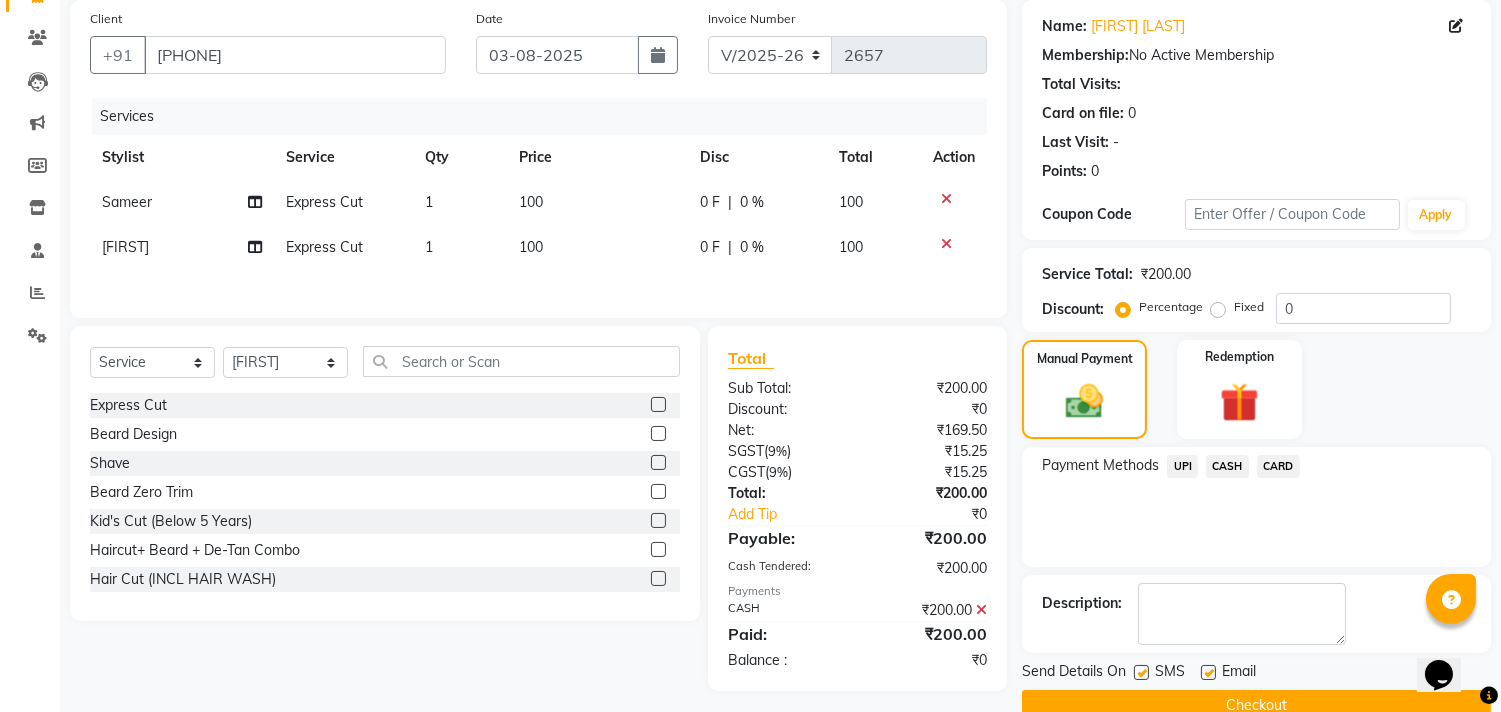 scroll, scrollTop: 187, scrollLeft: 0, axis: vertical 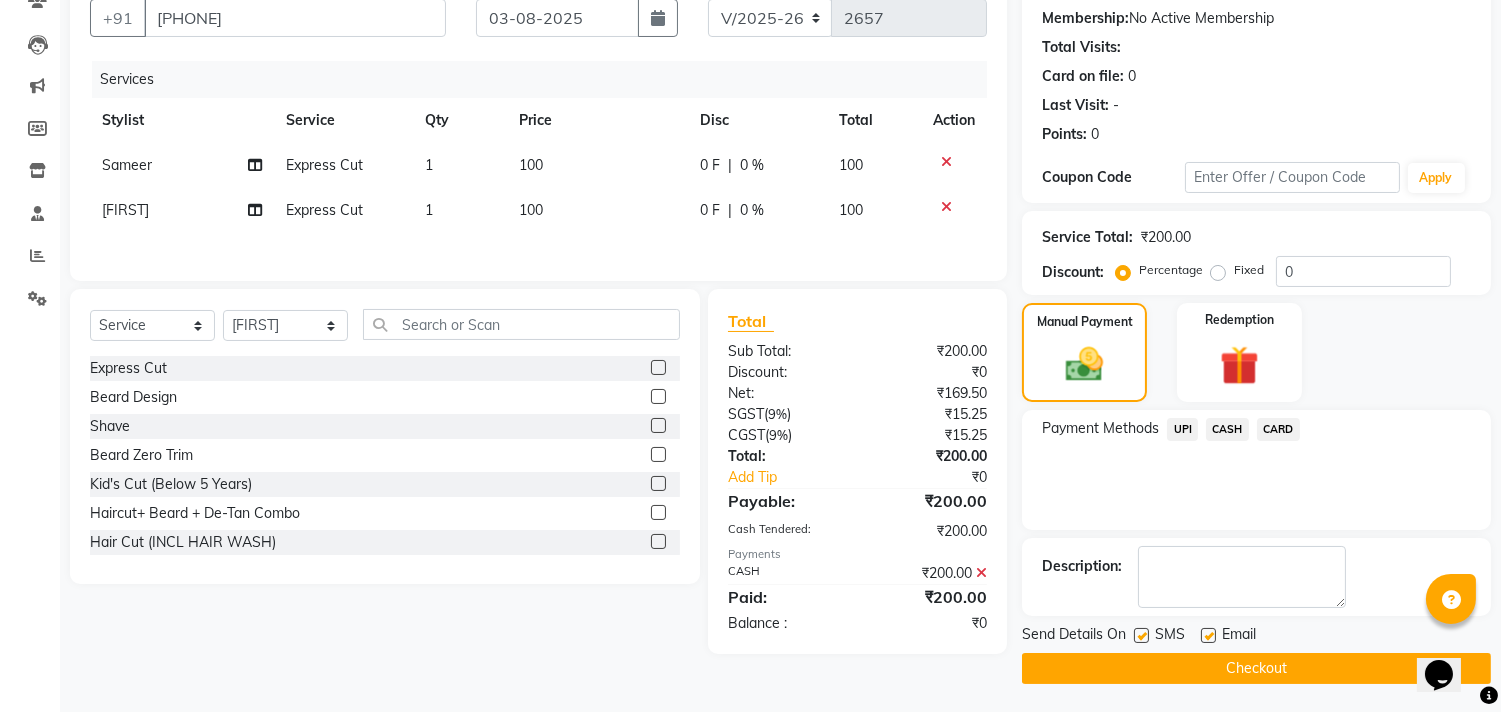 click on "Checkout" 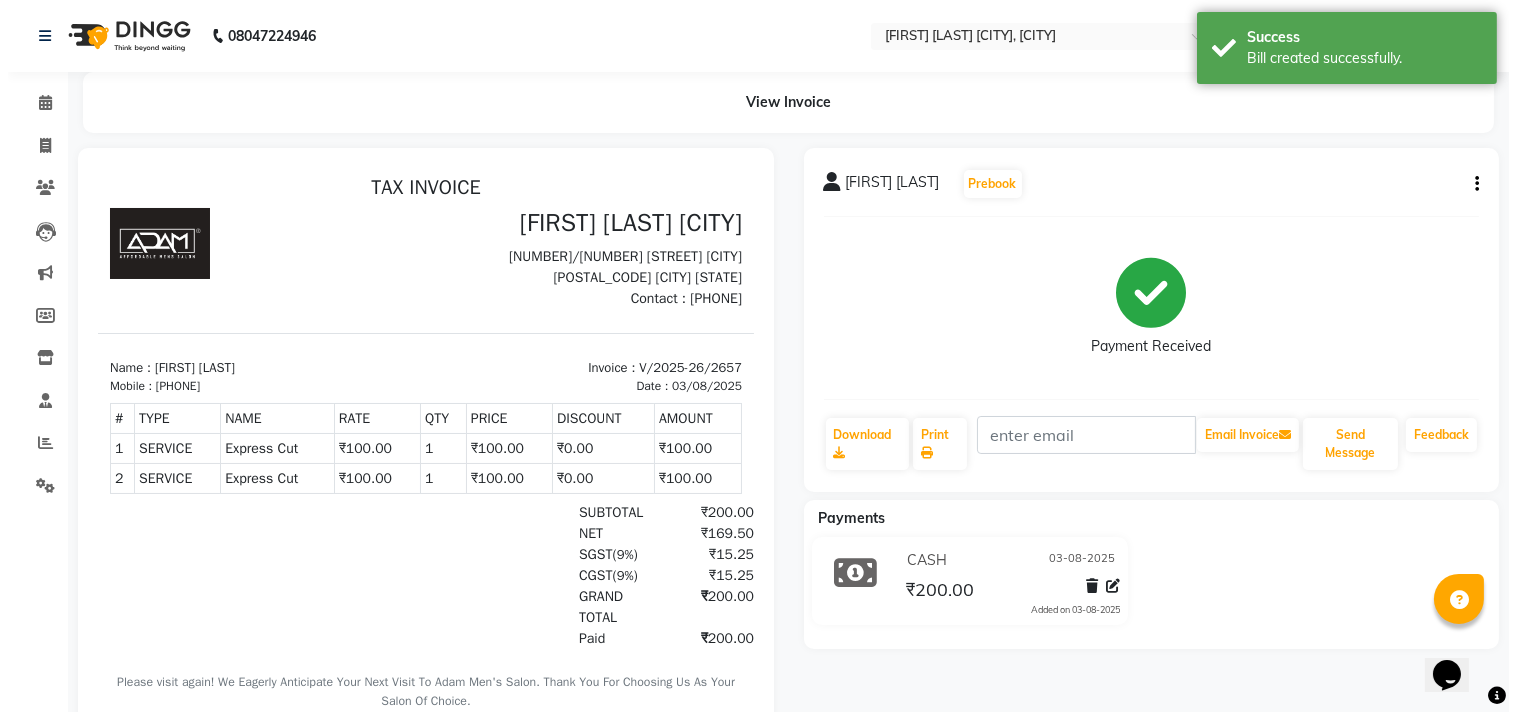 scroll, scrollTop: 0, scrollLeft: 0, axis: both 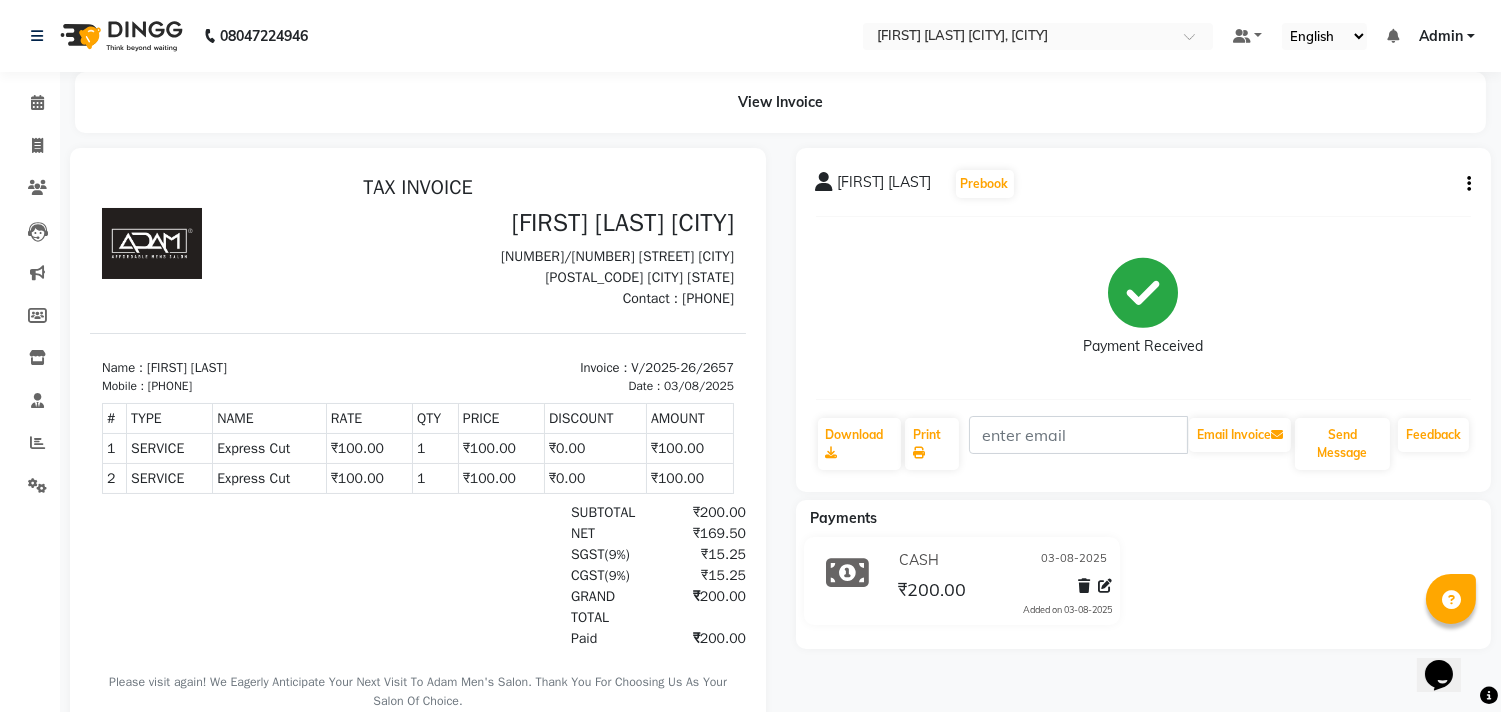 click on "Calendar" 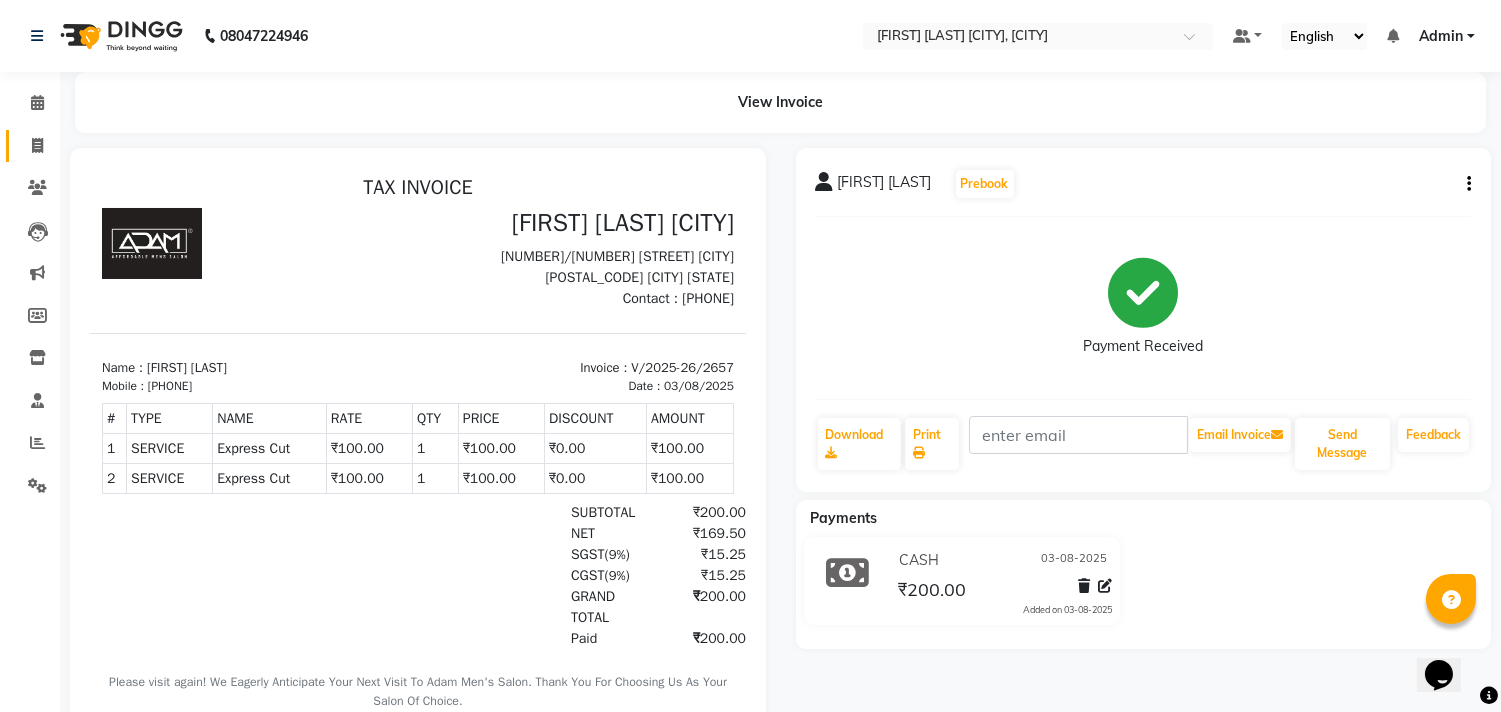 click on "Invoice" 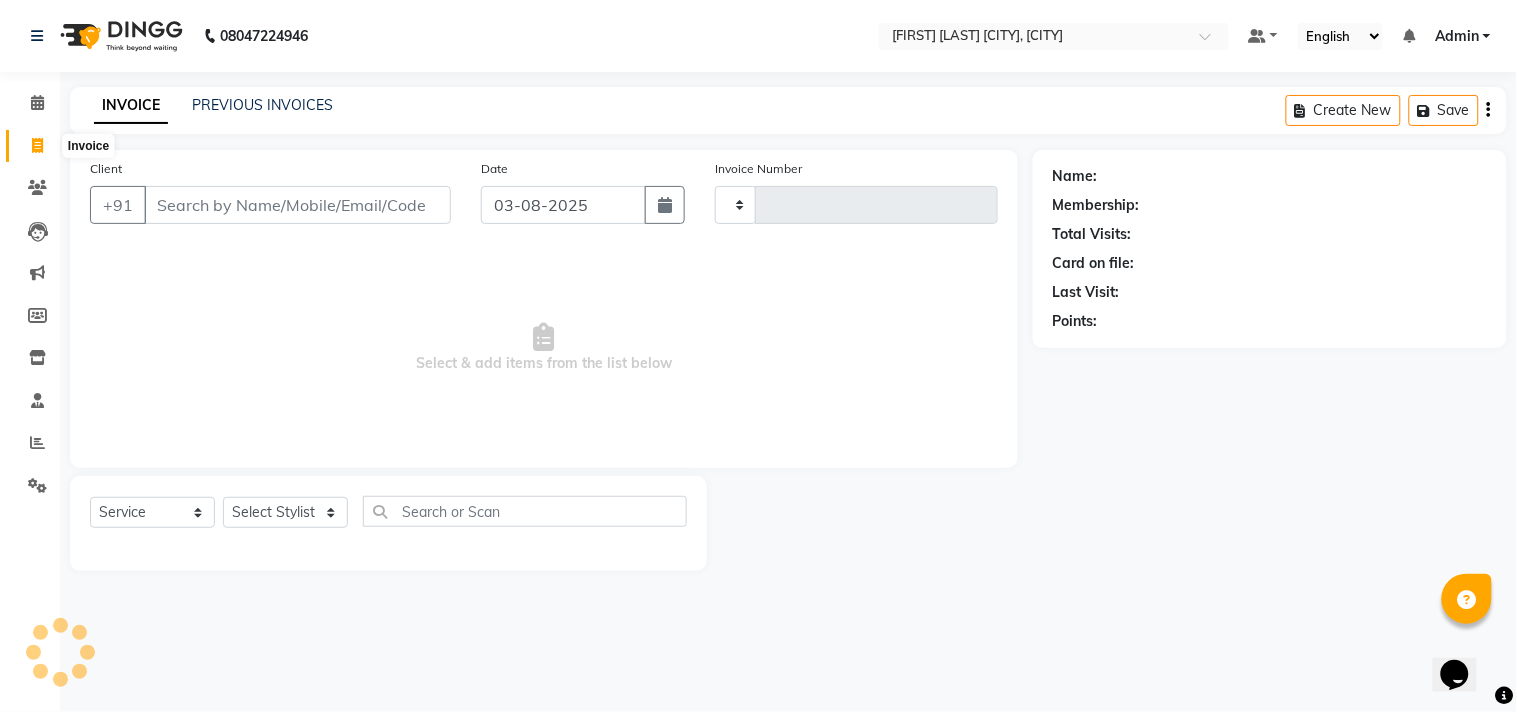 type on "2658" 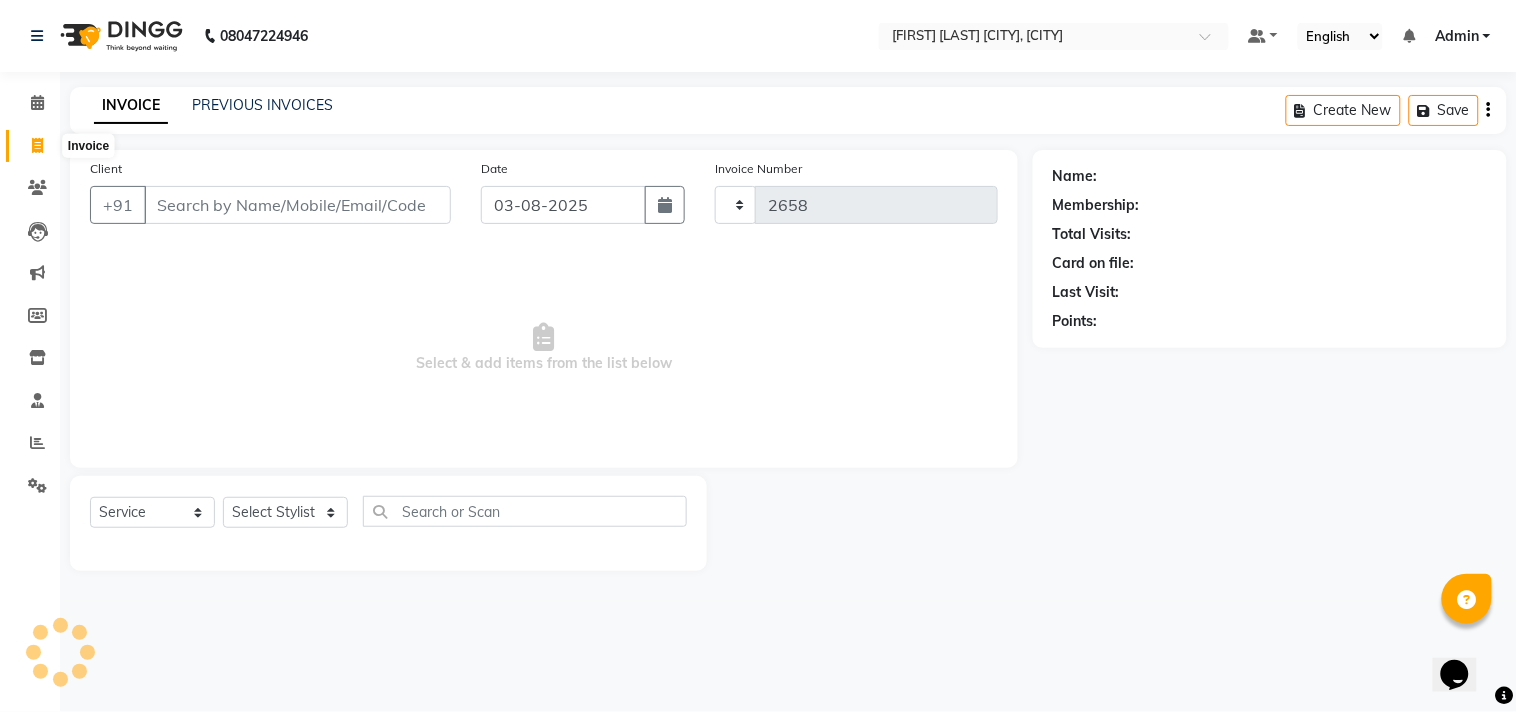 select on "8329" 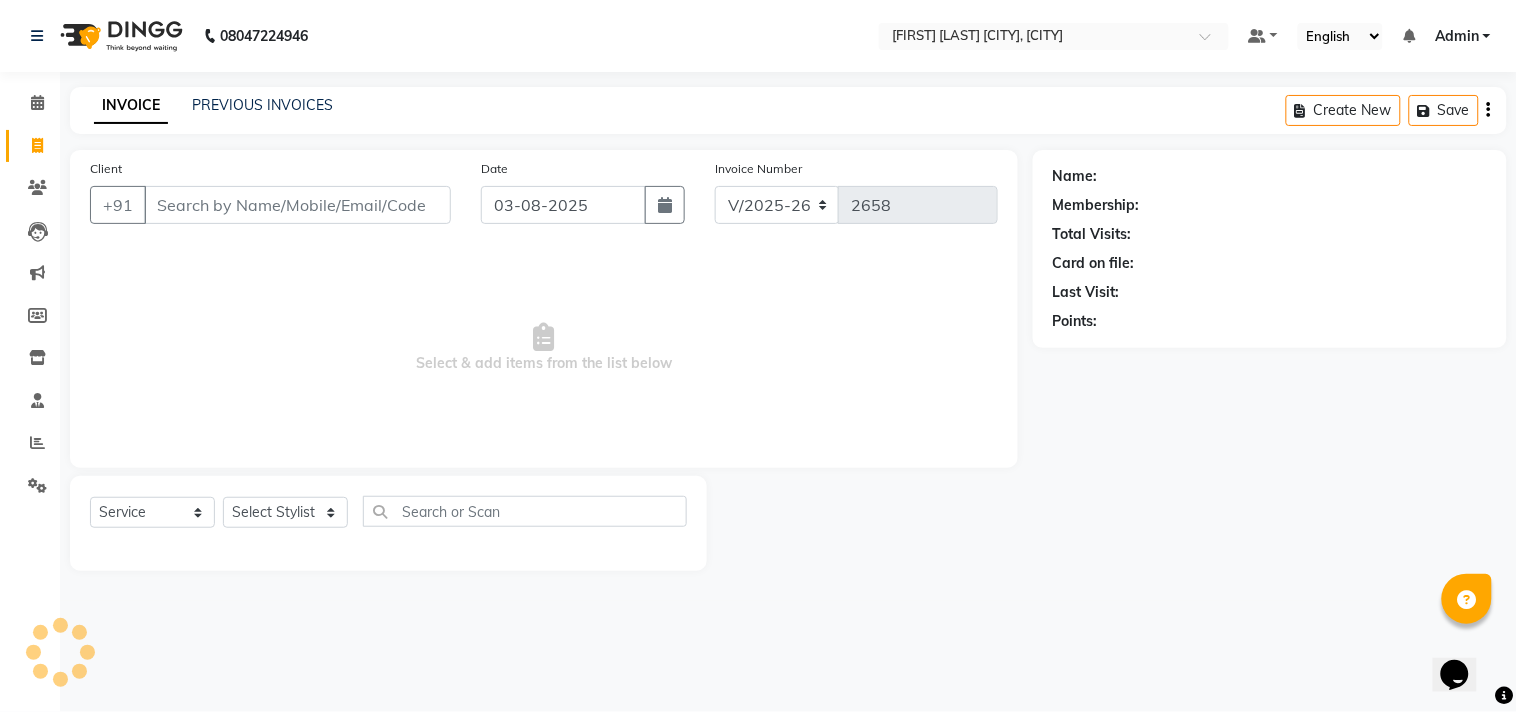 click on "Client" at bounding box center [297, 205] 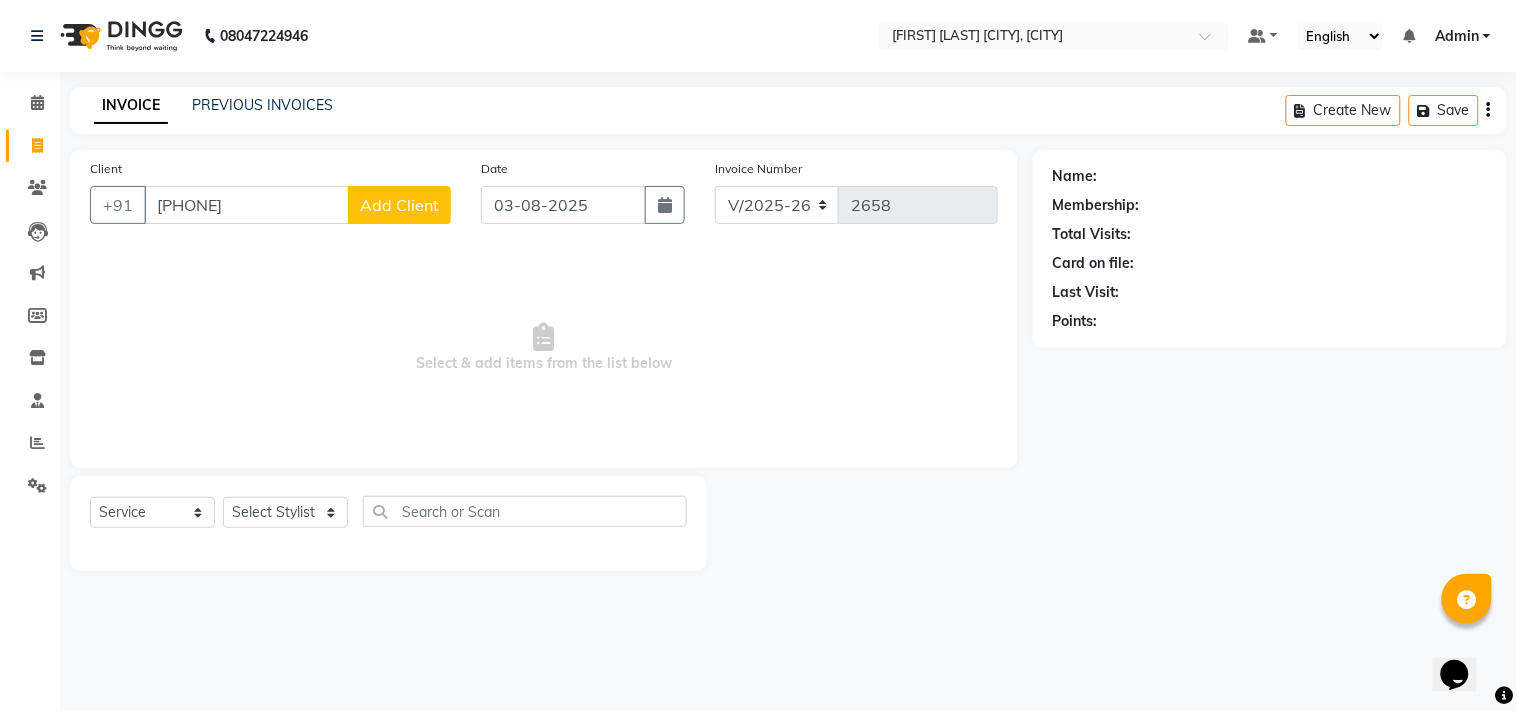 type on "[PHONE]" 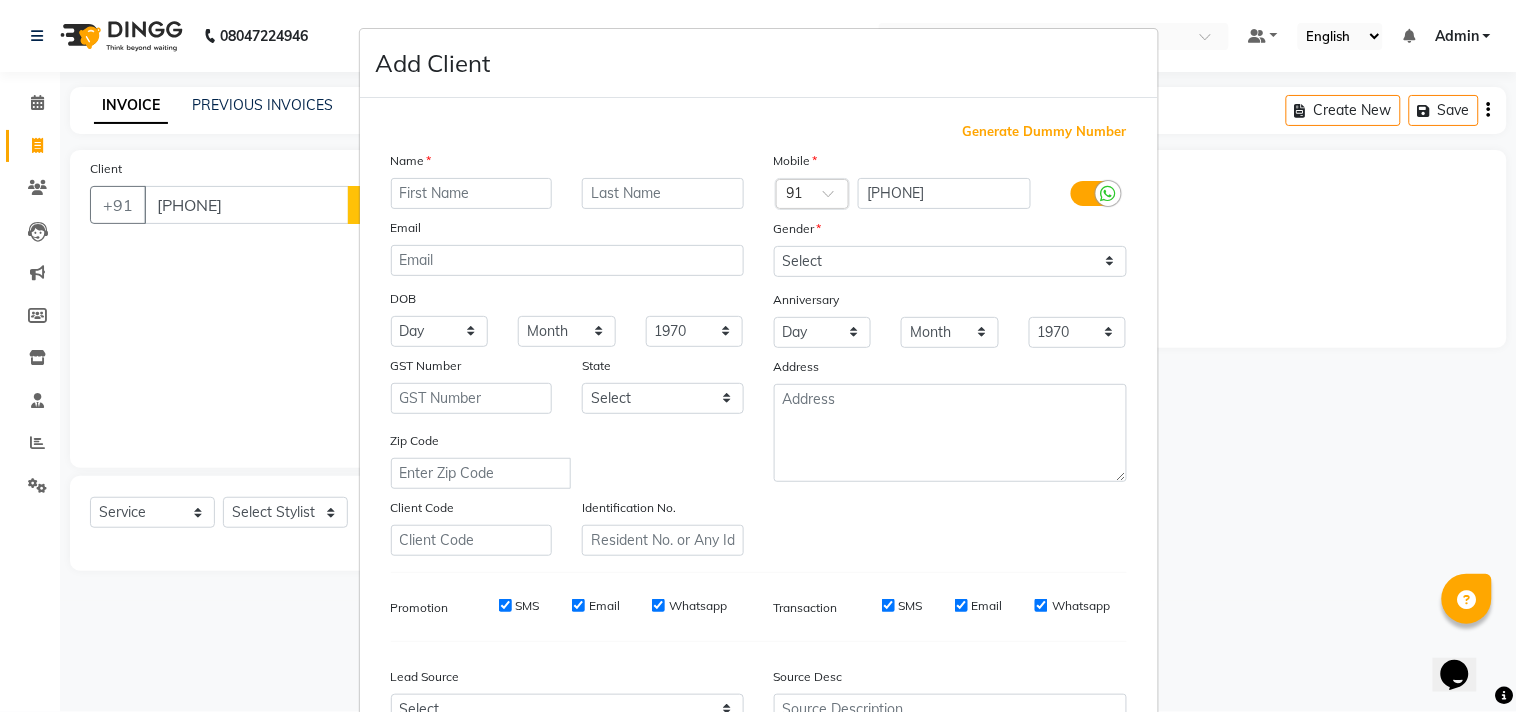 click at bounding box center (472, 193) 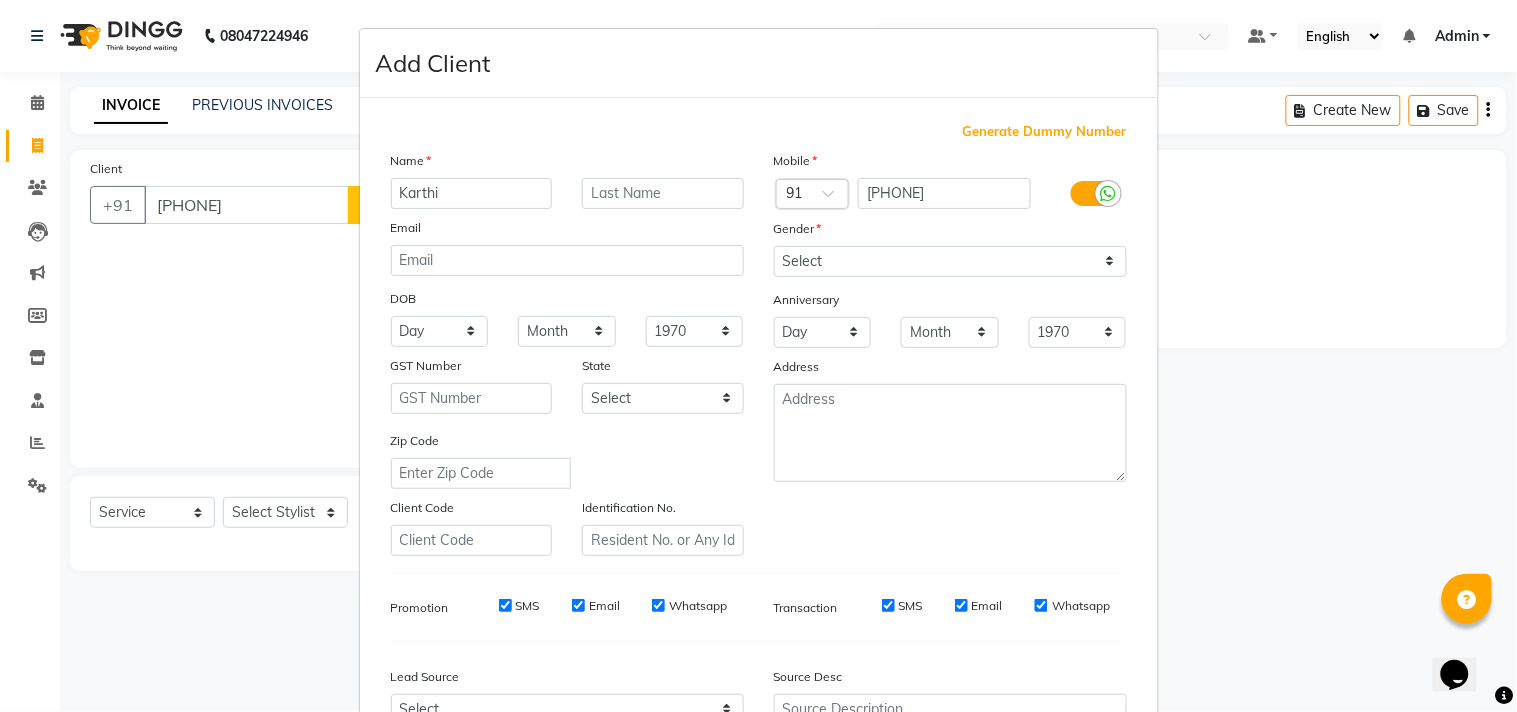 type on "Karthi" 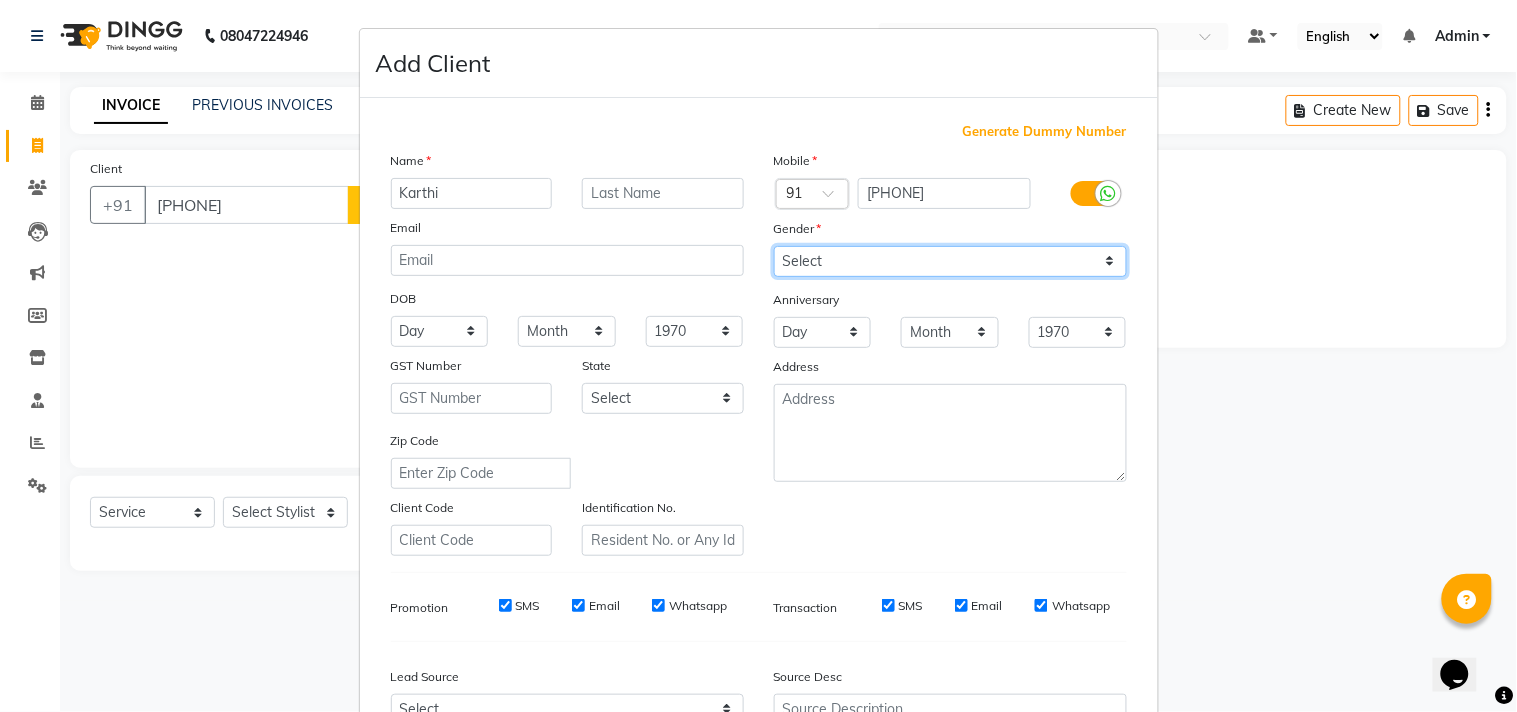click on "Select Male Female Other Prefer Not To Say" at bounding box center [950, 261] 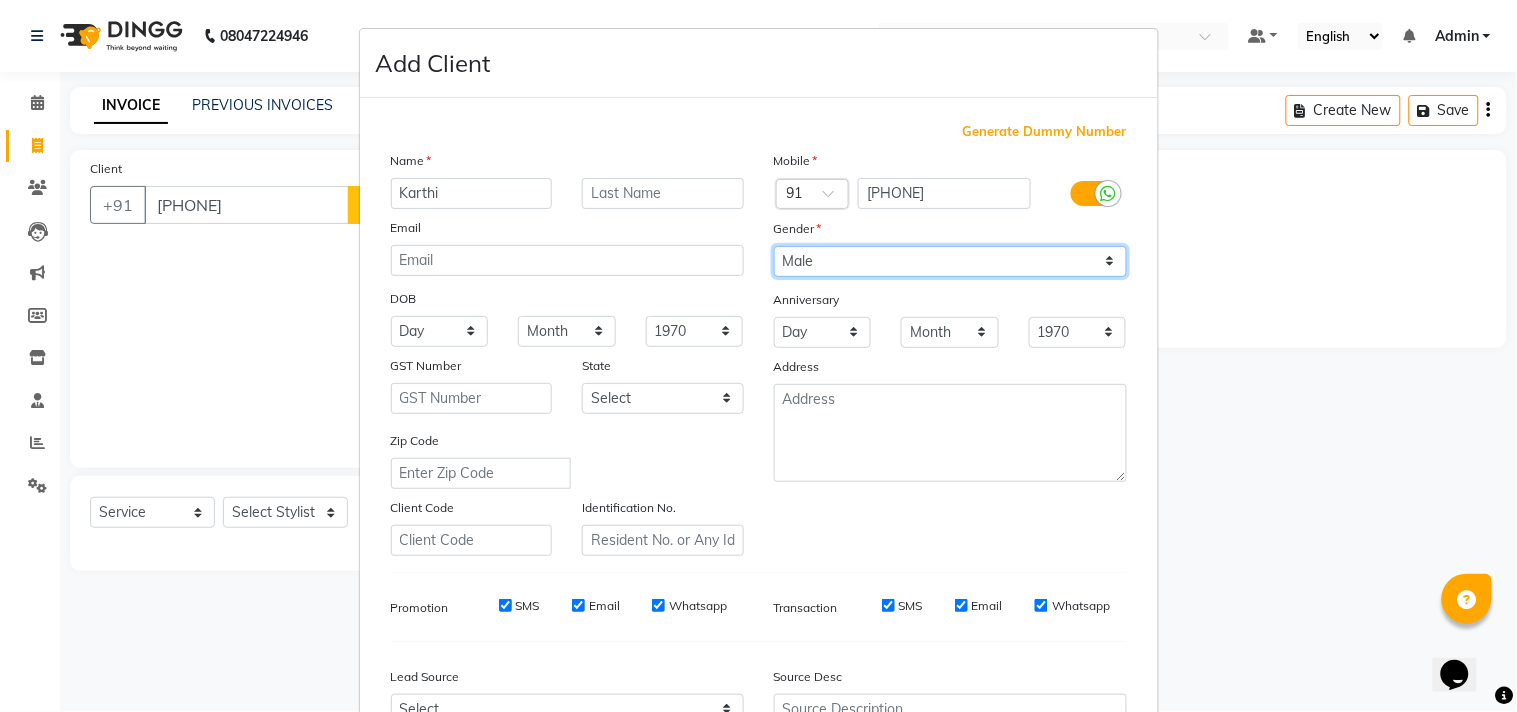 click on "Select Male Female Other Prefer Not To Say" at bounding box center [950, 261] 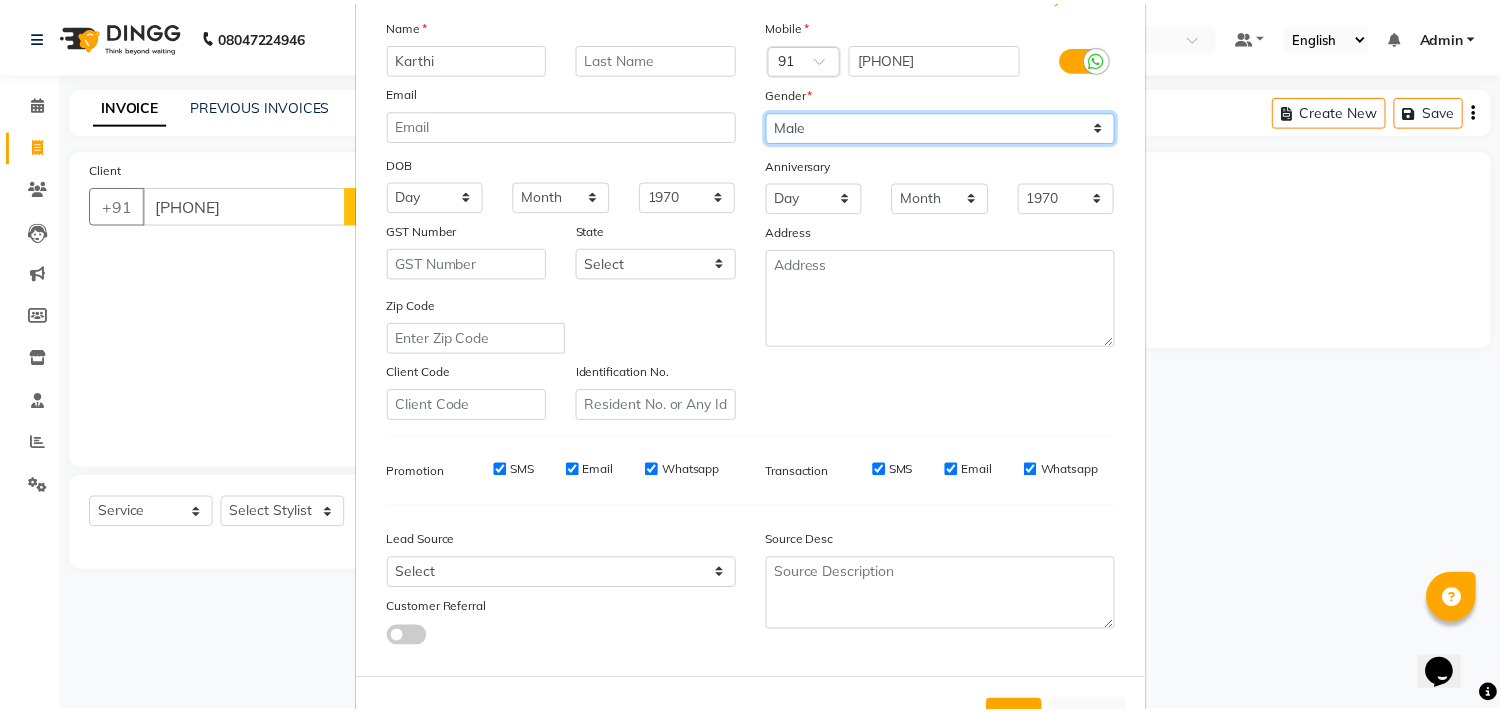 scroll, scrollTop: 212, scrollLeft: 0, axis: vertical 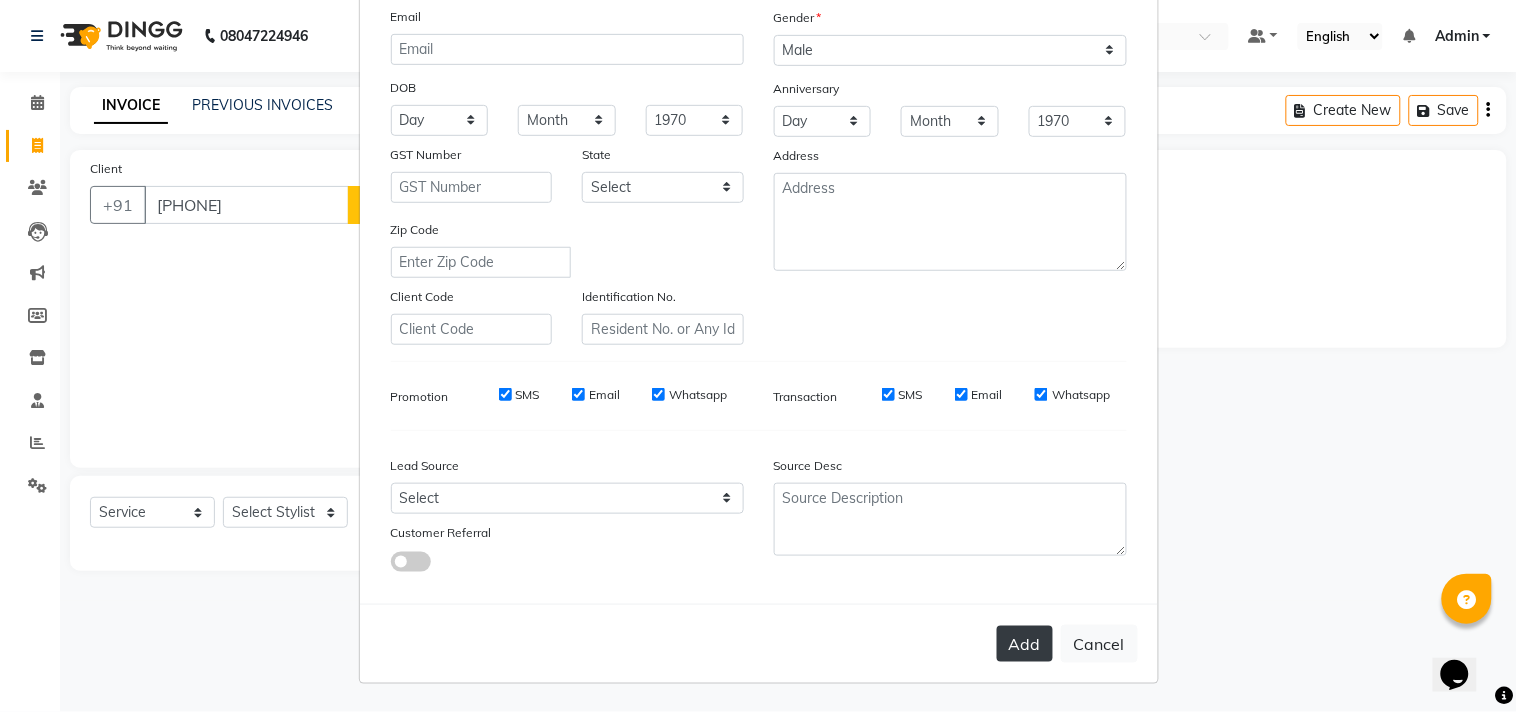 click on "Add" at bounding box center (1025, 644) 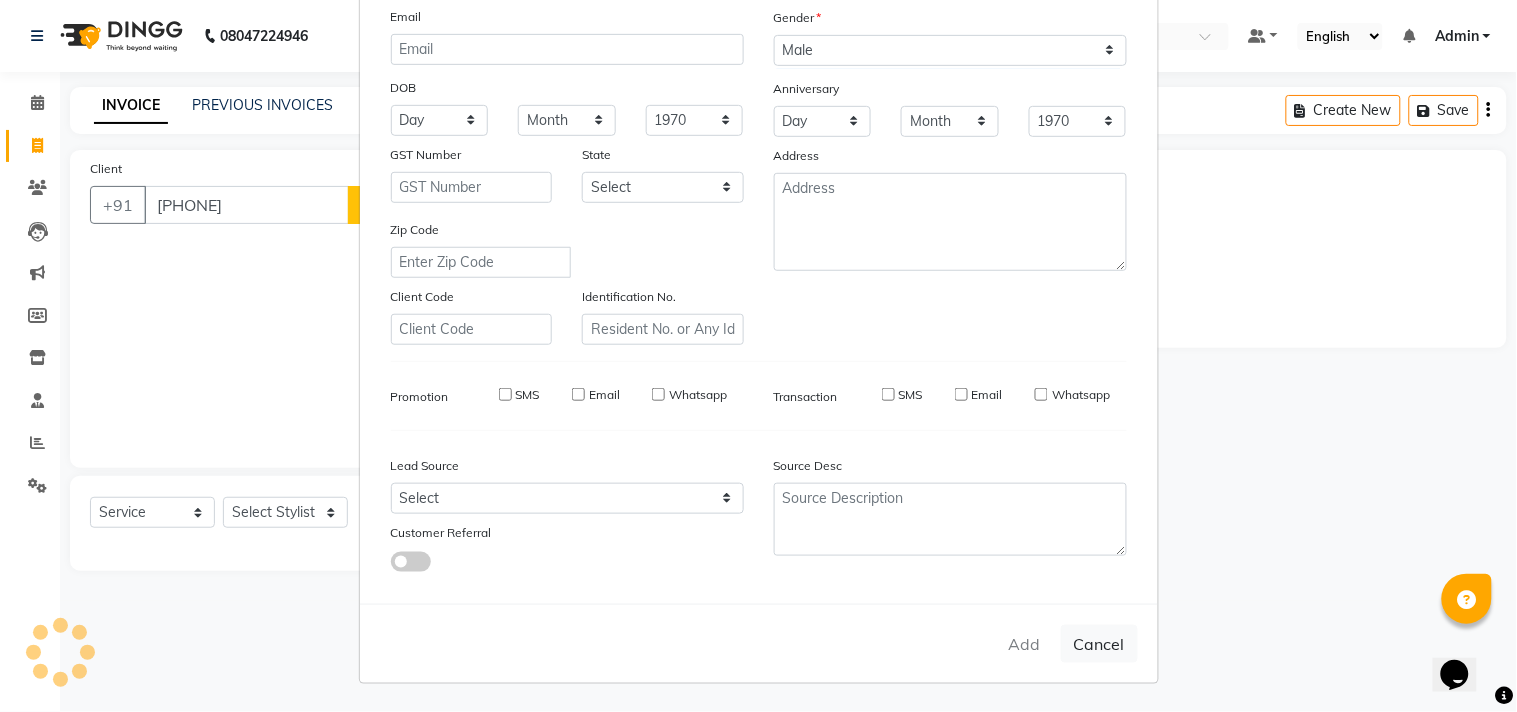 type 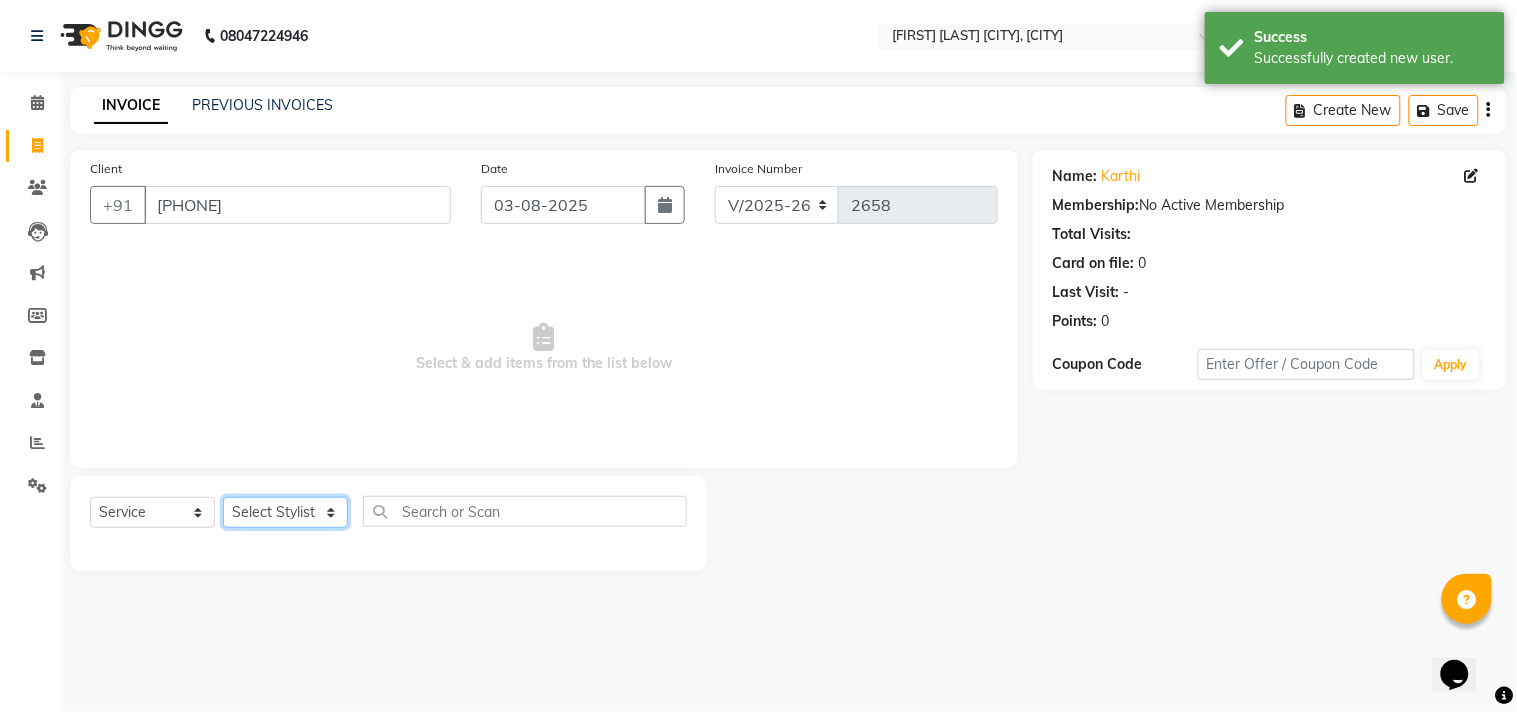 click on "Select Stylist Admin [FIRST] [FIRST] [FIRST] [FIRST] [FIRST] [FIRST] [FIRST]" 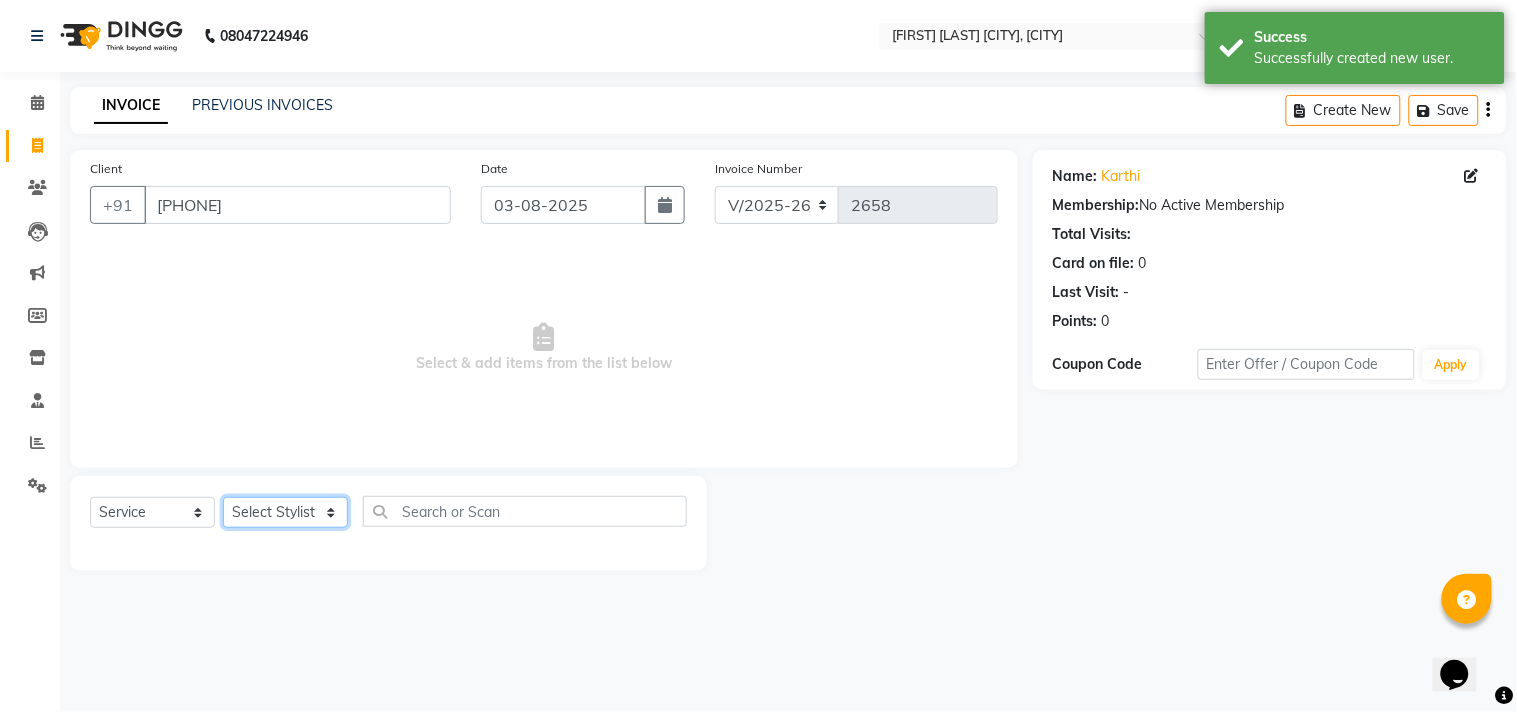 select on "85801" 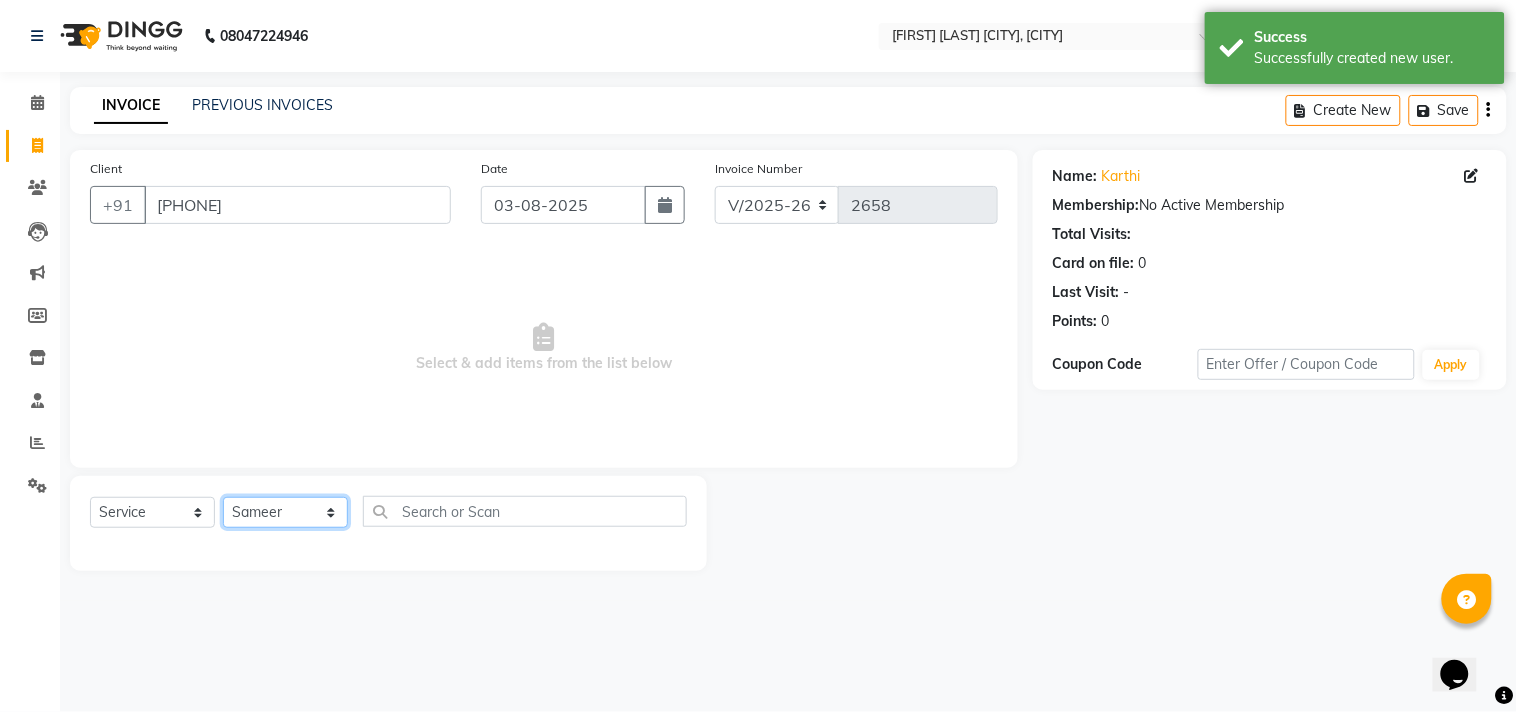 click on "Select Stylist Admin [FIRST] [FIRST] [FIRST] [FIRST] [FIRST] [FIRST] [FIRST]" 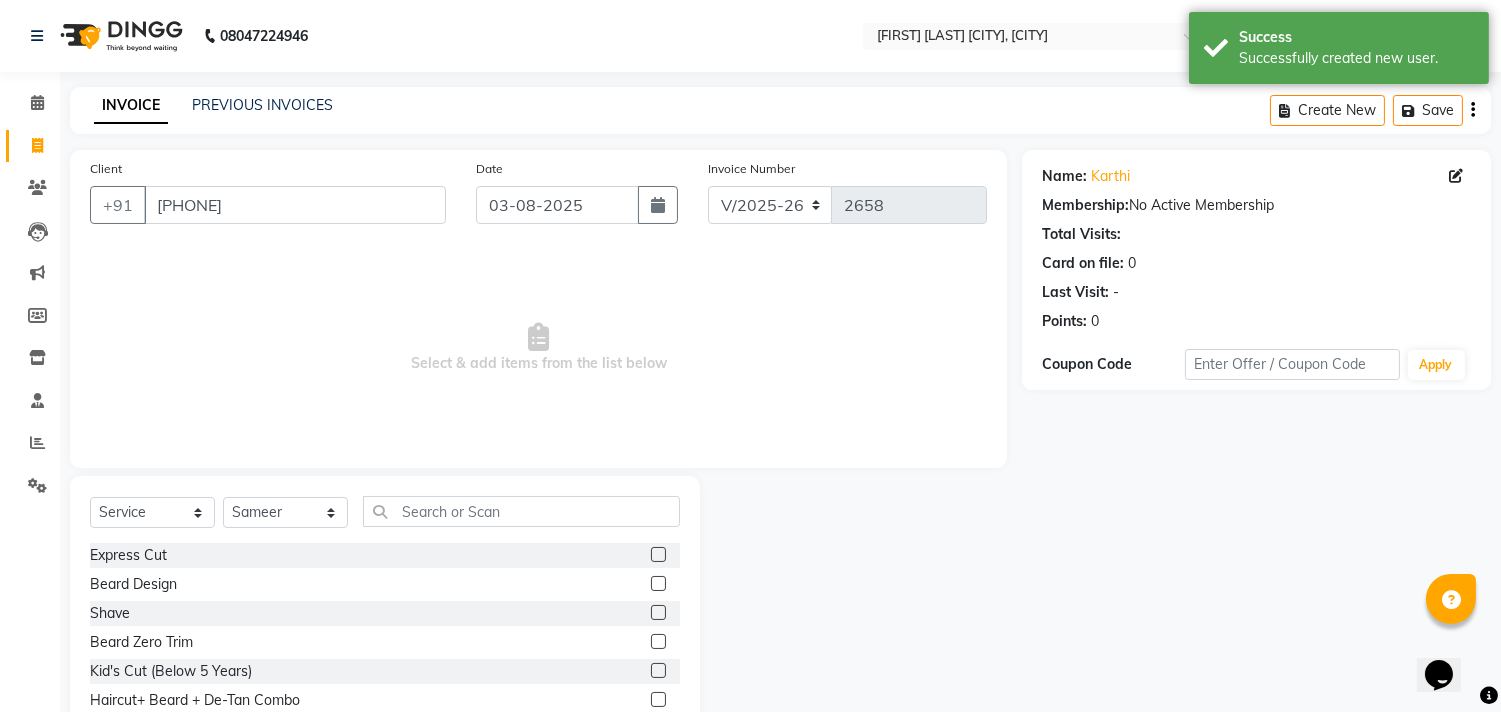 click 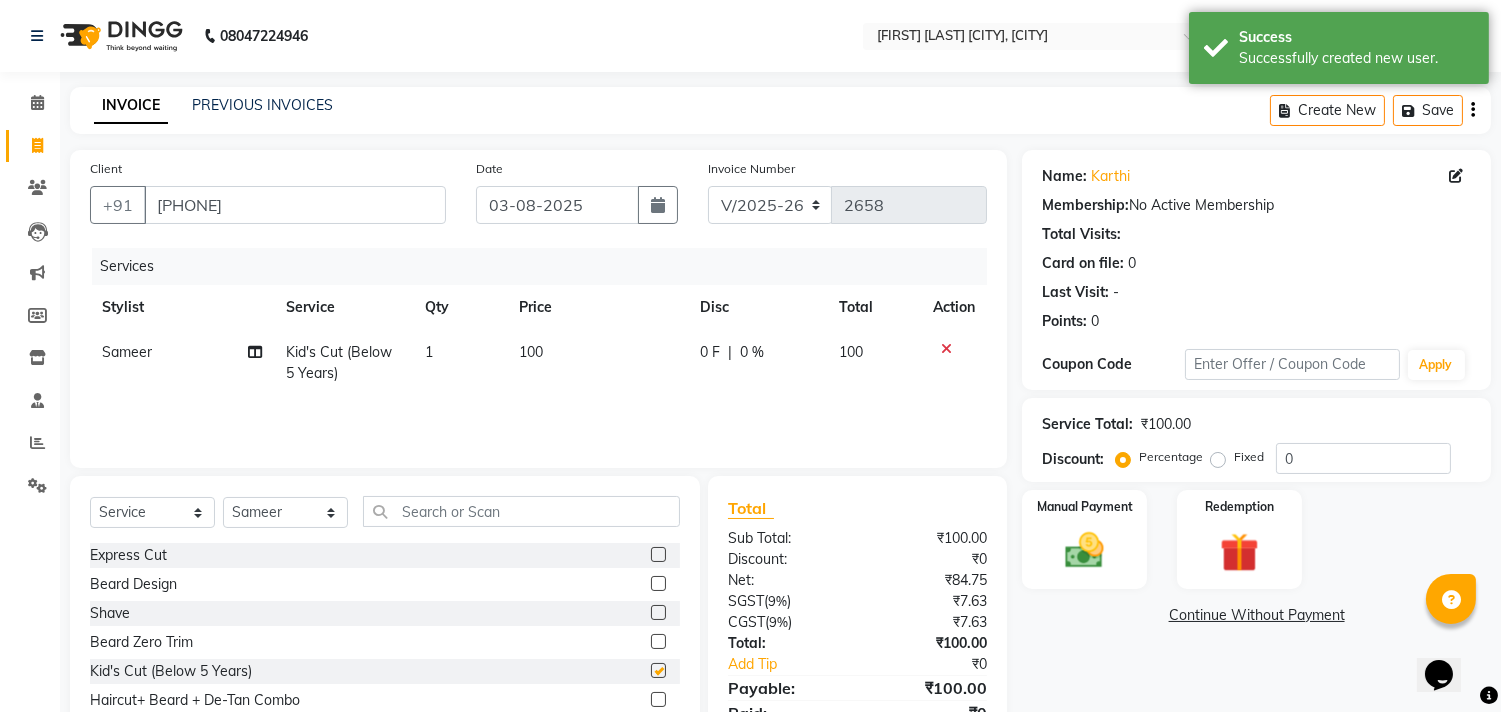 checkbox on "false" 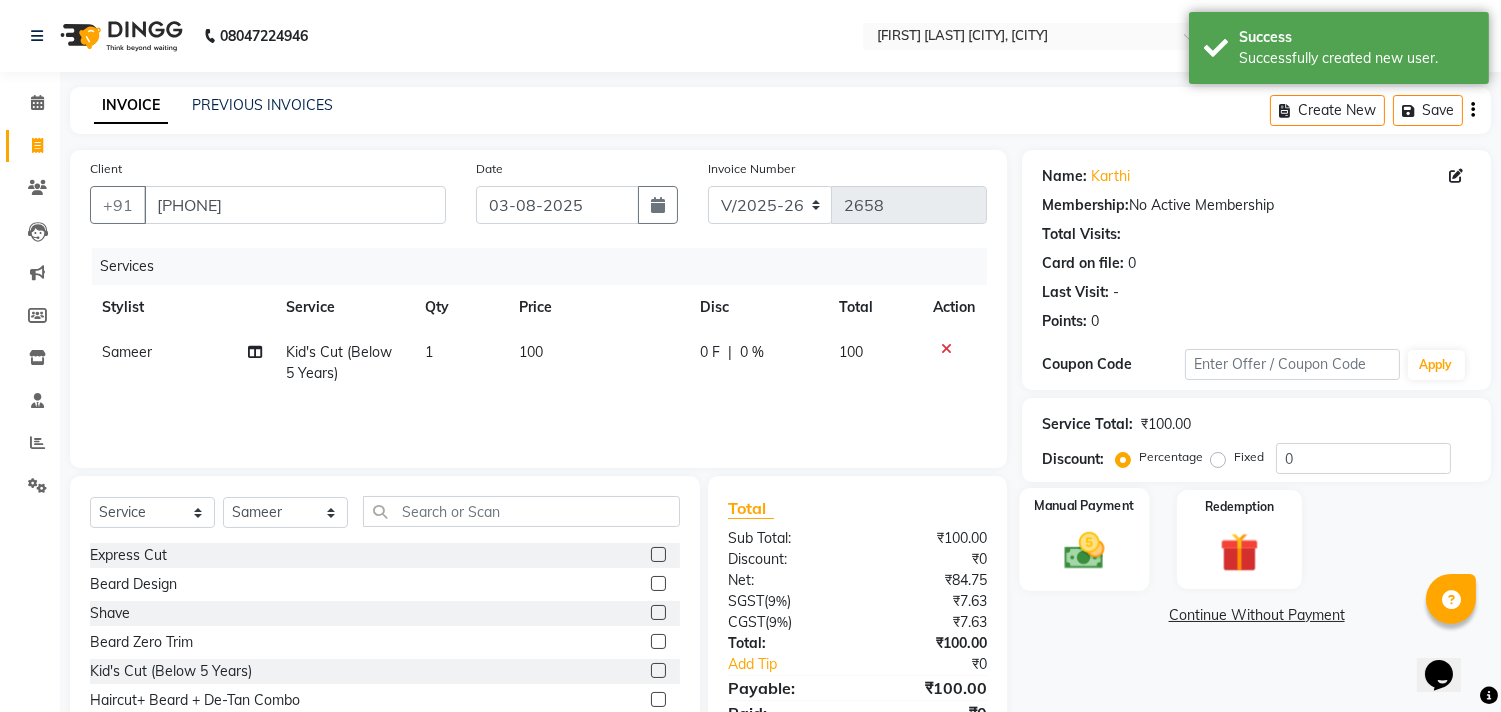 click 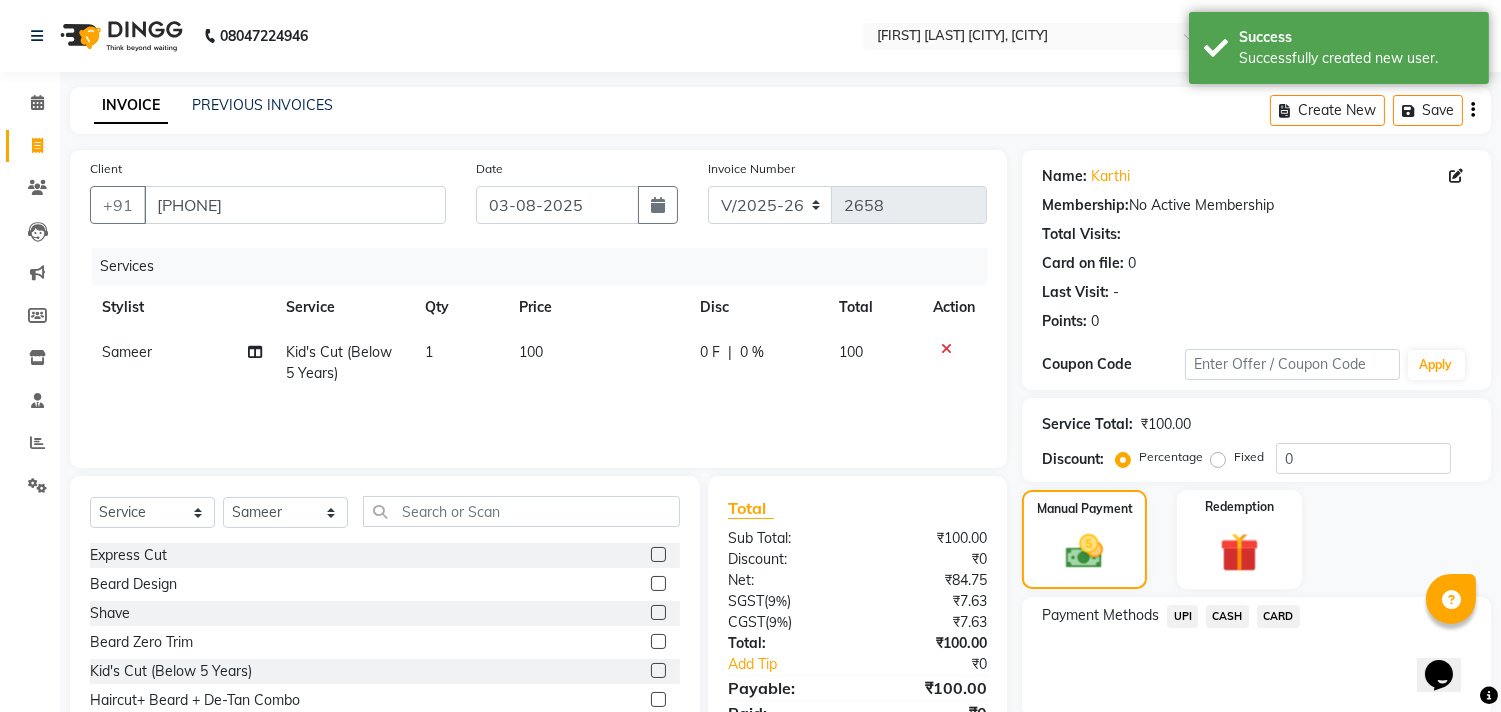 click on "UPI" 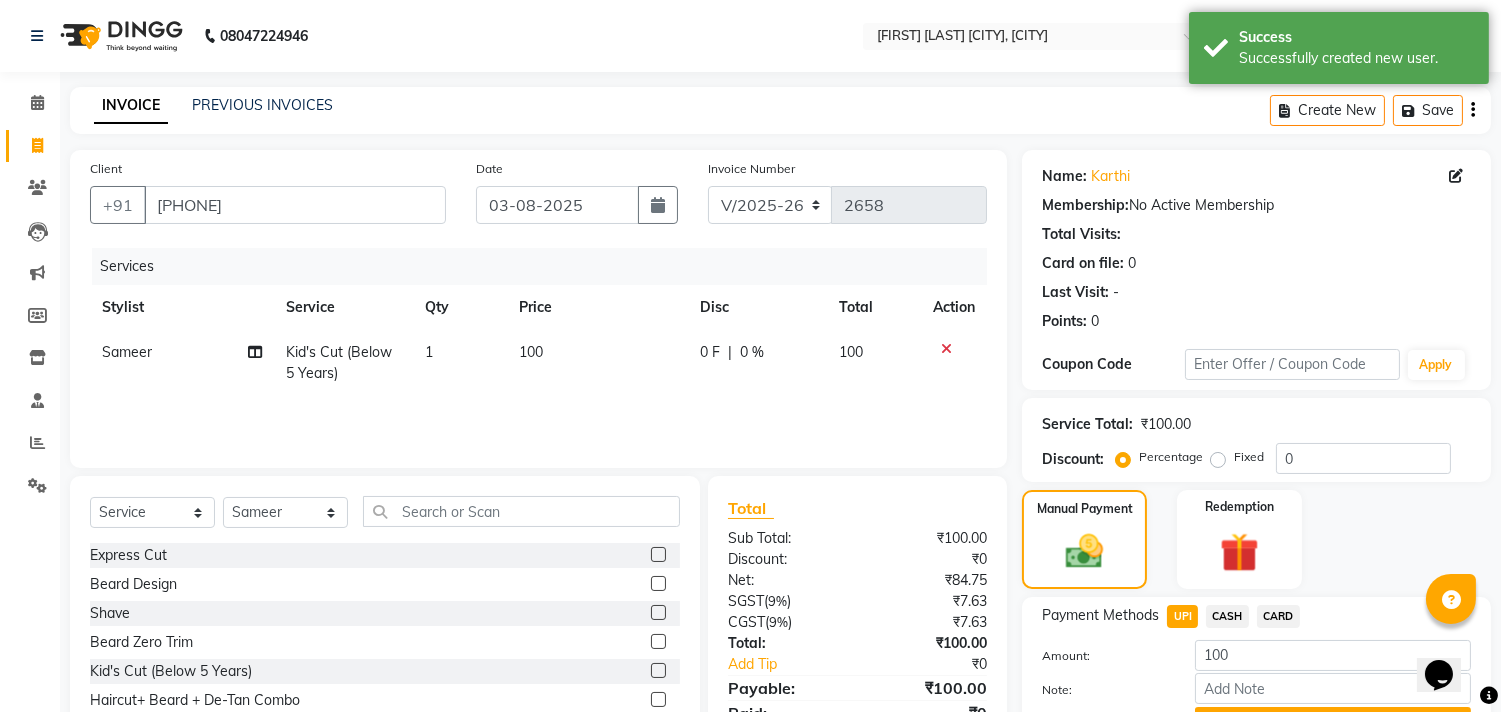 scroll, scrollTop: 104, scrollLeft: 0, axis: vertical 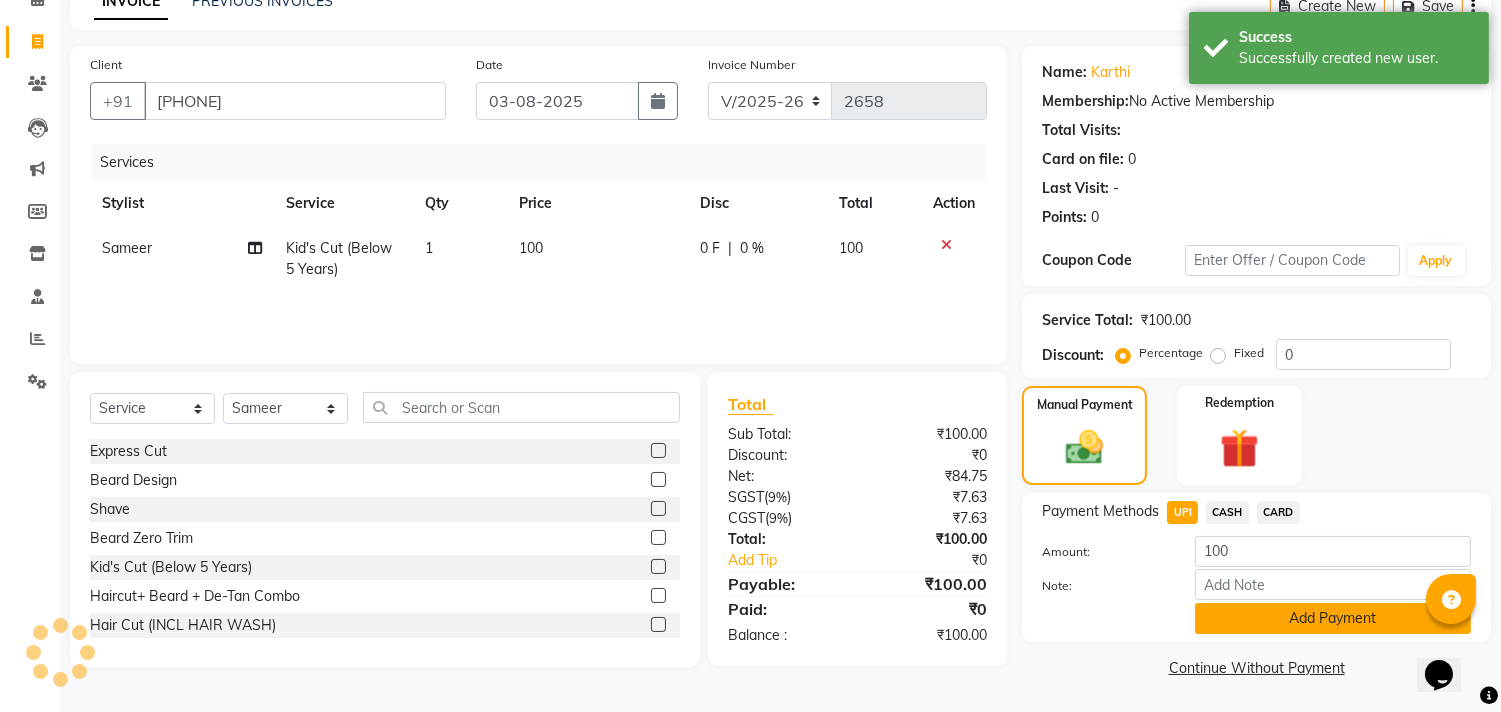 click on "Add Payment" 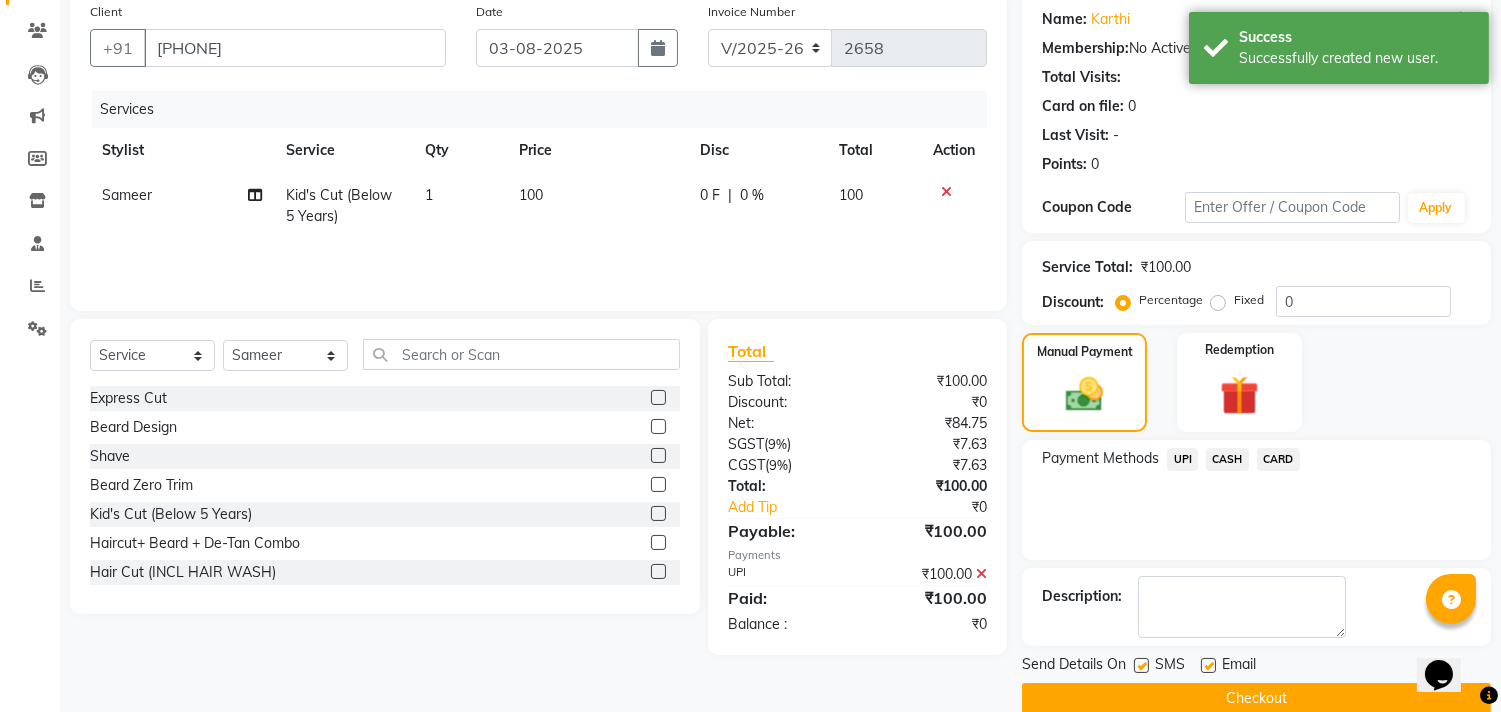 scroll, scrollTop: 187, scrollLeft: 0, axis: vertical 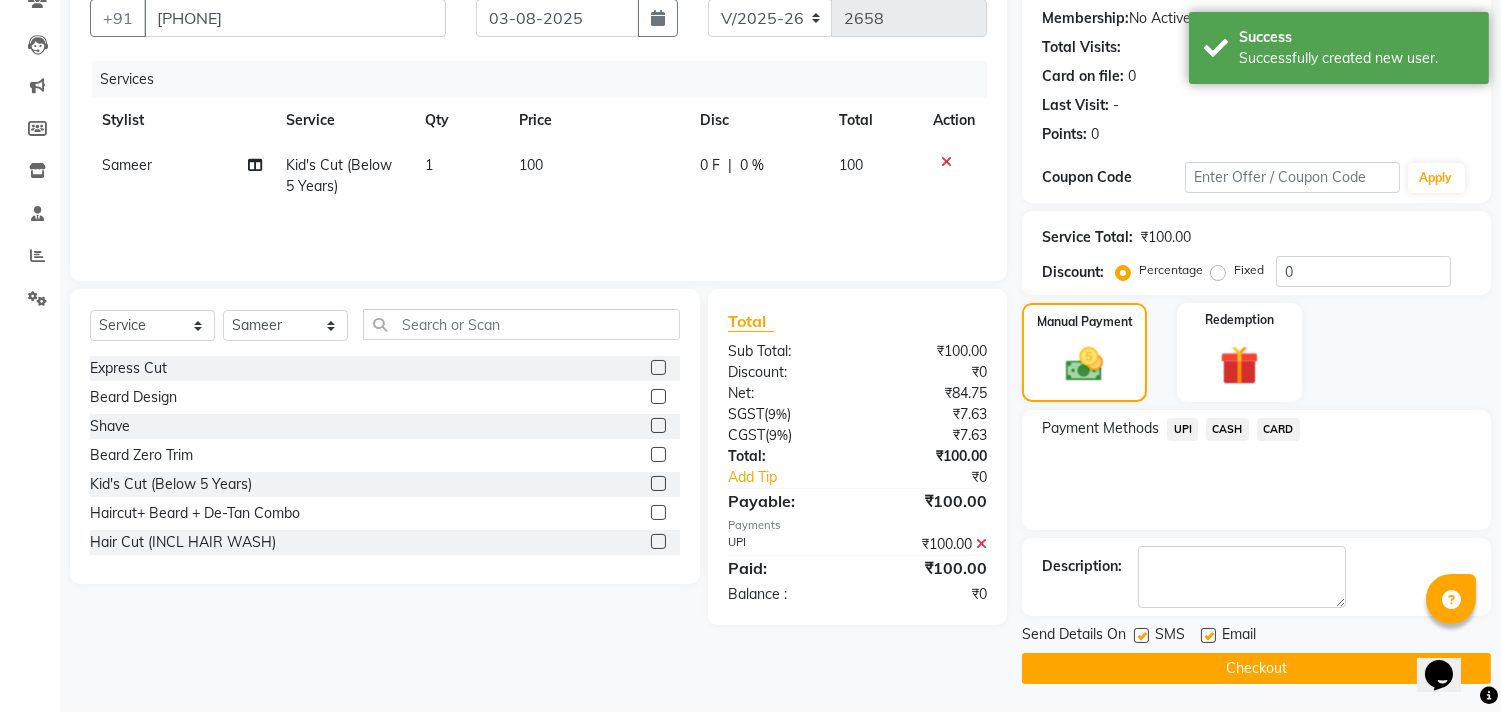 click on "Checkout" 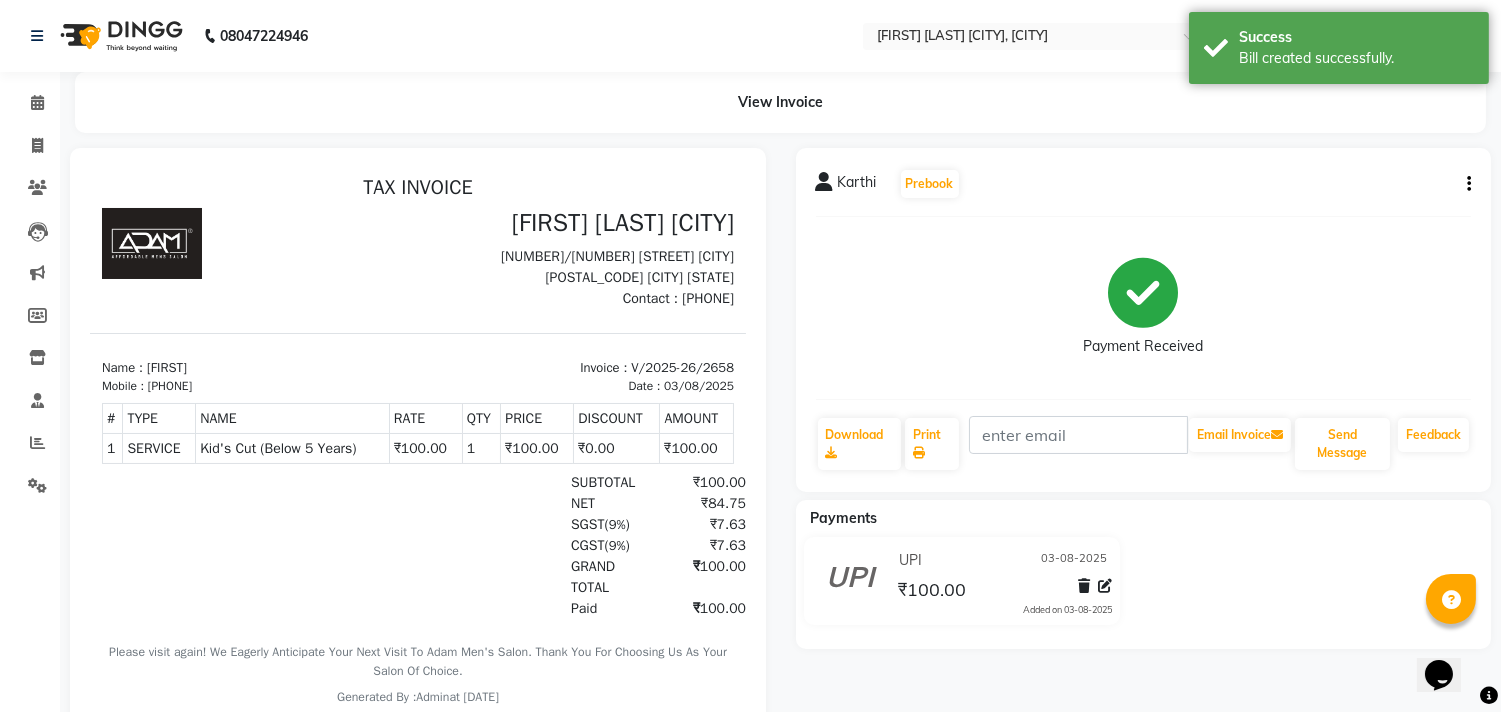 scroll, scrollTop: 0, scrollLeft: 0, axis: both 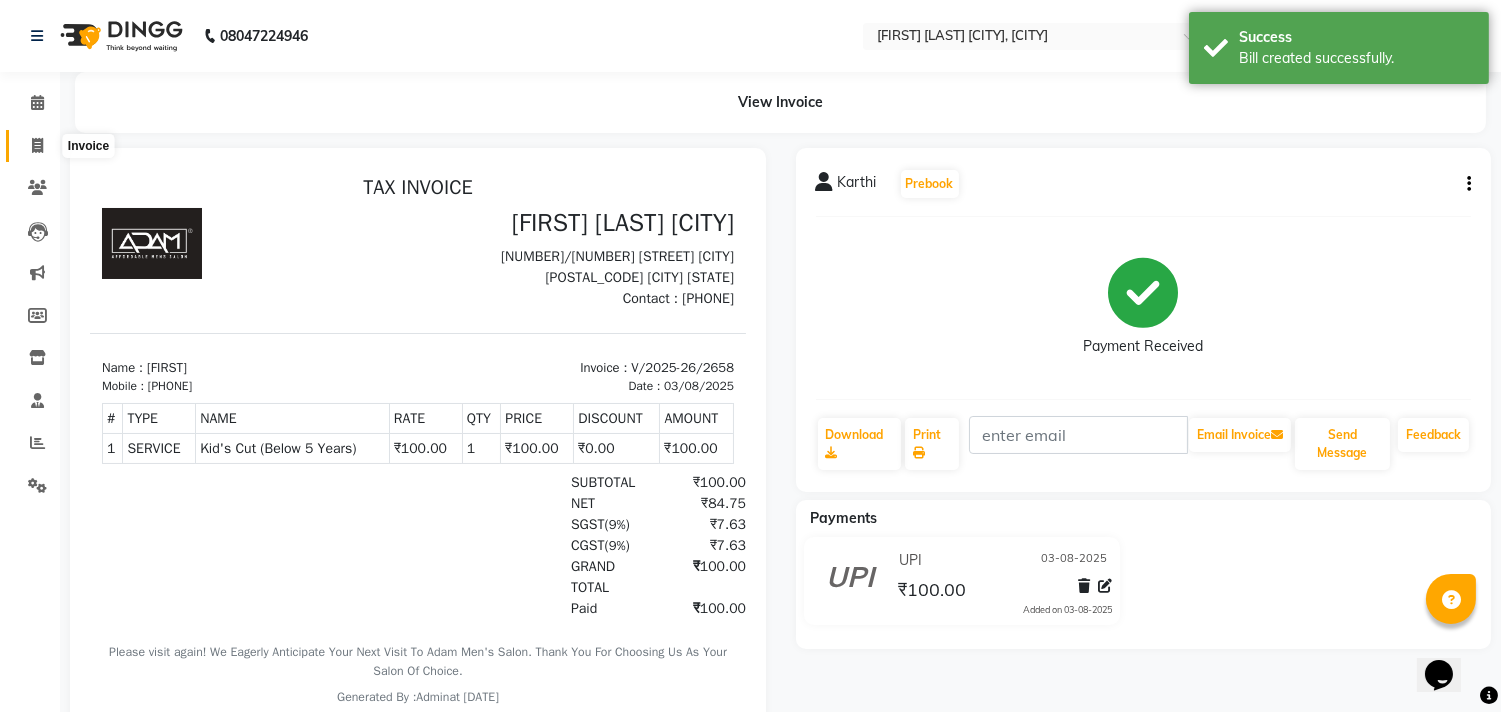 click 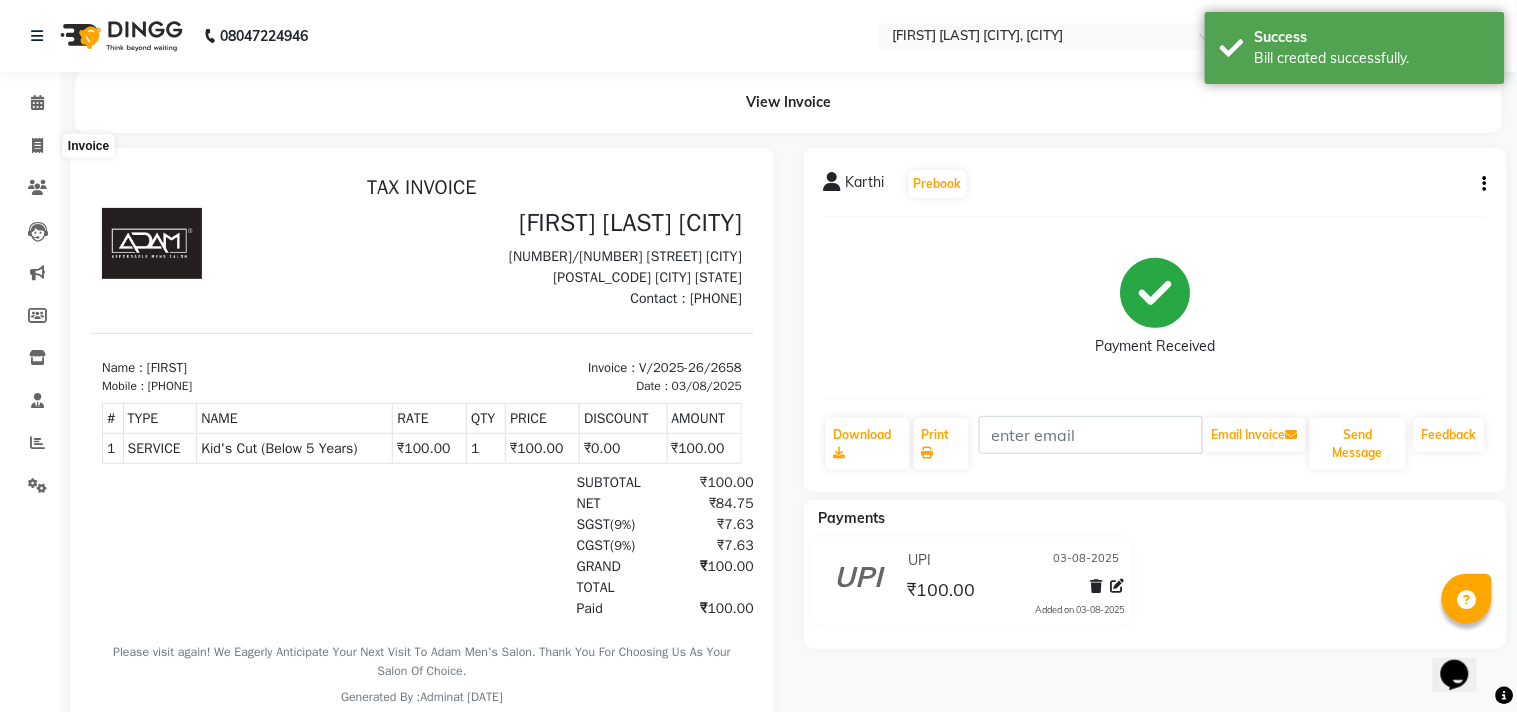 select on "8329" 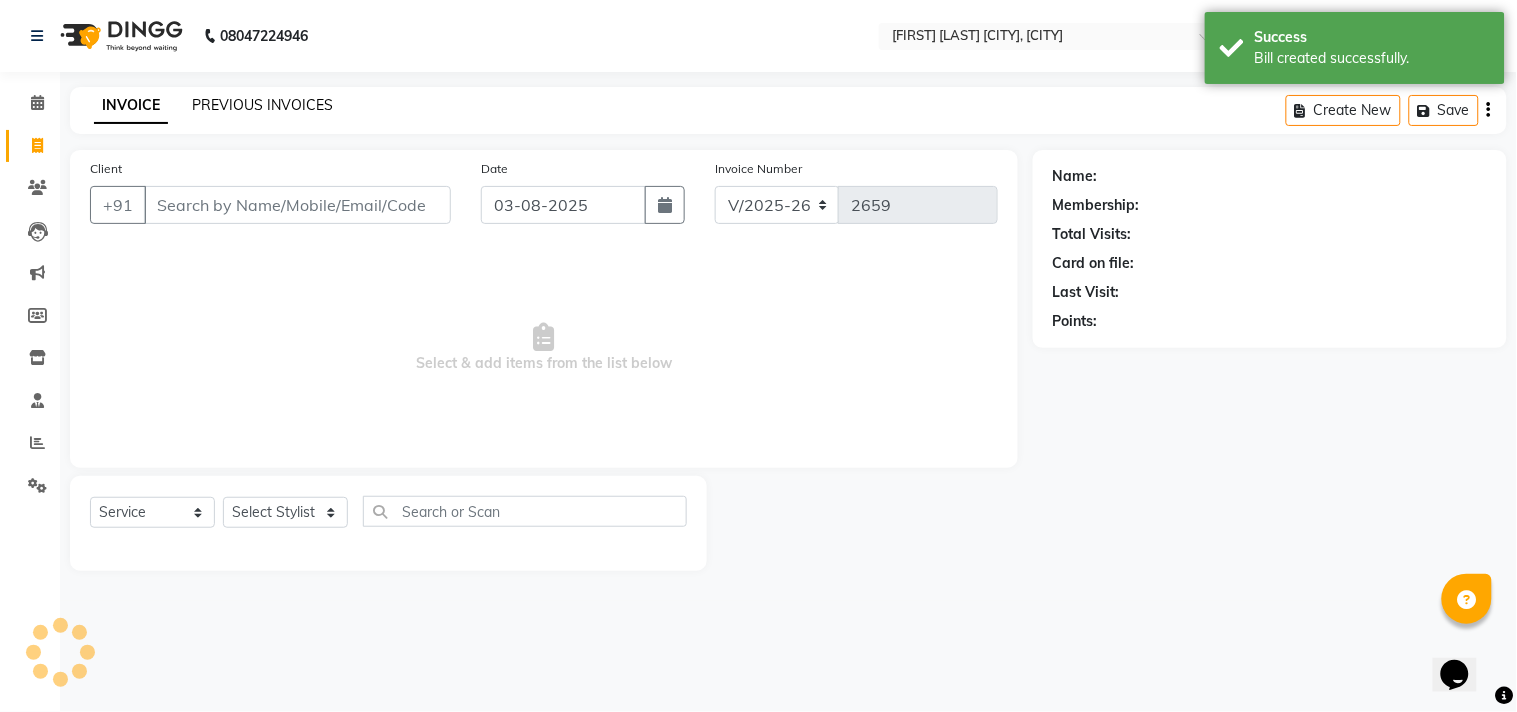 click on "PREVIOUS INVOICES" 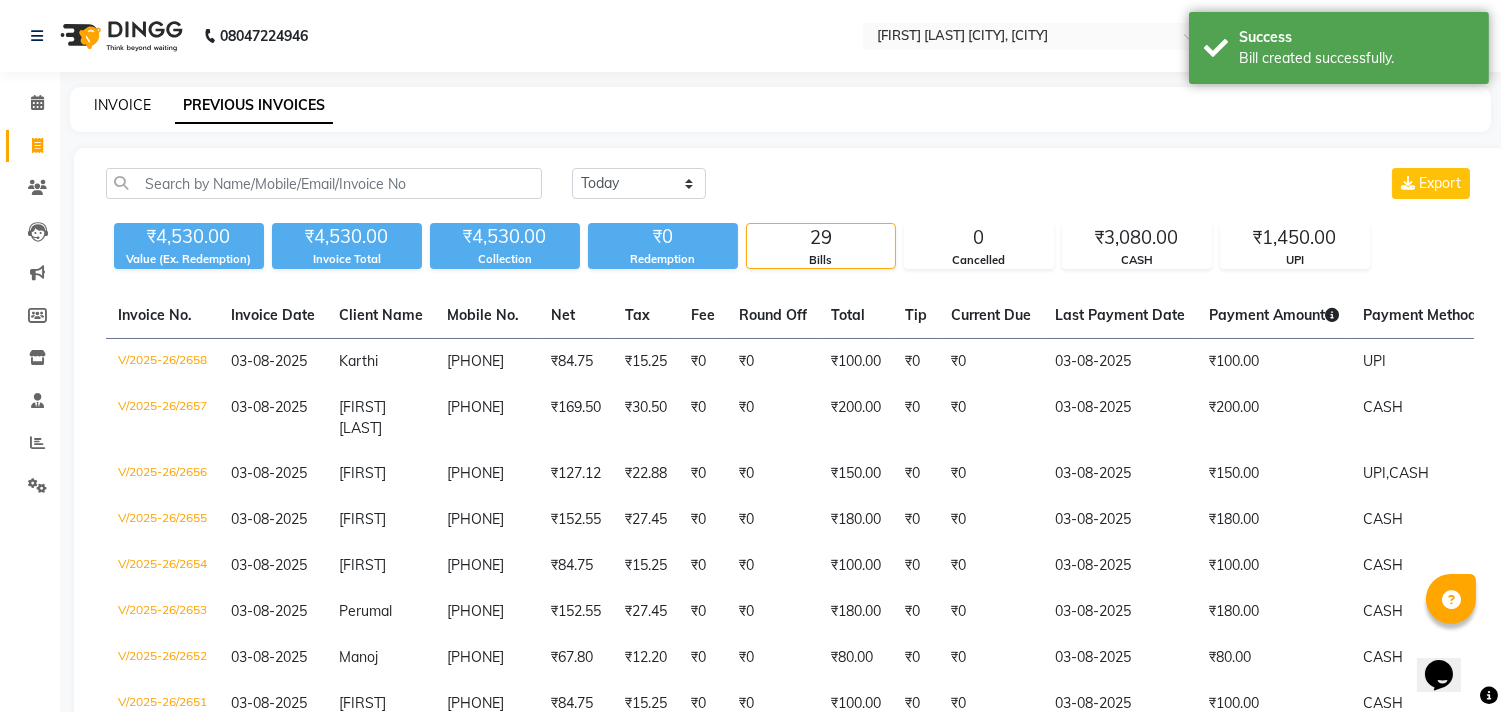 click on "INVOICE" 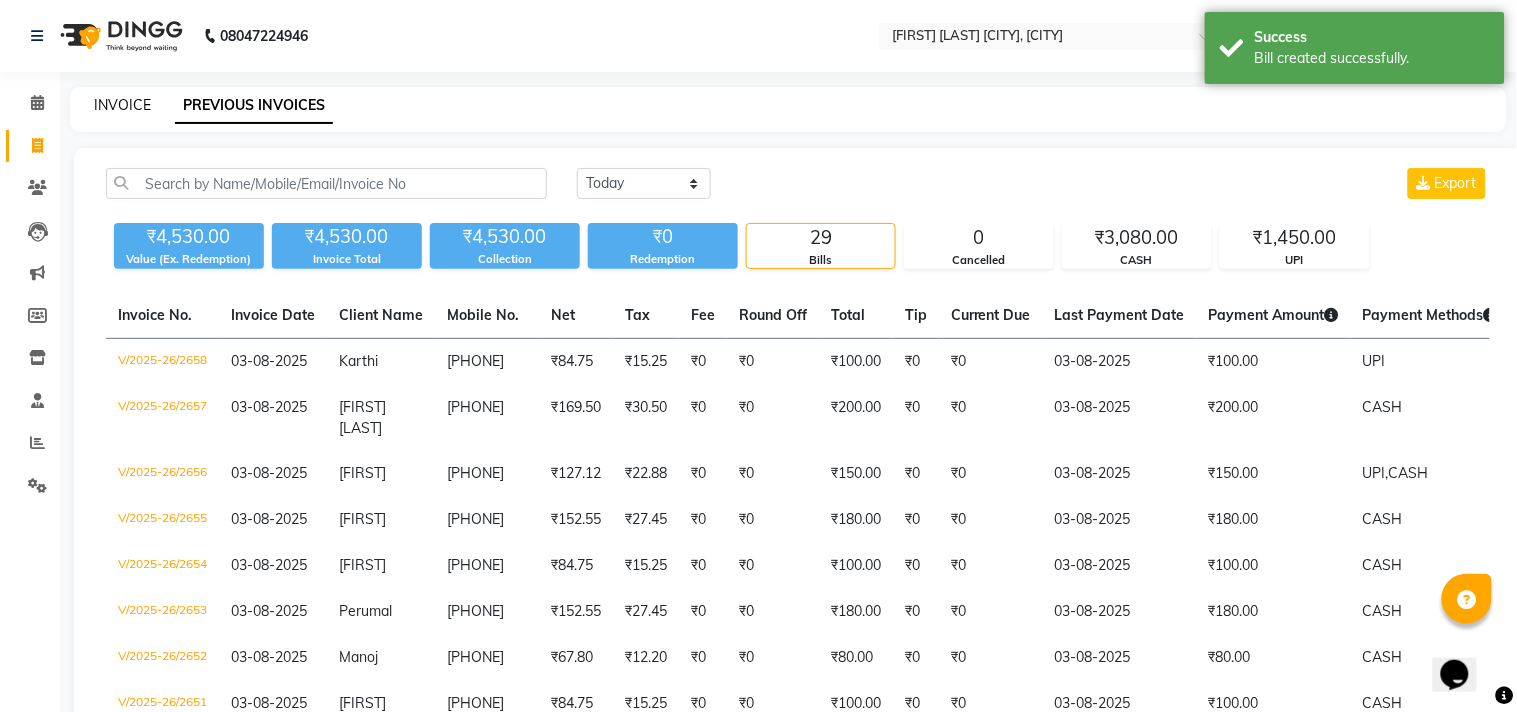 select on "8329" 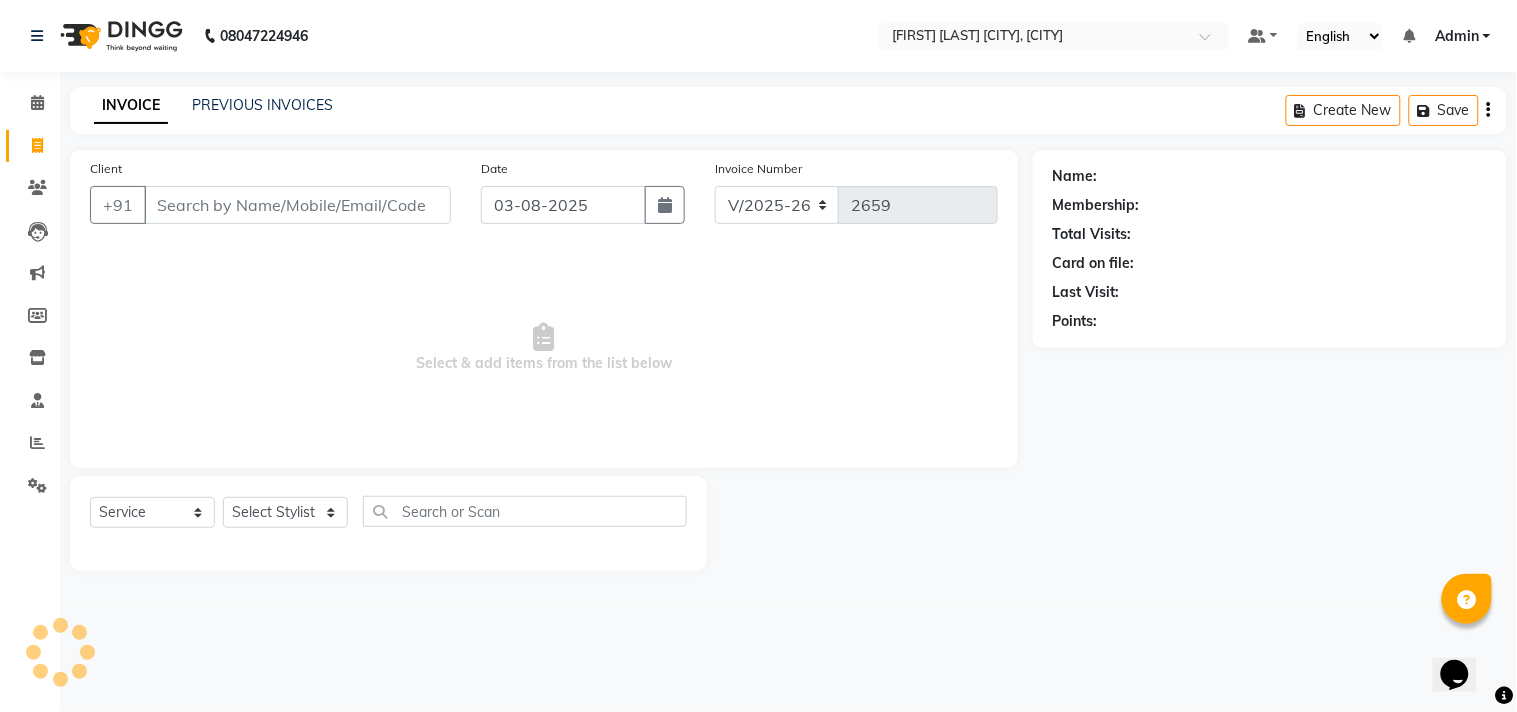click on "INVOICE" 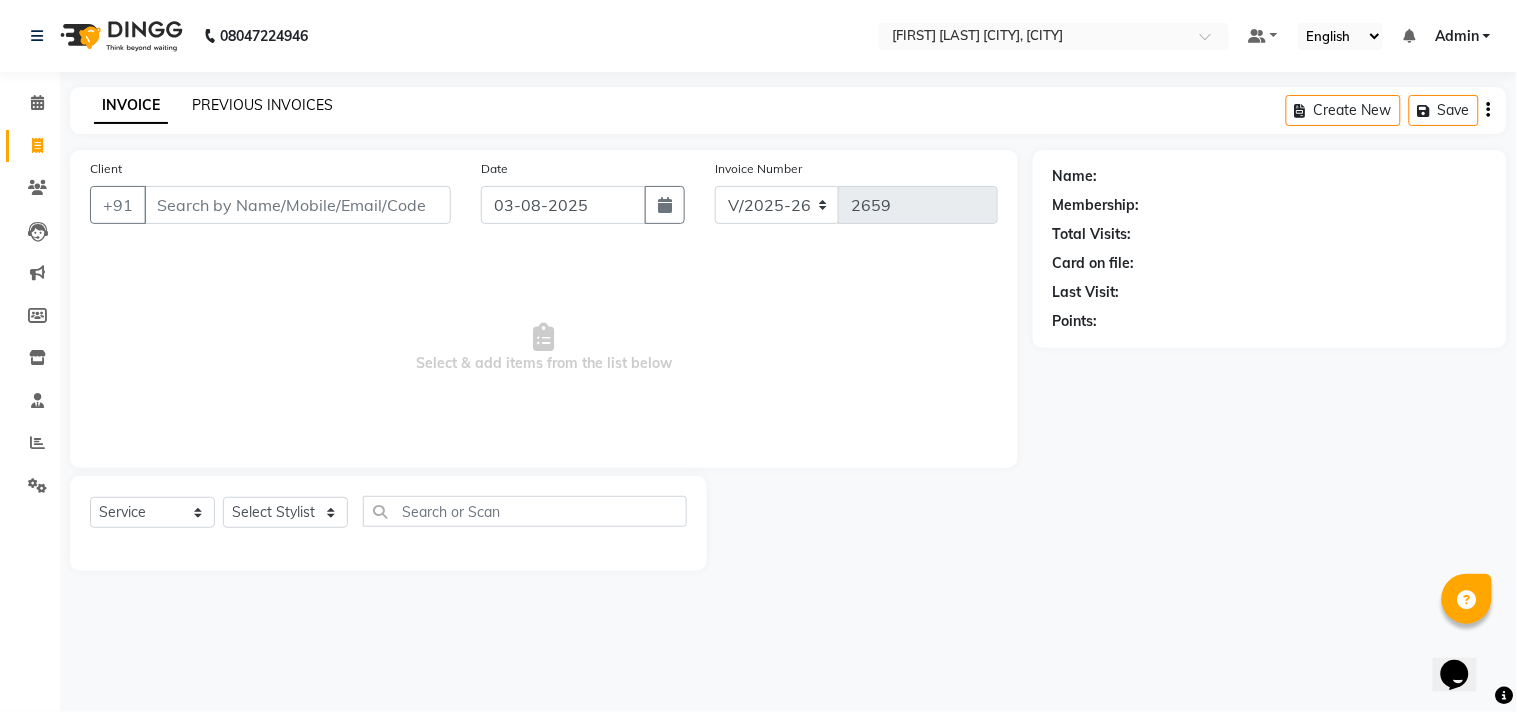 click on "PREVIOUS INVOICES" 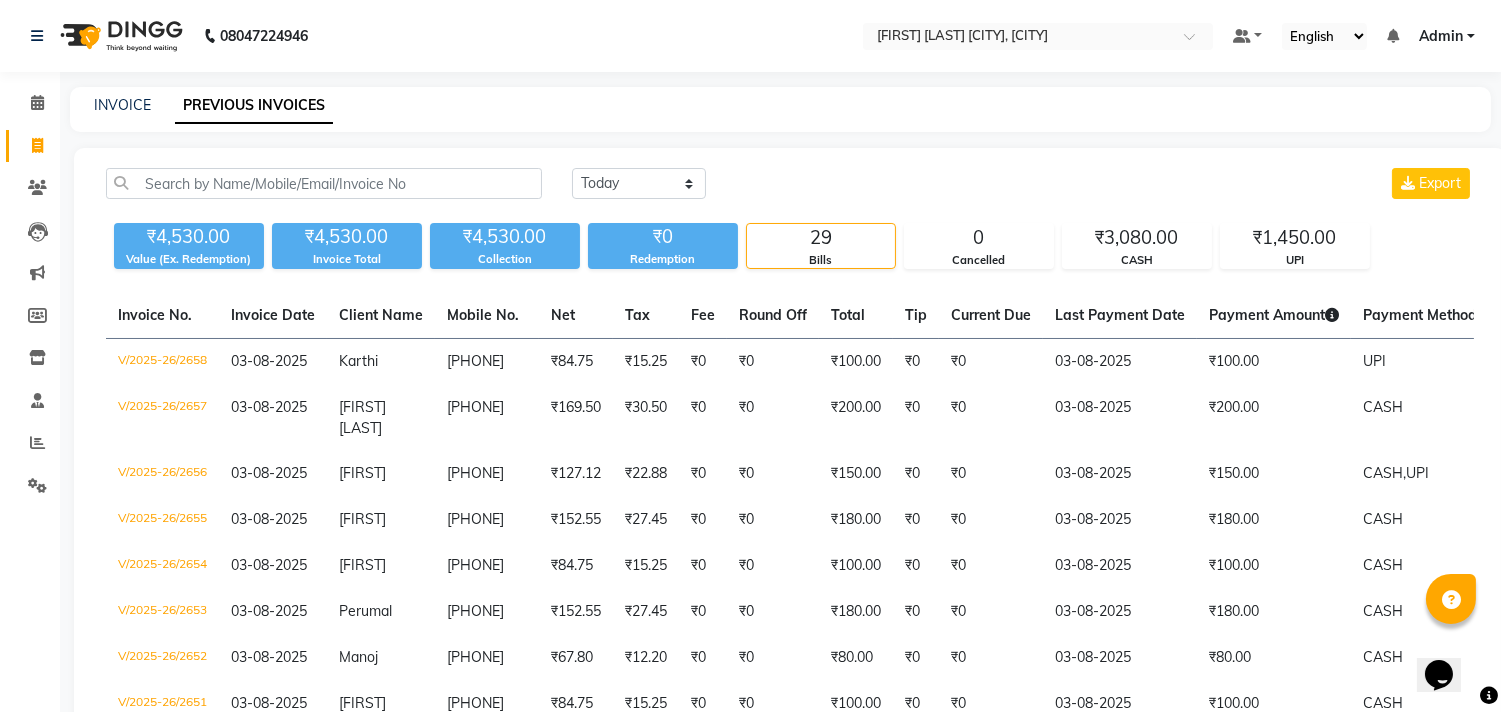 click on "PREVIOUS INVOICES" 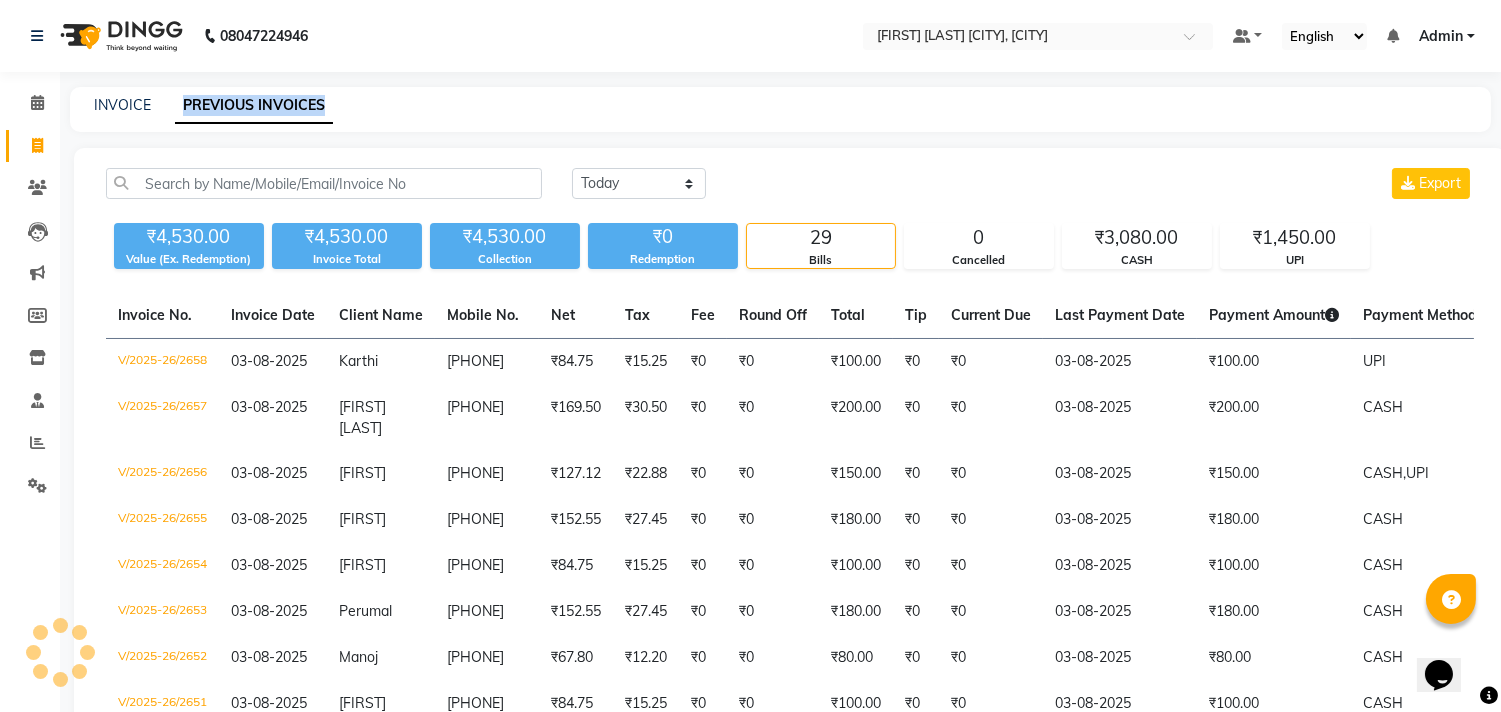 click on "PREVIOUS INVOICES" 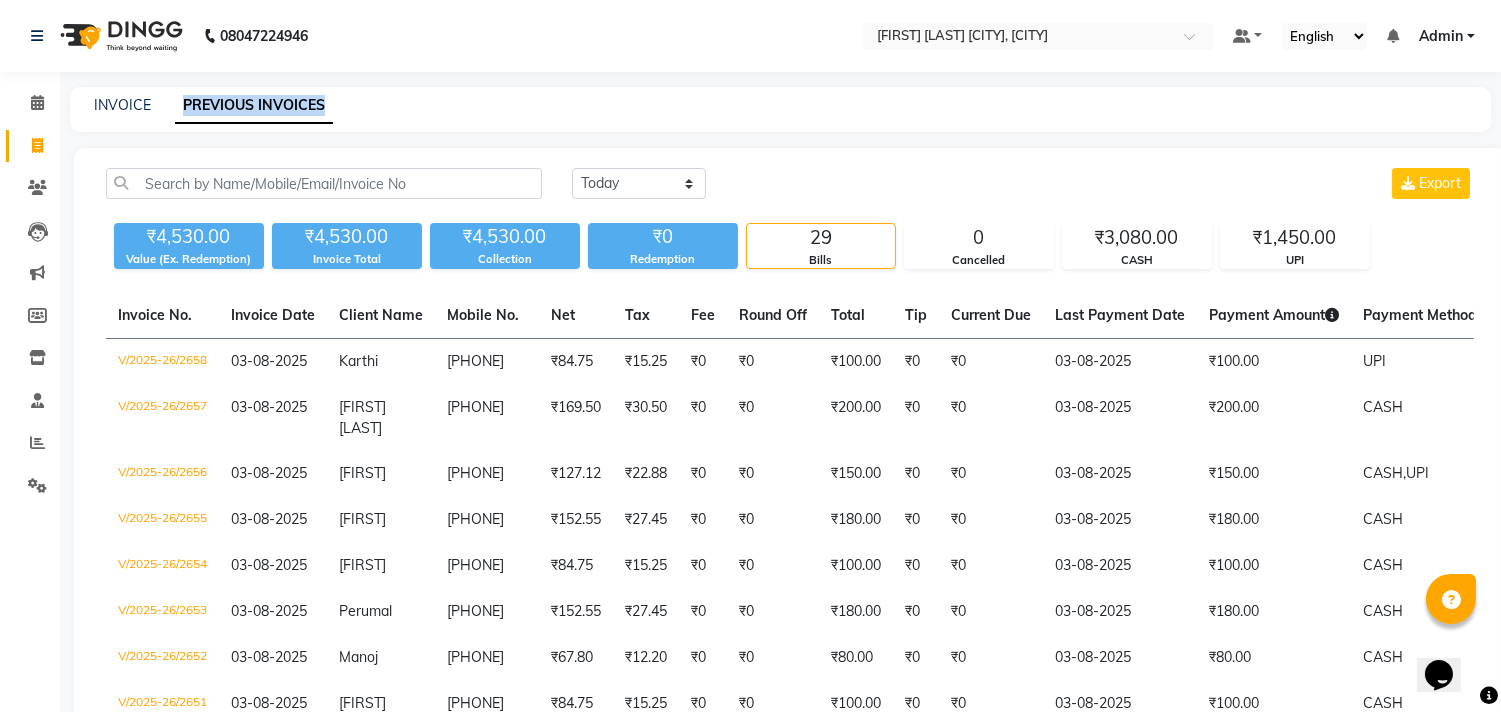 click on "PREVIOUS INVOICES" 